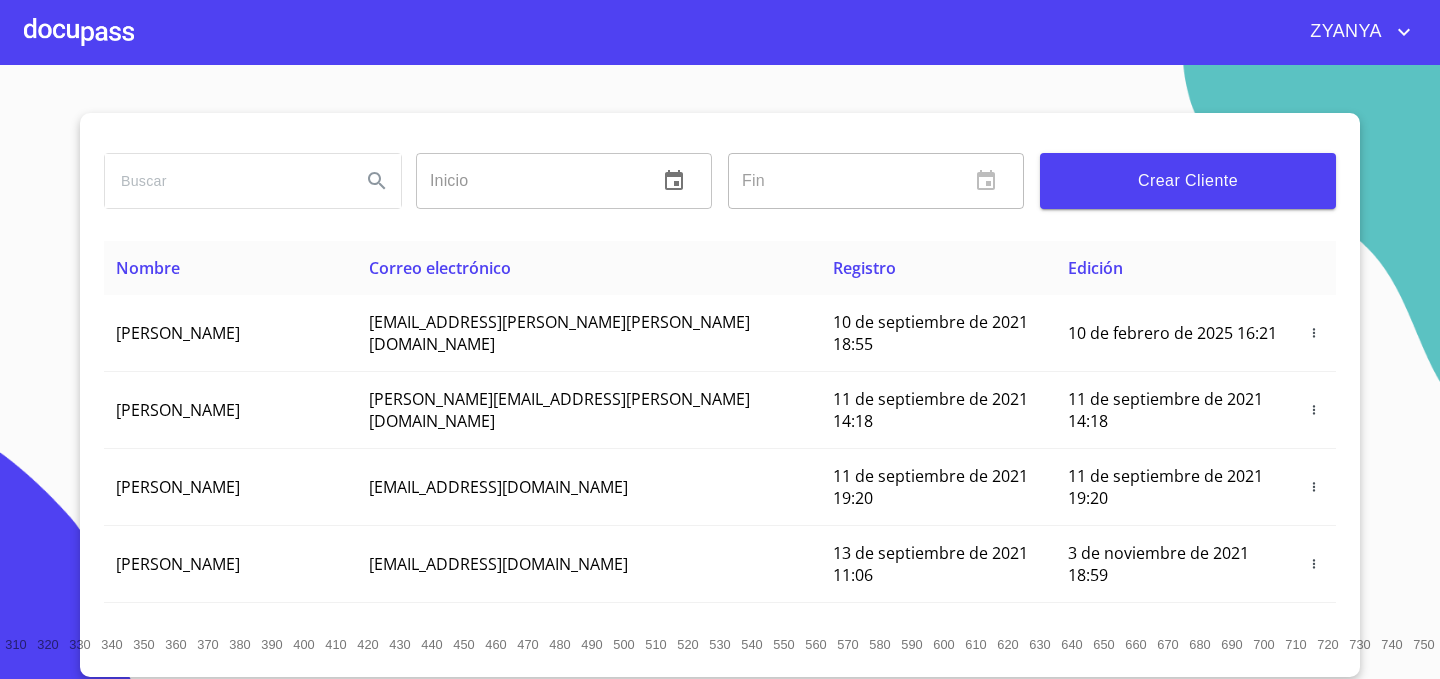 scroll, scrollTop: 0, scrollLeft: 0, axis: both 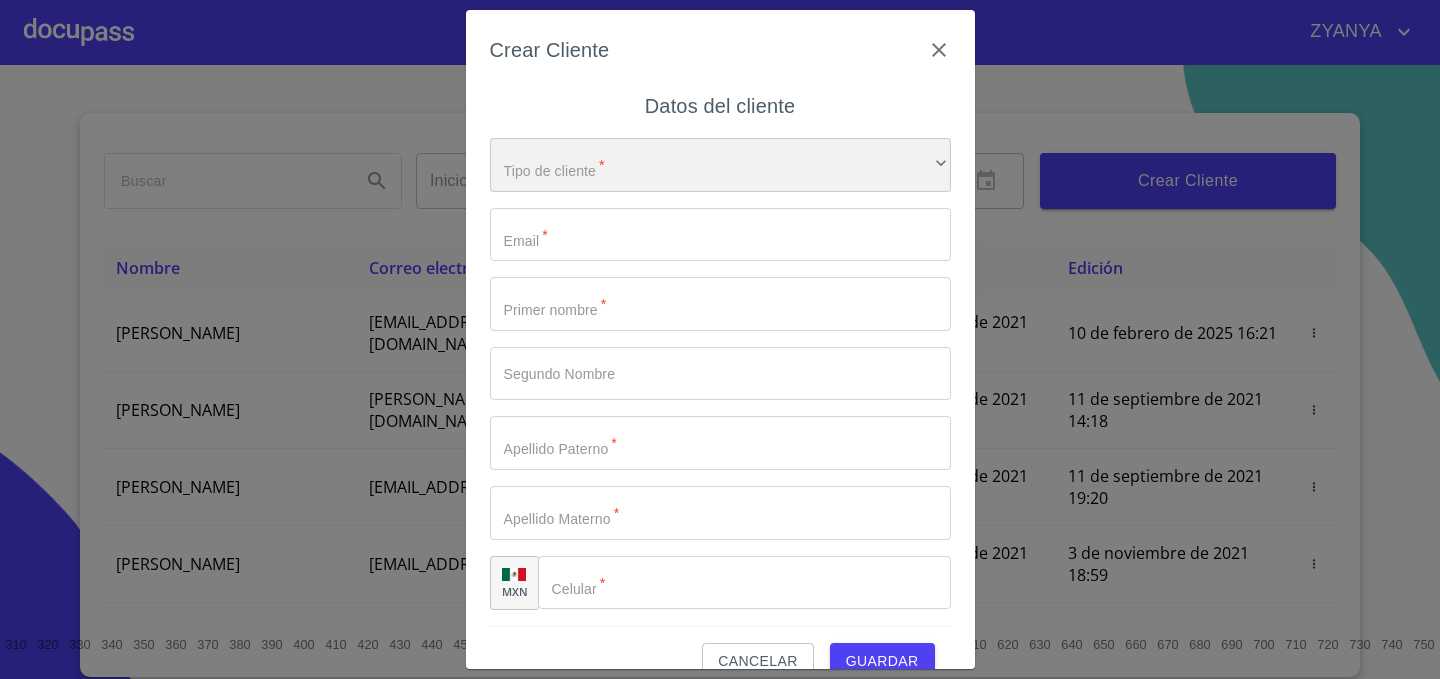 click on "​" at bounding box center (720, 165) 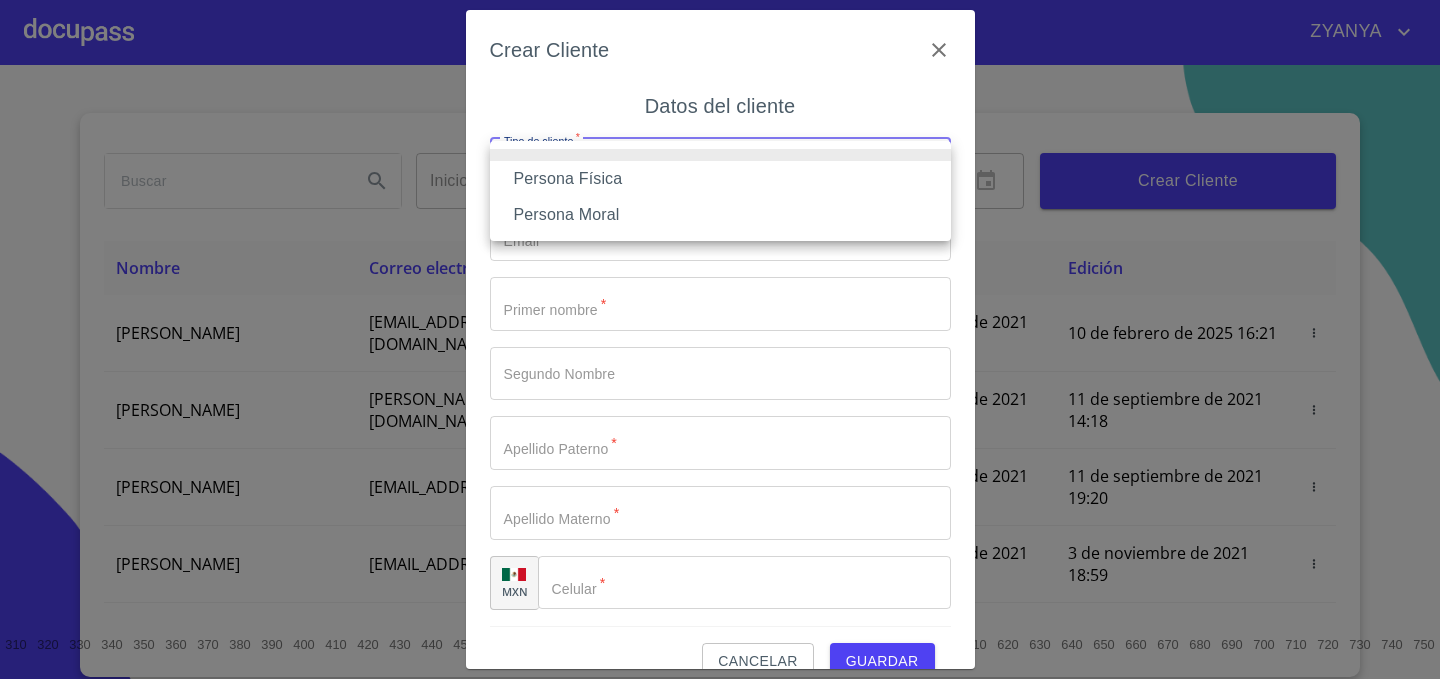 click on "Persona Física" at bounding box center (720, 179) 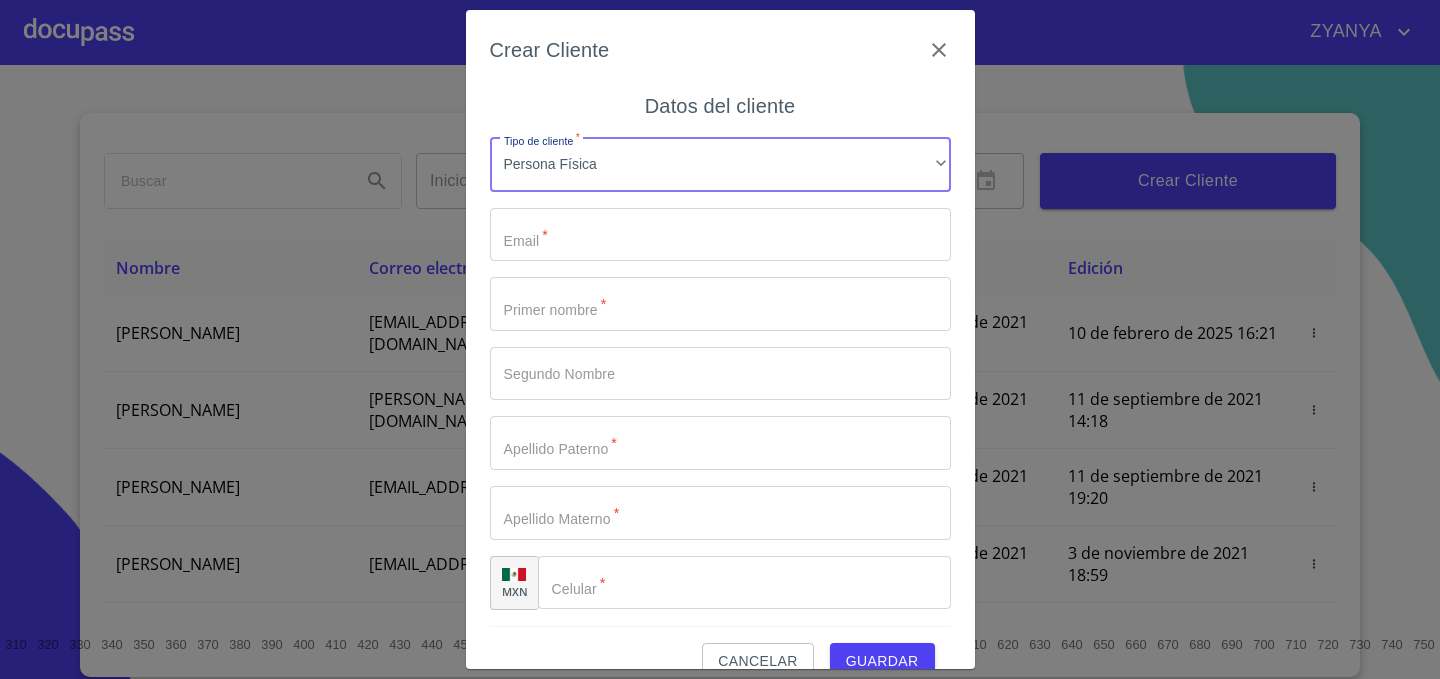 click on "Tipo de cliente   *" at bounding box center [720, 235] 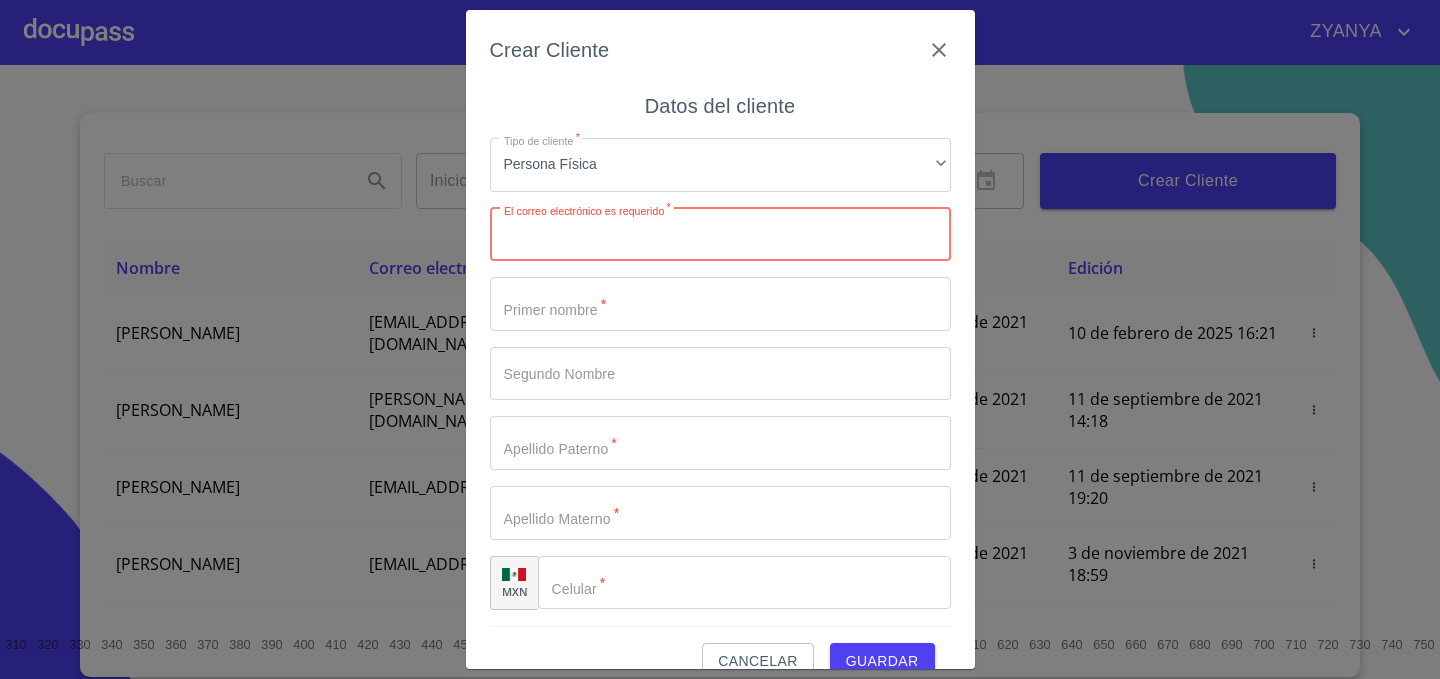 paste on "[EMAIL_ADDRESS][PERSON_NAME][DOMAIN_NAME]" 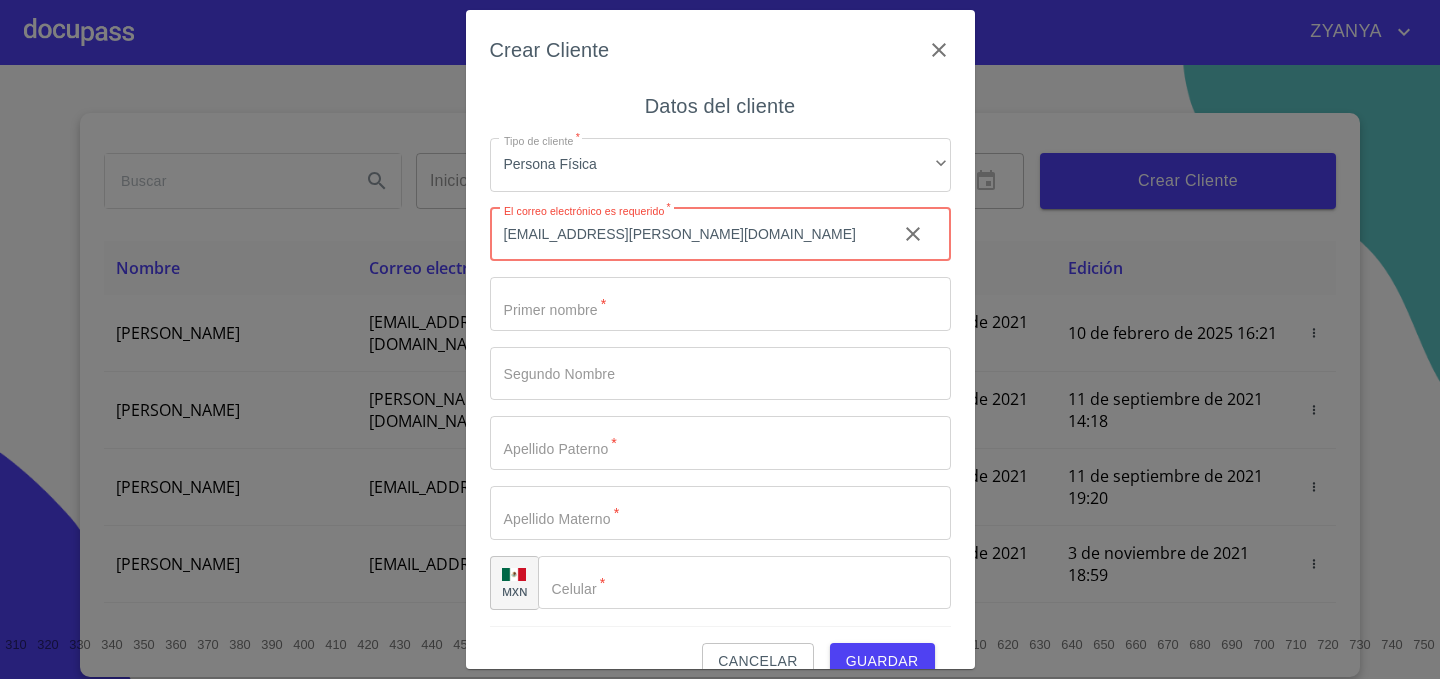 type on "[EMAIL_ADDRESS][PERSON_NAME][DOMAIN_NAME]" 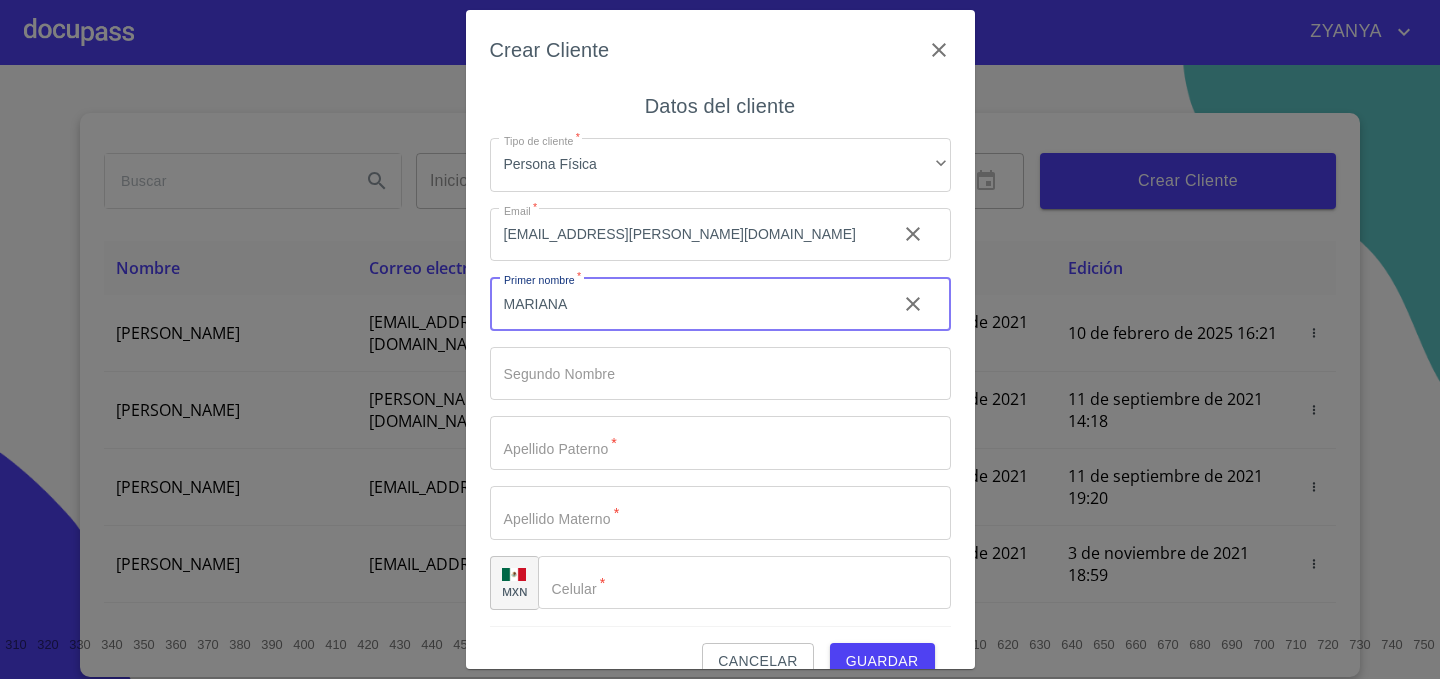 type on "MARIANA" 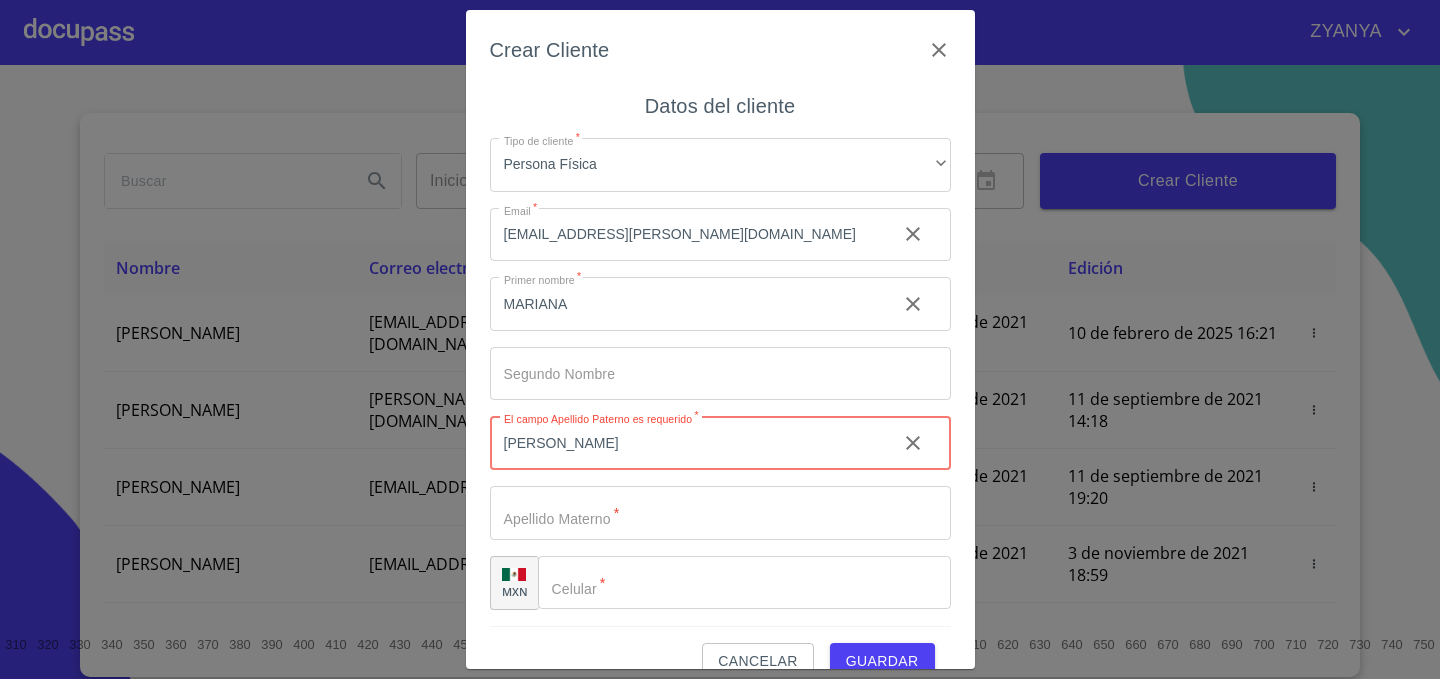 type on "[PERSON_NAME]" 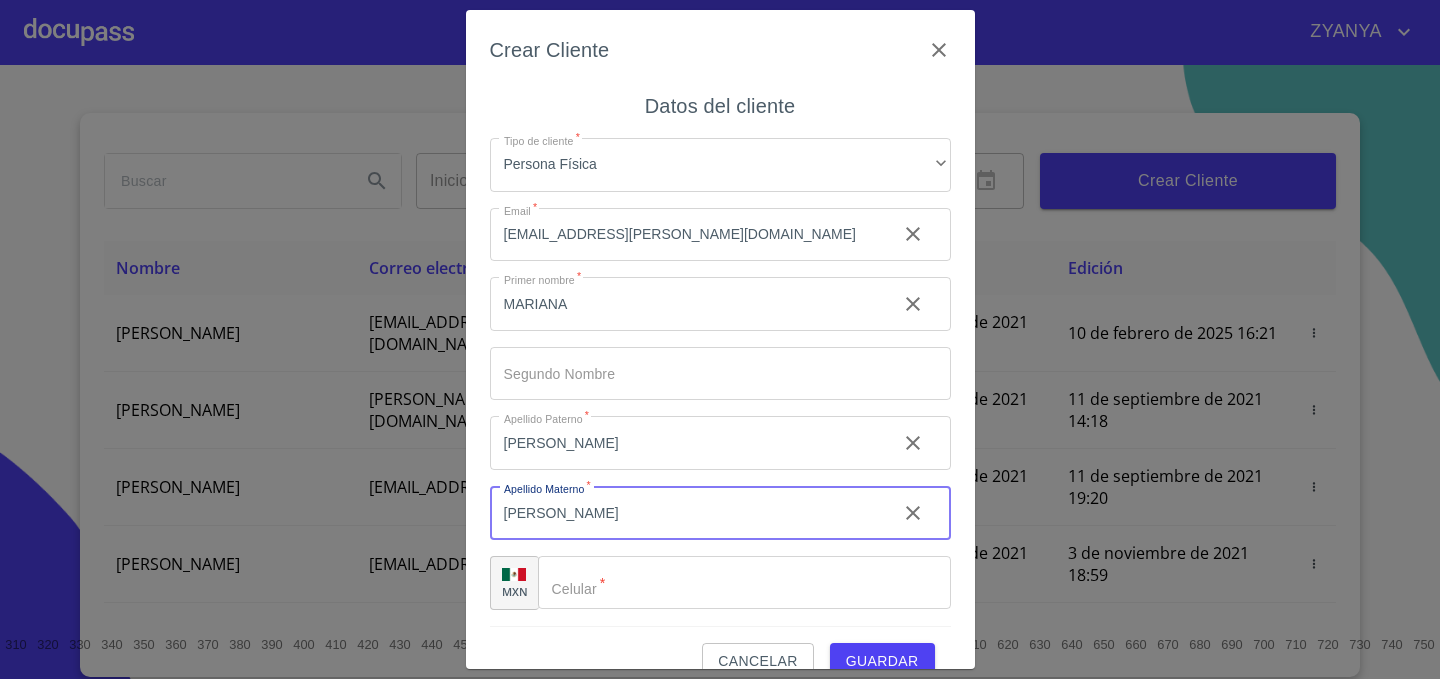 type on "[PERSON_NAME]" 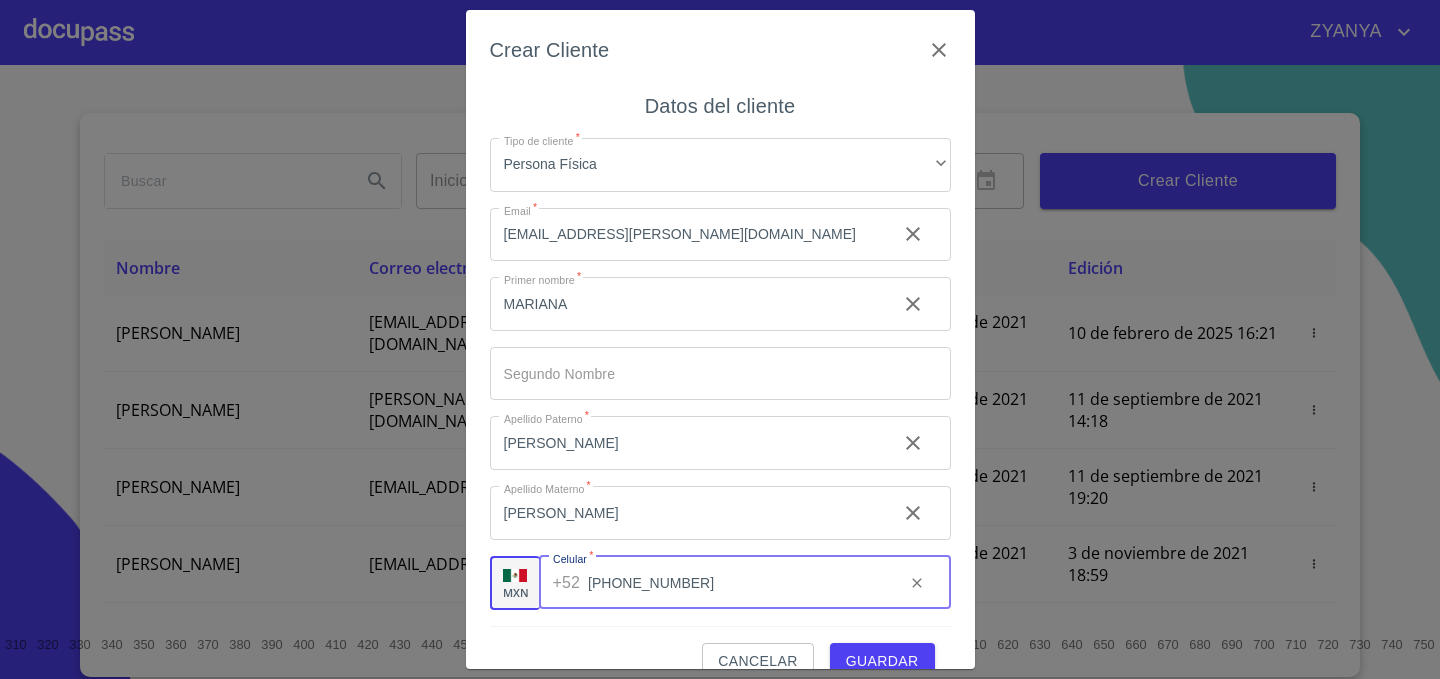 scroll, scrollTop: 34, scrollLeft: 0, axis: vertical 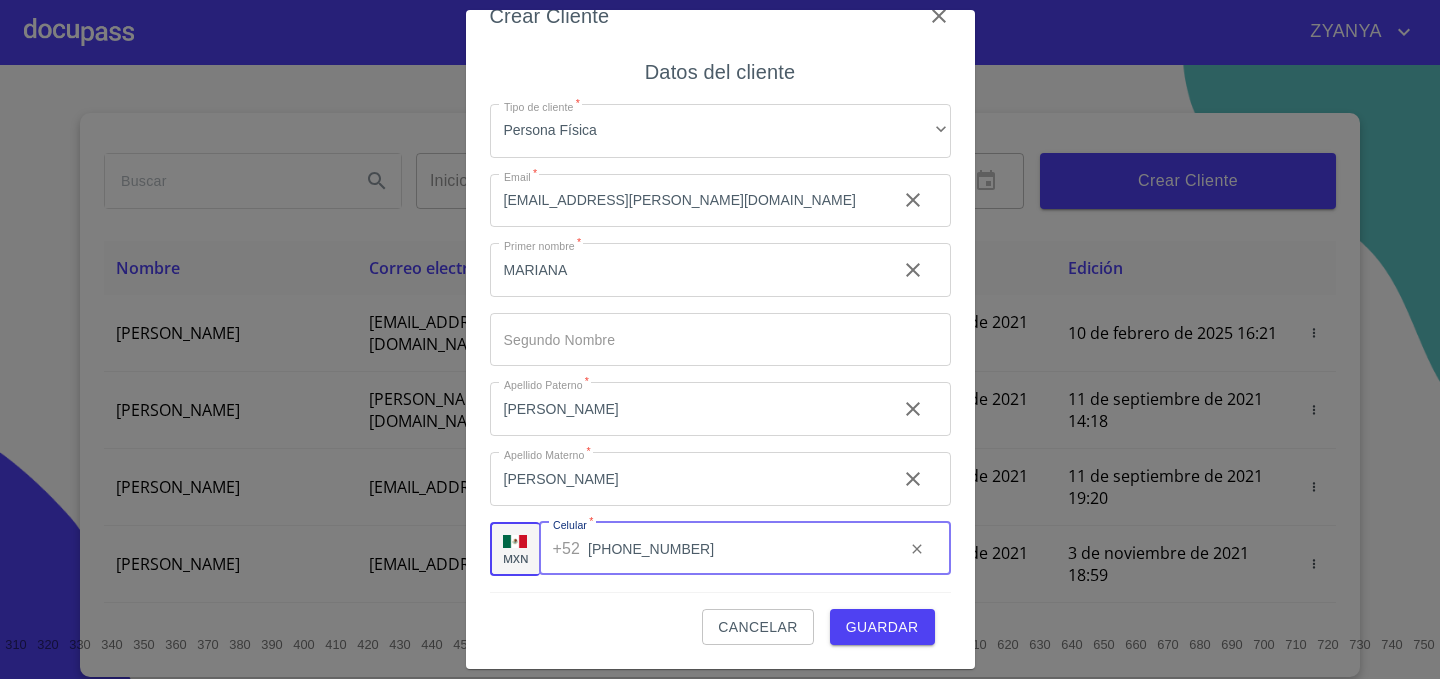 type on "[PHONE_NUMBER]" 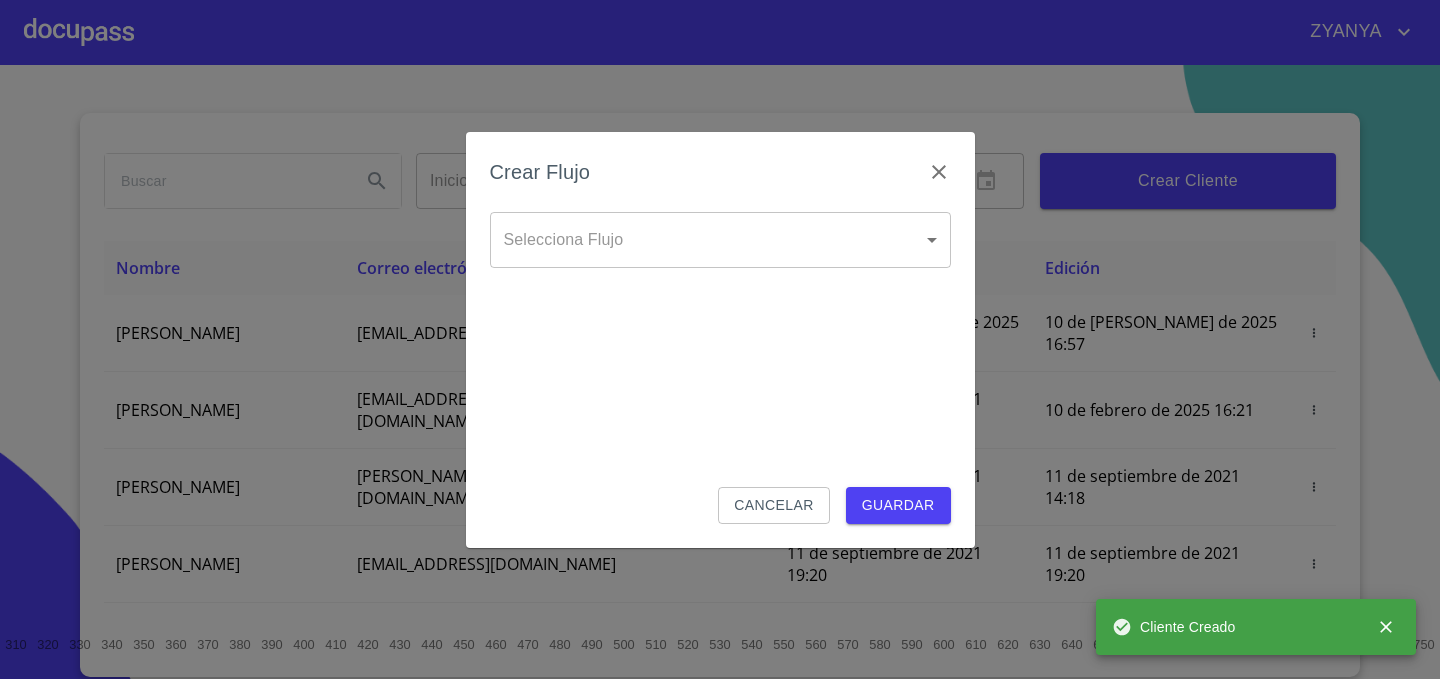 click on "ZYANYA Inicio ​ Fin ​ Crear Cliente Nombre   Correo electrónico   Registro   Edición     [PERSON_NAME]  [EMAIL_ADDRESS][PERSON_NAME][DOMAIN_NAME] 10 de [PERSON_NAME] de 2025 16:57 10 de [PERSON_NAME] de 2025 16:57 [PERSON_NAME] GROVER [EMAIL_ADDRESS][PERSON_NAME][PERSON_NAME][DOMAIN_NAME] 10 de septiembre de 2021 18:55 10 de febrero de 2025 16:21 [PERSON_NAME] CELIS  [EMAIL_ADDRESS][PERSON_NAME][DOMAIN_NAME] 11 de septiembre de 2021 14:18 11 de septiembre de 2021 14:18 [PERSON_NAME] [PERSON_NAME][EMAIL_ADDRESS][DOMAIN_NAME] 11 de septiembre de 2021 19:20 11 de septiembre de 2021 19:20 [PERSON_NAME] [EMAIL_ADDRESS][DOMAIN_NAME] 13 de septiembre de 2021 11:06 3 de noviembre de 2021 18:59 [PERSON_NAME] [EMAIL_ADDRESS][DOMAIN_NAME] 14 de septiembre de 2021 12:26 14 de septiembre de 2021 12:26 [PERSON_NAME] [EMAIL_ADDRESS][DOMAIN_NAME] 14 de septiembre de 2021 16:35 14 de septiembre de 2021 16:35 [PERSON_NAME] [EMAIL_ADDRESS][DOMAIN_NAME] 14 de septiembre de 2021 18:24 14 de septiembre de 2021 18:24 [PERSON_NAME]  [EMAIL_ADDRESS][DOMAIN_NAME] 15 de septiembre de 2021 13:18 1 2 3 4 5 6 7 8 9 10" at bounding box center (720, 339) 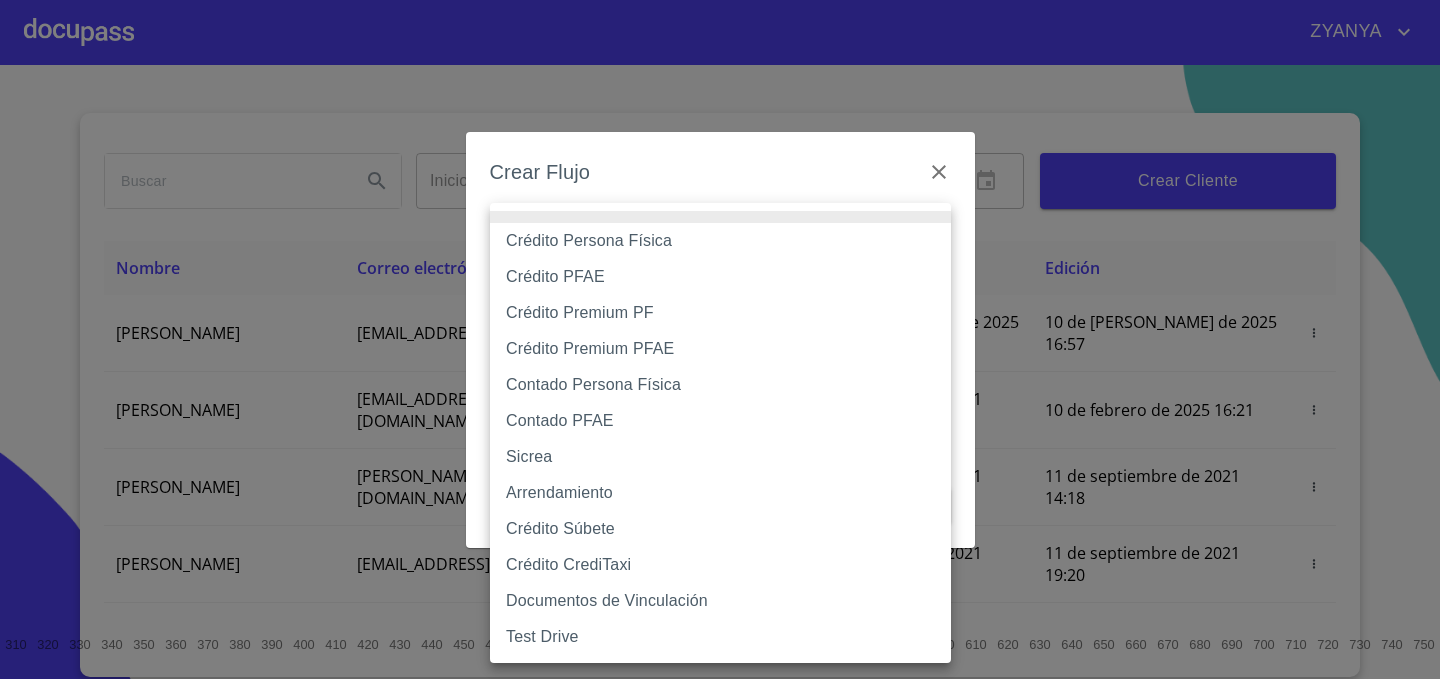 click on "Crédito Persona Física" at bounding box center [720, 241] 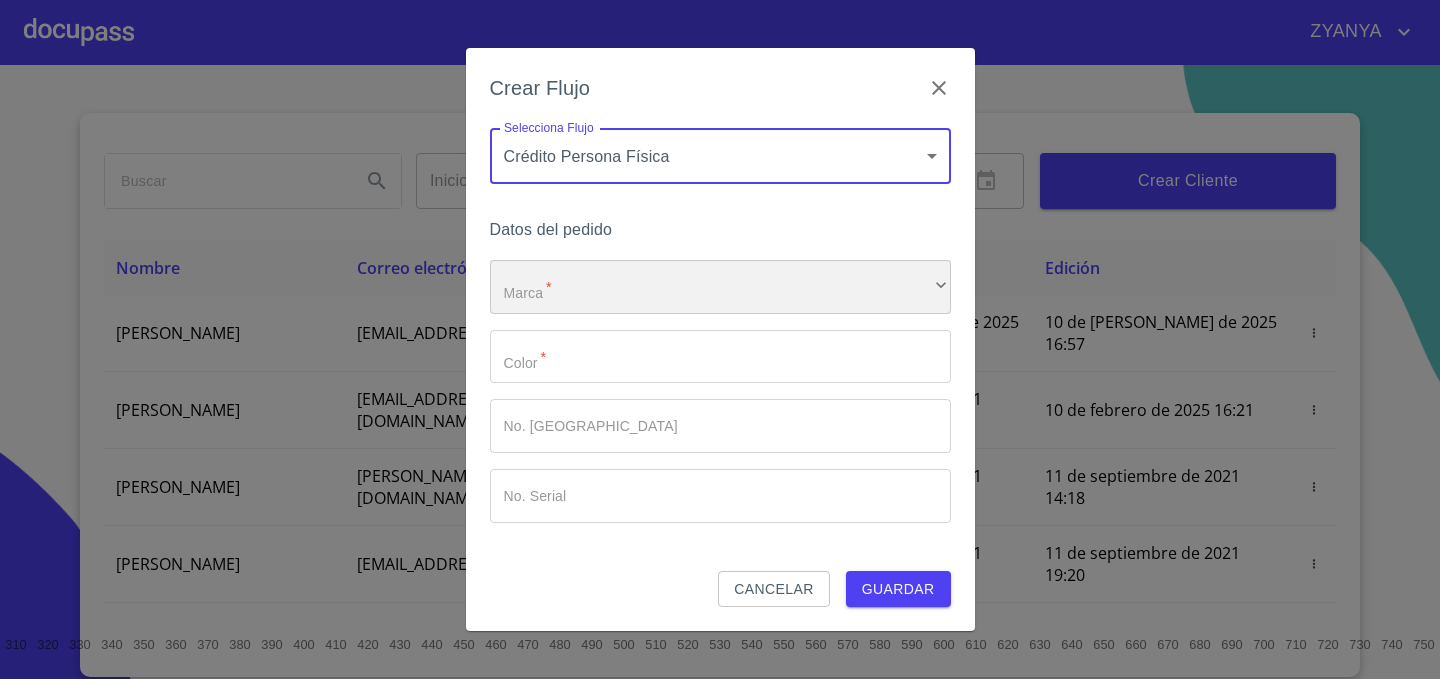 click on "​" at bounding box center [720, 287] 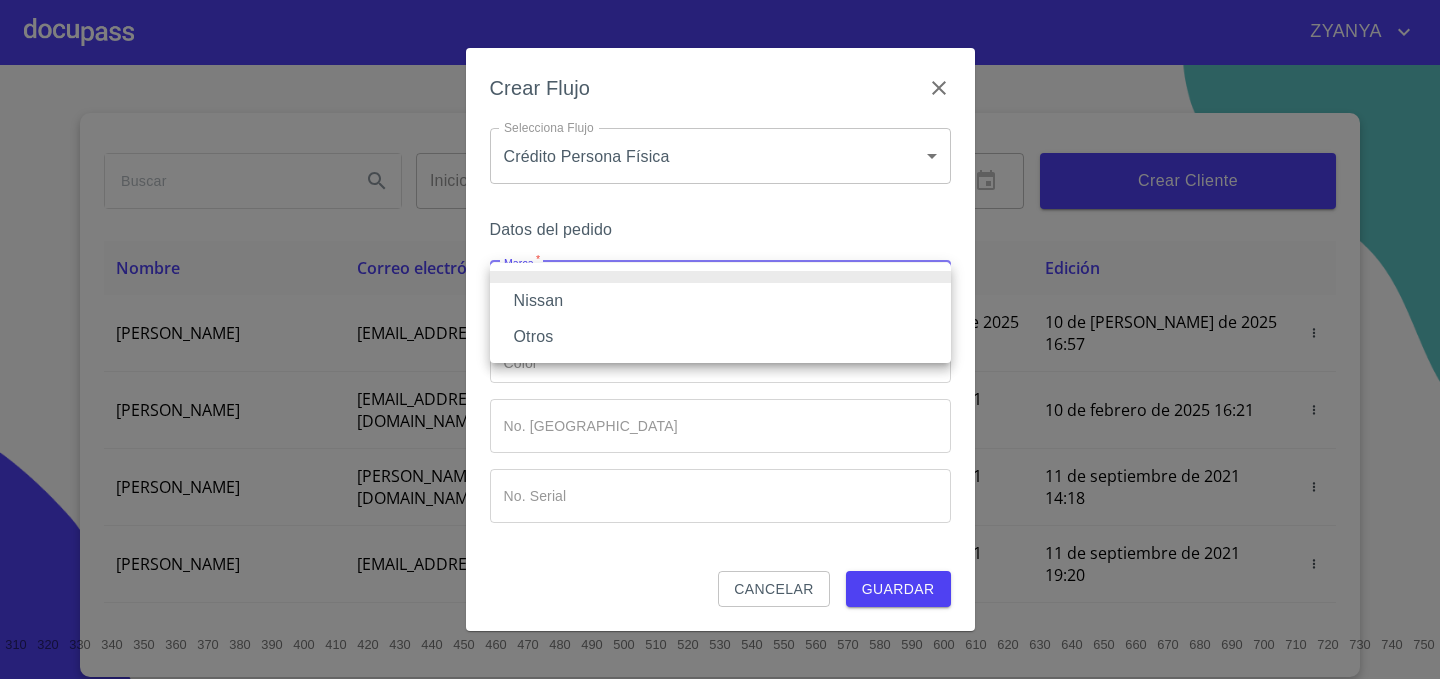 click on "Nissan" at bounding box center (720, 301) 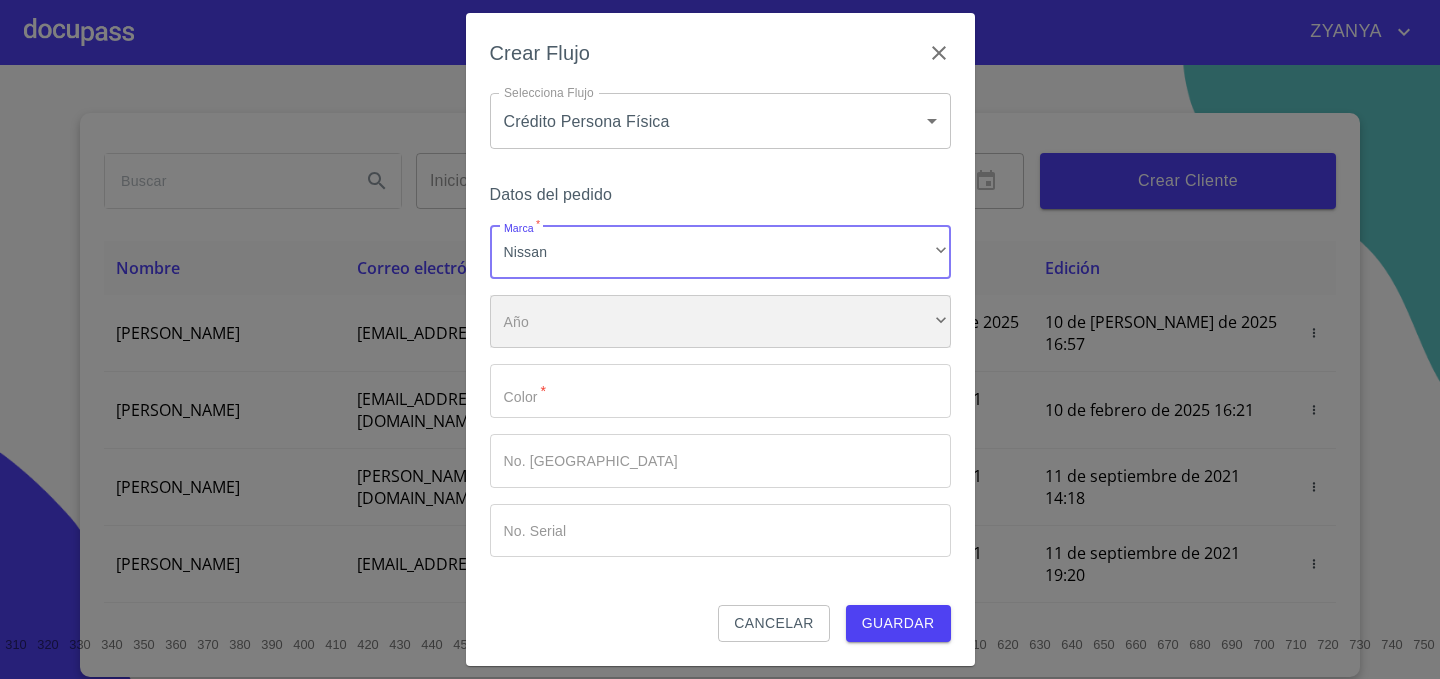 click on "​" at bounding box center (720, 322) 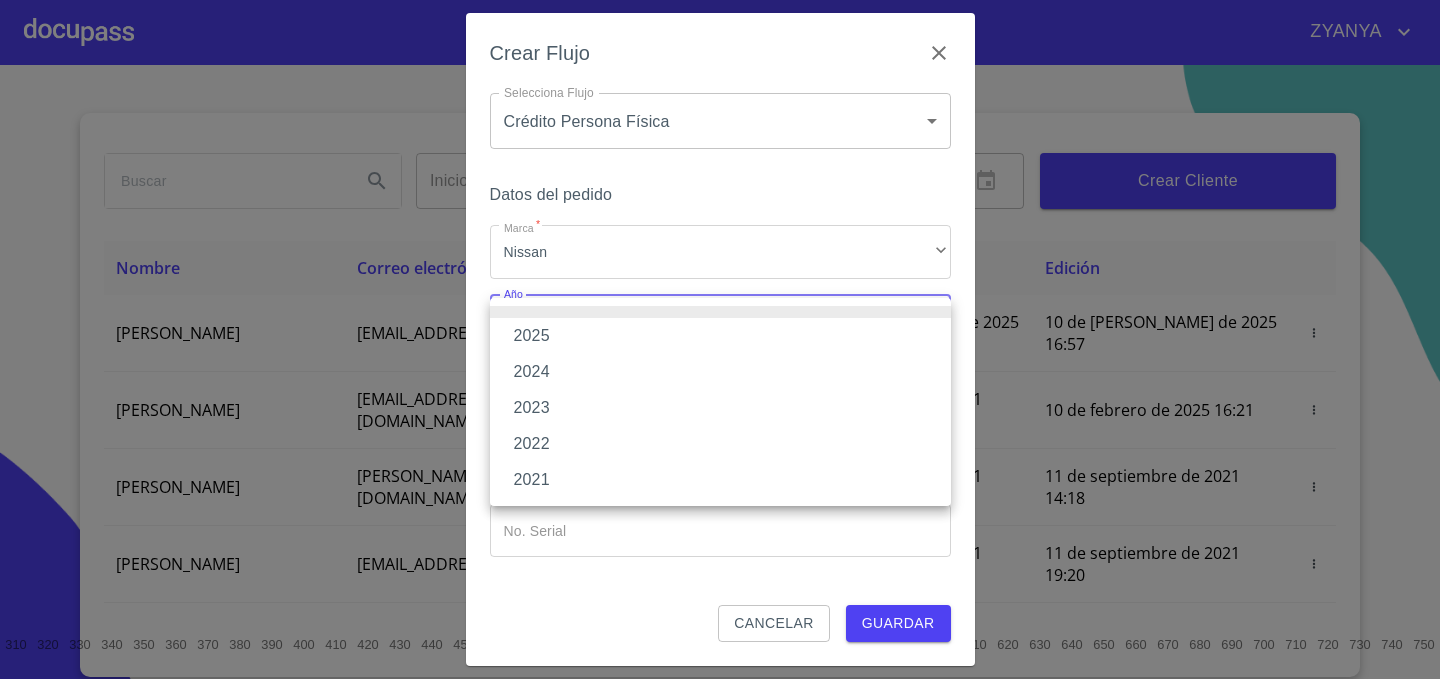 click on "2025" at bounding box center (720, 336) 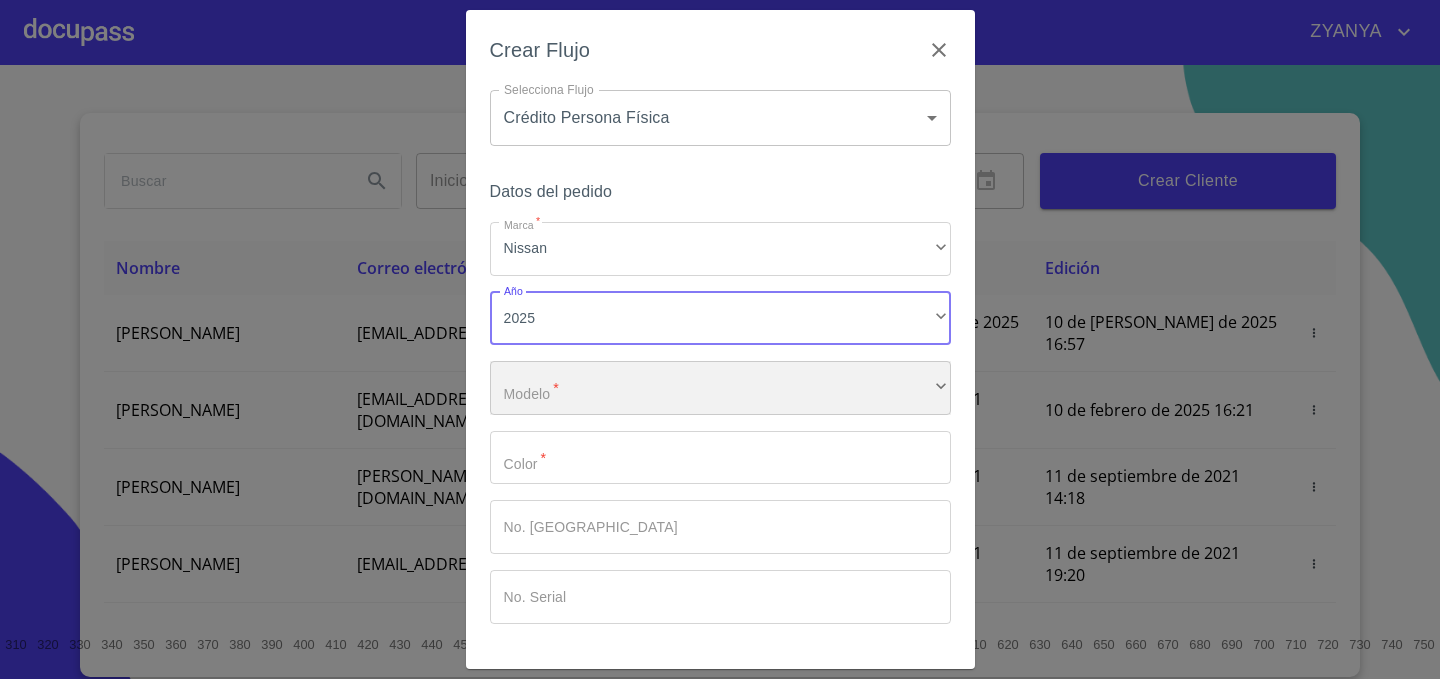 click on "​" at bounding box center (720, 388) 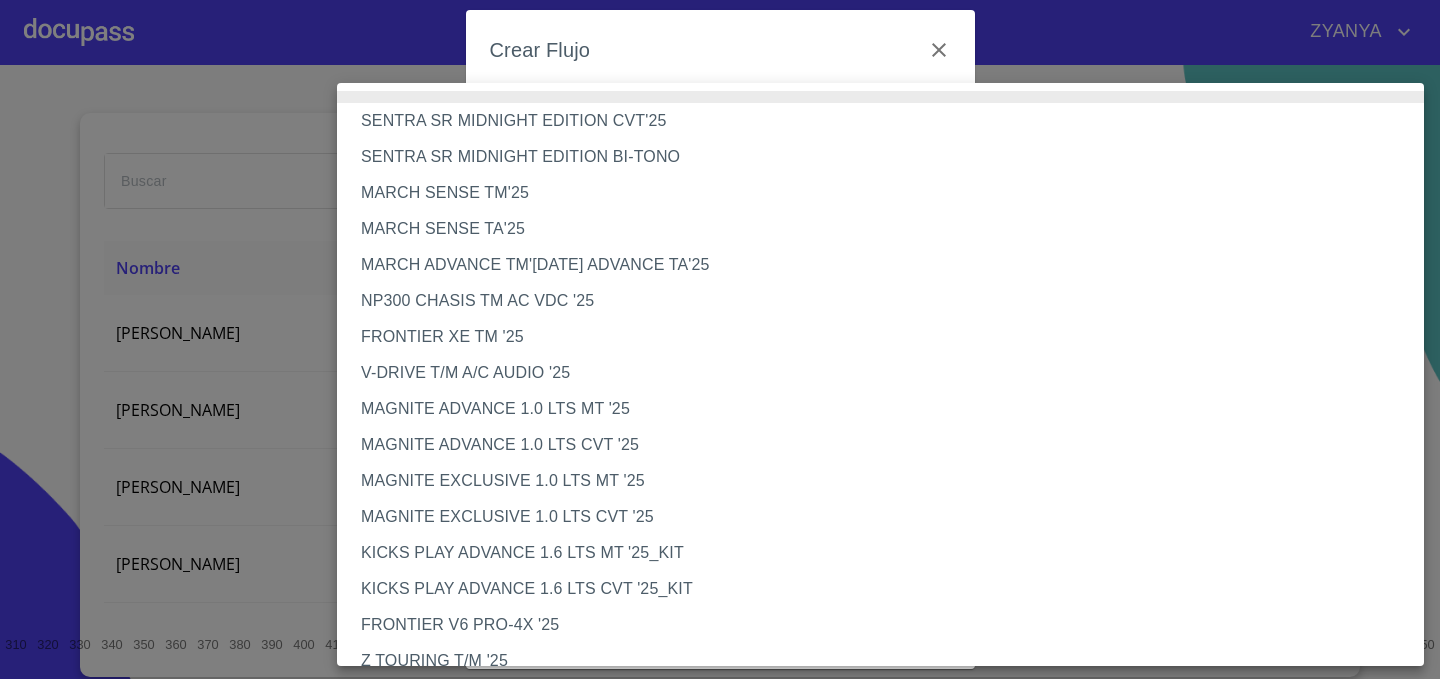 click on "MAGNITE EXCLUSIVE 1.0 LTS CVT '25" at bounding box center (880, 517) 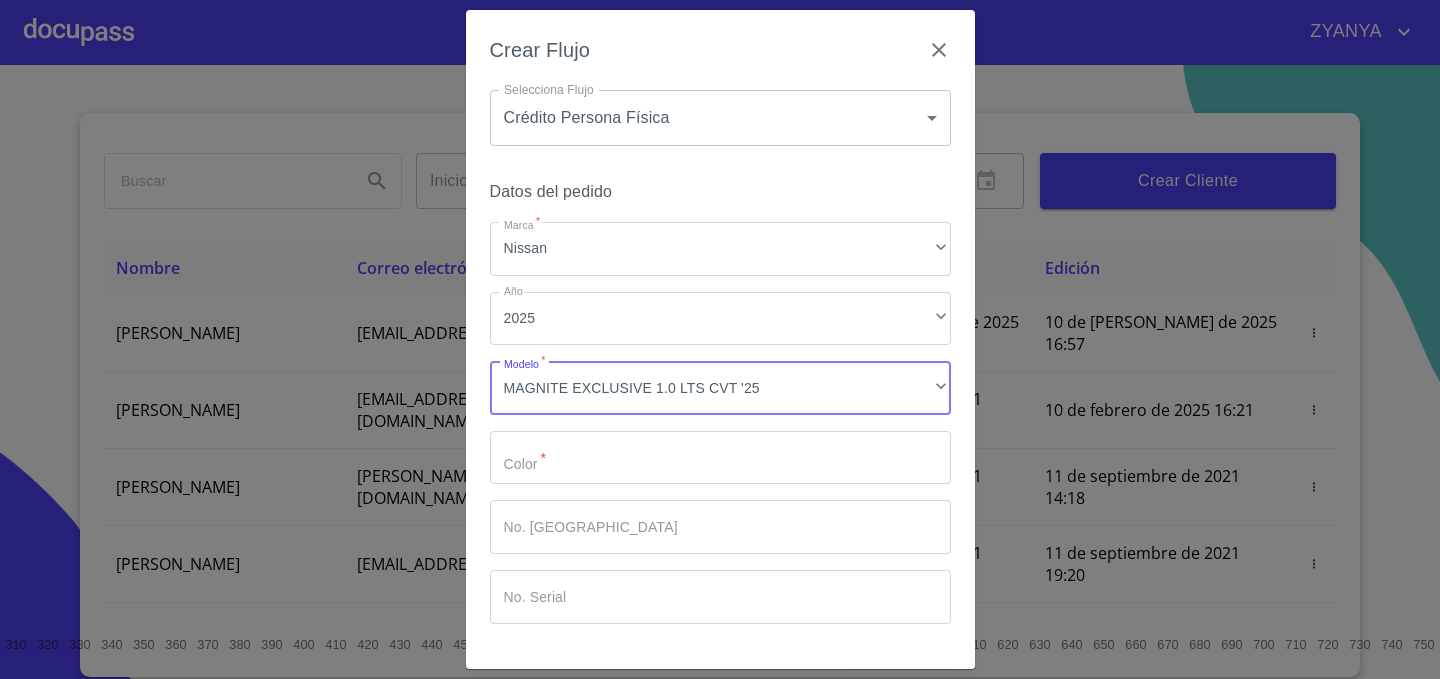 click on "Marca   *" at bounding box center [720, 458] 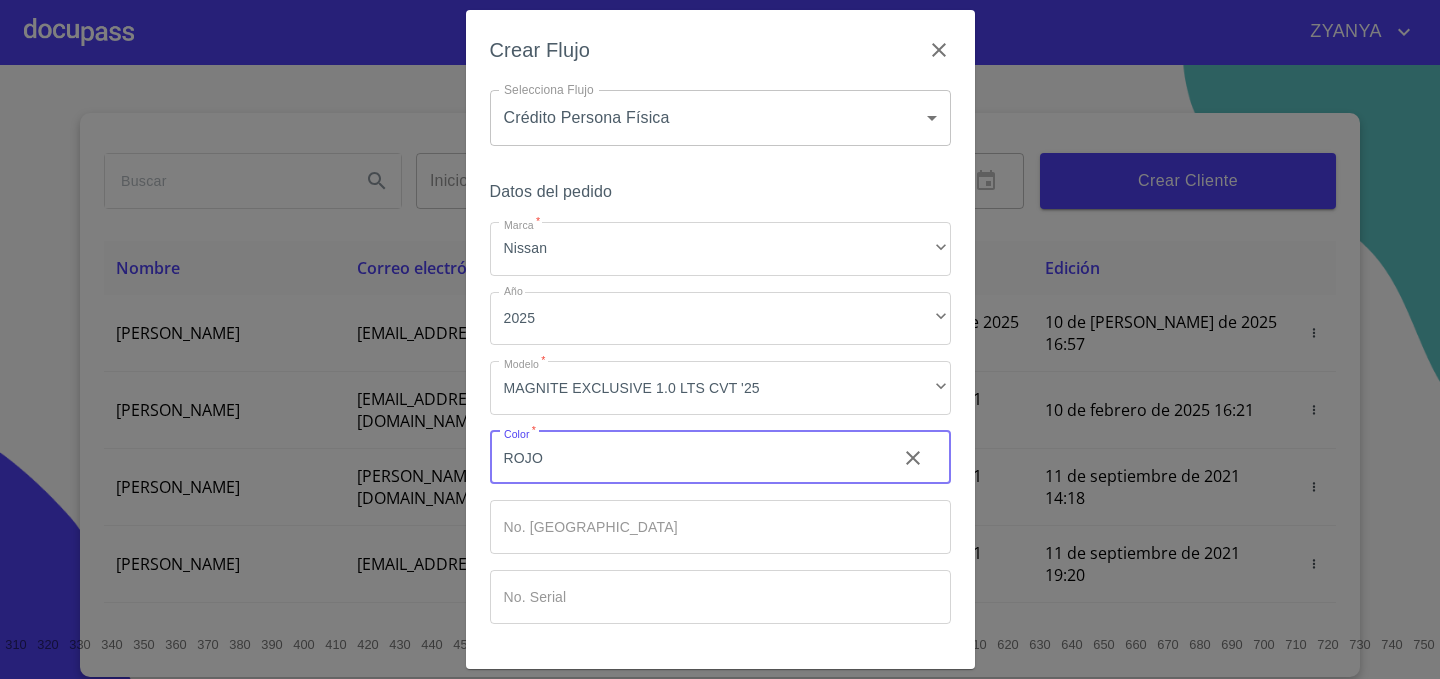 scroll, scrollTop: 63, scrollLeft: 0, axis: vertical 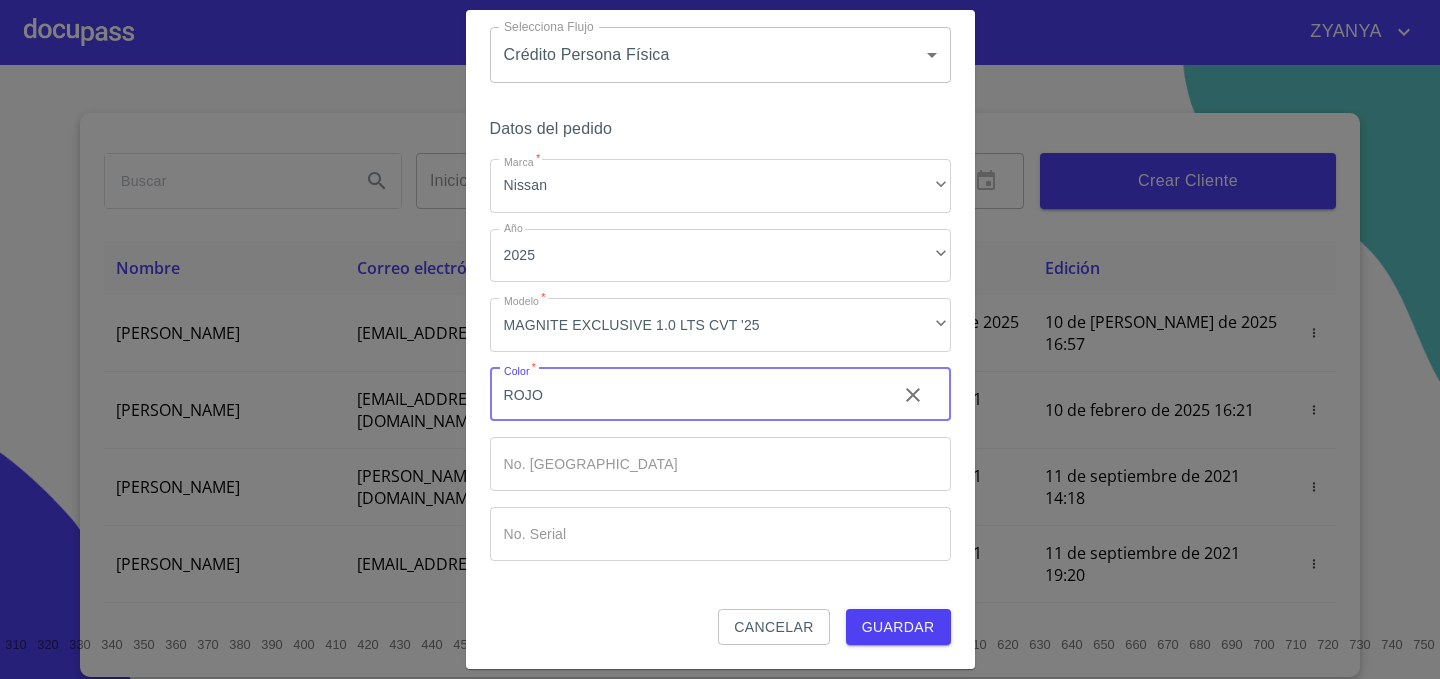 type on "ROJO" 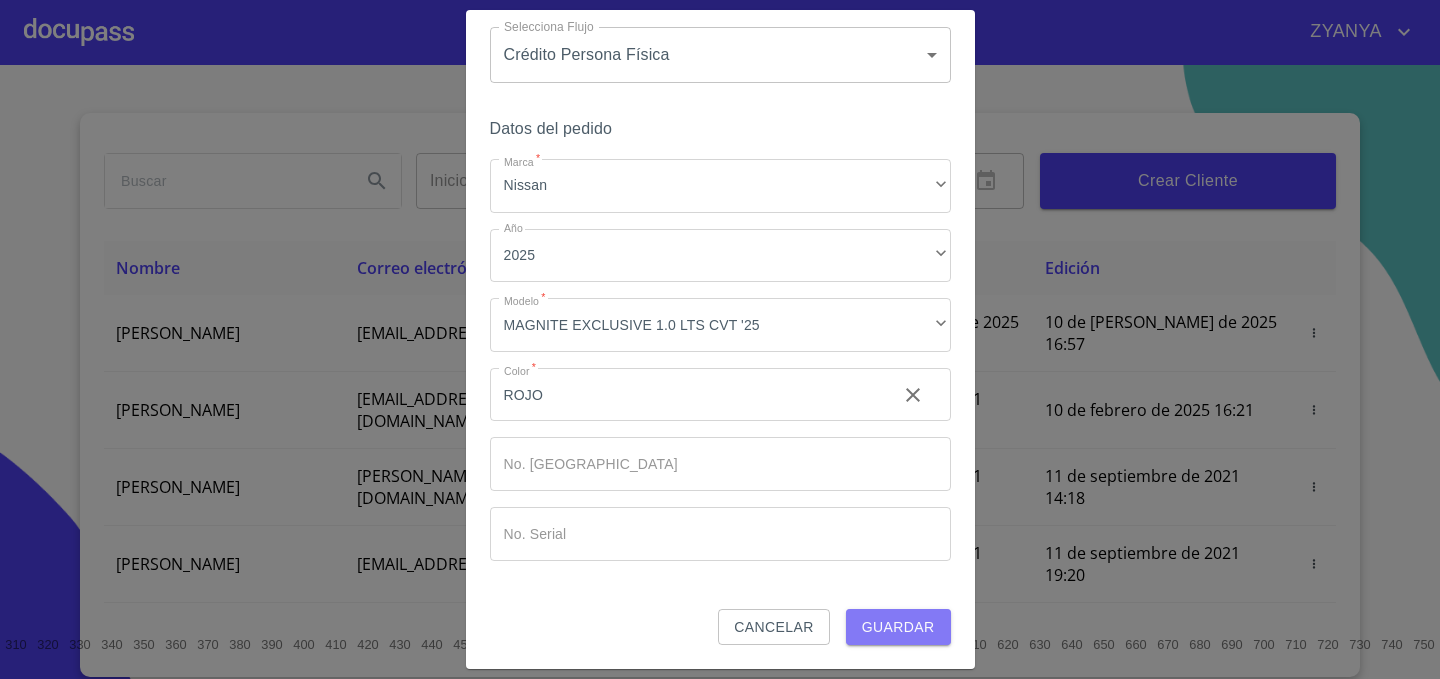 click on "Guardar" at bounding box center [898, 627] 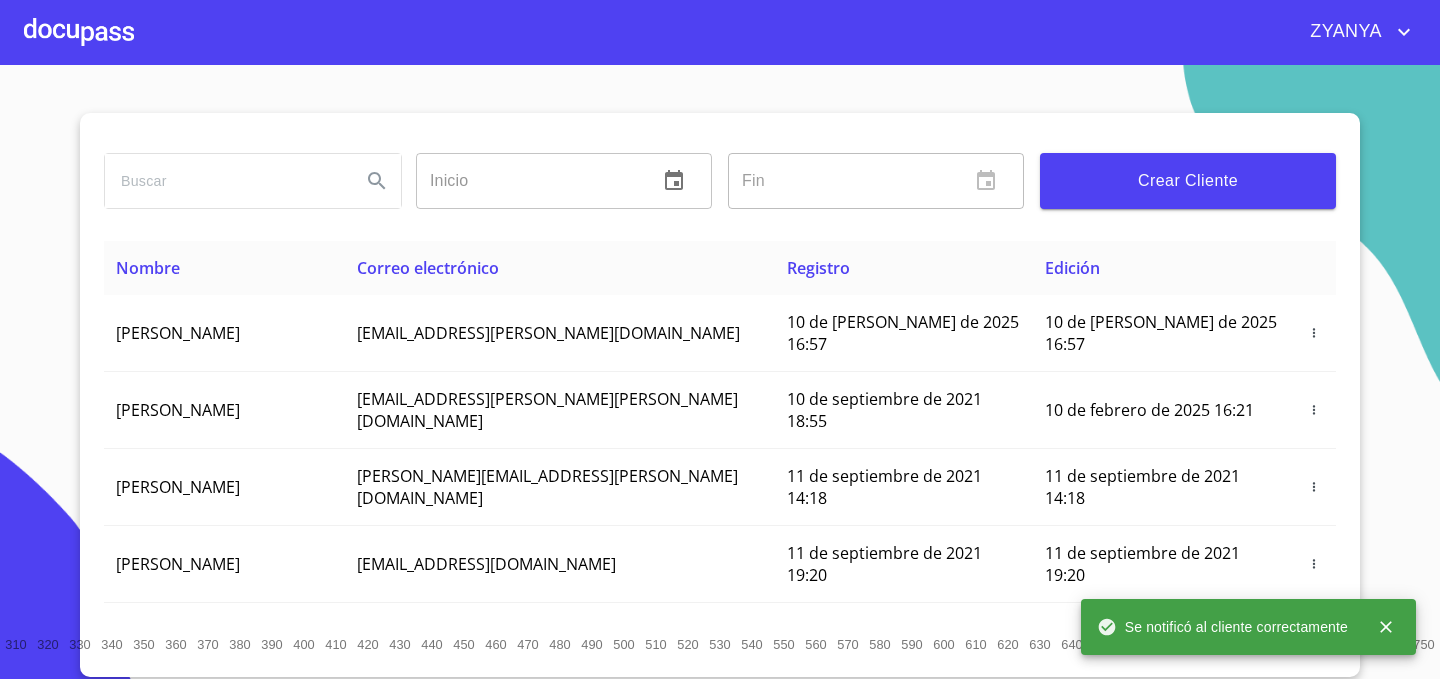 click at bounding box center (79, 32) 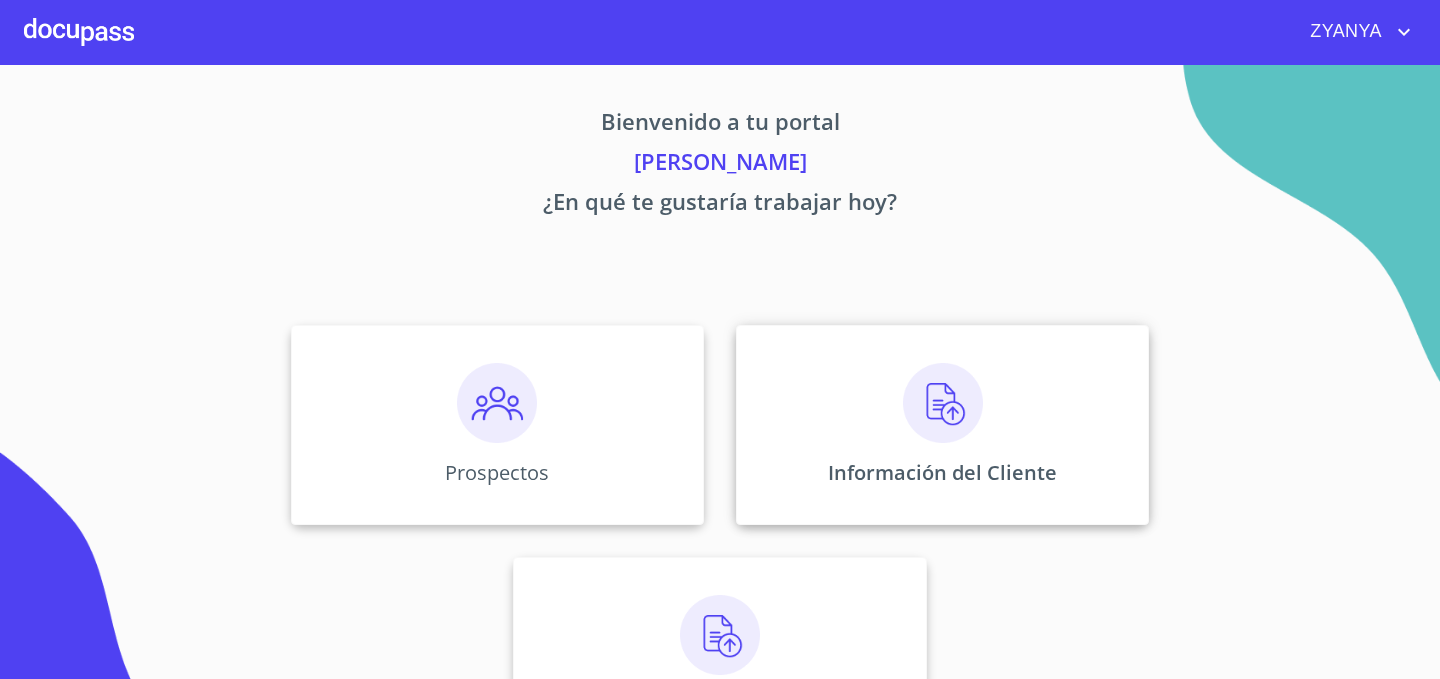 click at bounding box center [943, 403] 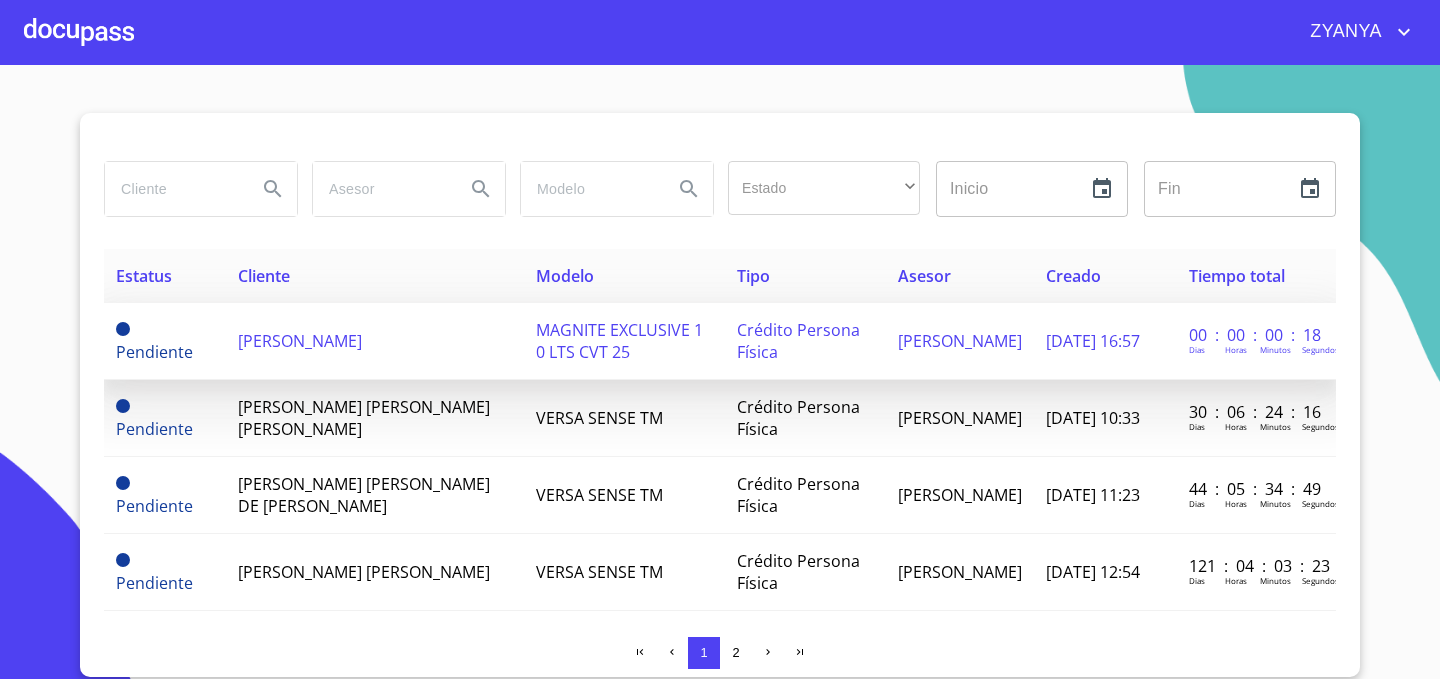 click on "[PERSON_NAME]" at bounding box center (300, 341) 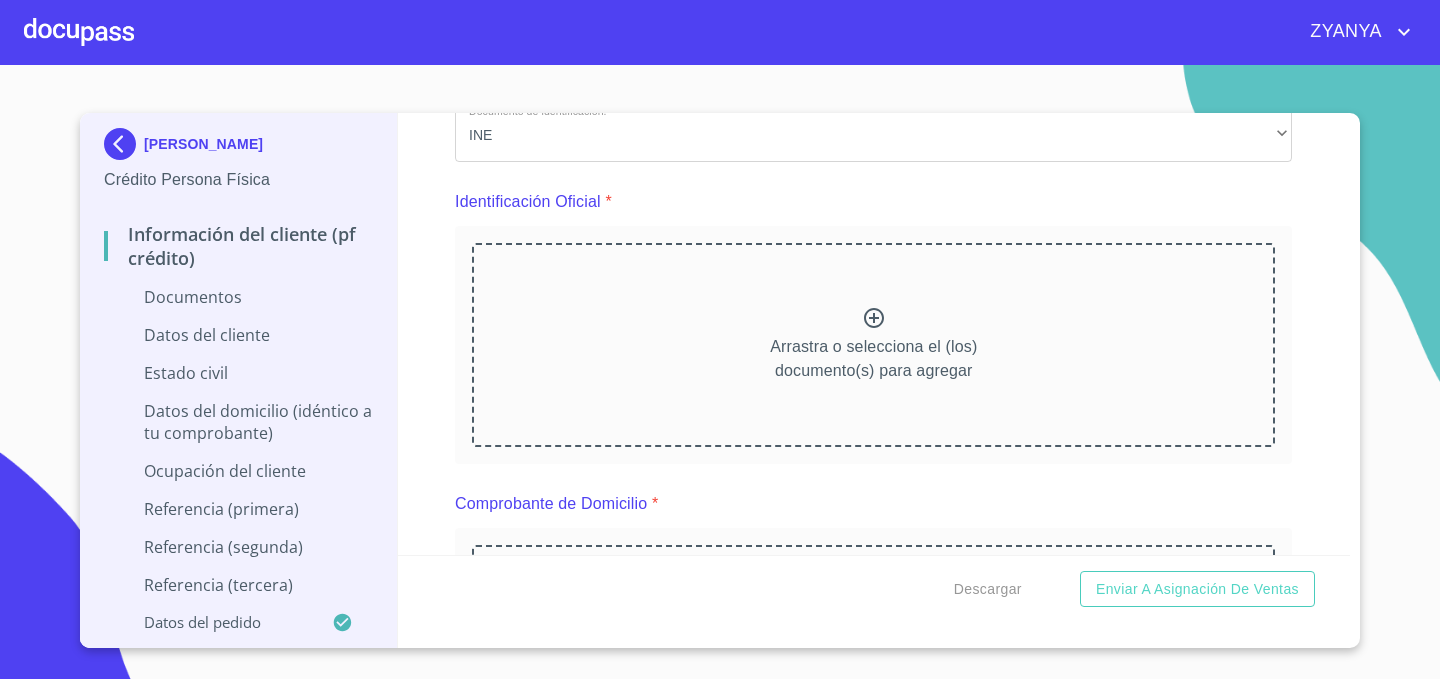 scroll, scrollTop: 179, scrollLeft: 0, axis: vertical 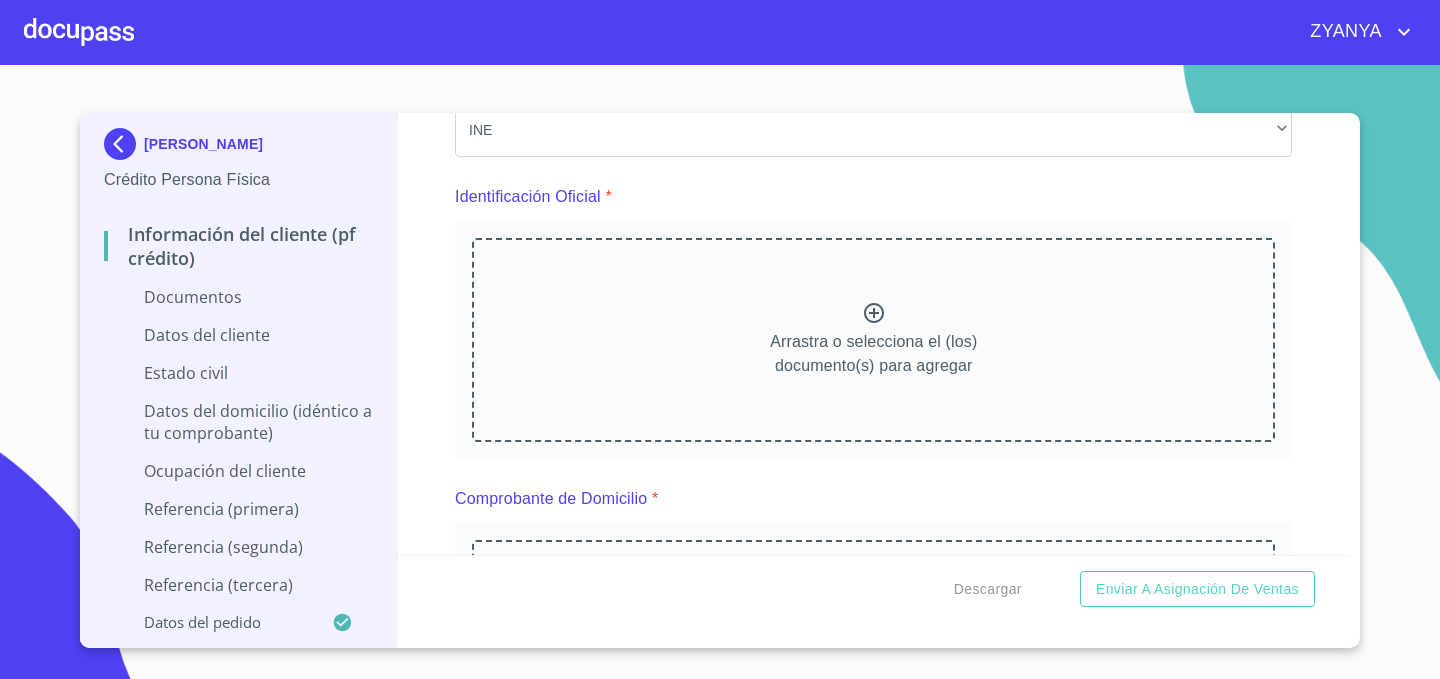 click 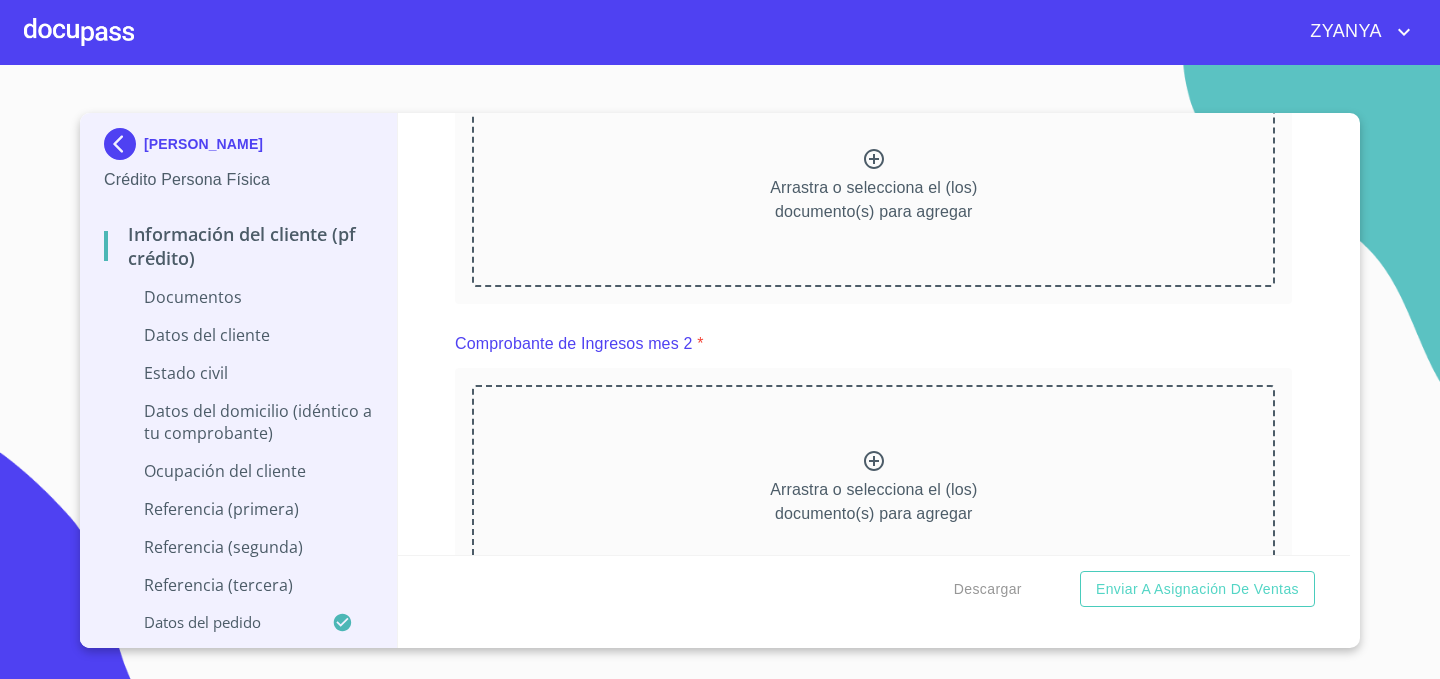 scroll, scrollTop: 1029, scrollLeft: 0, axis: vertical 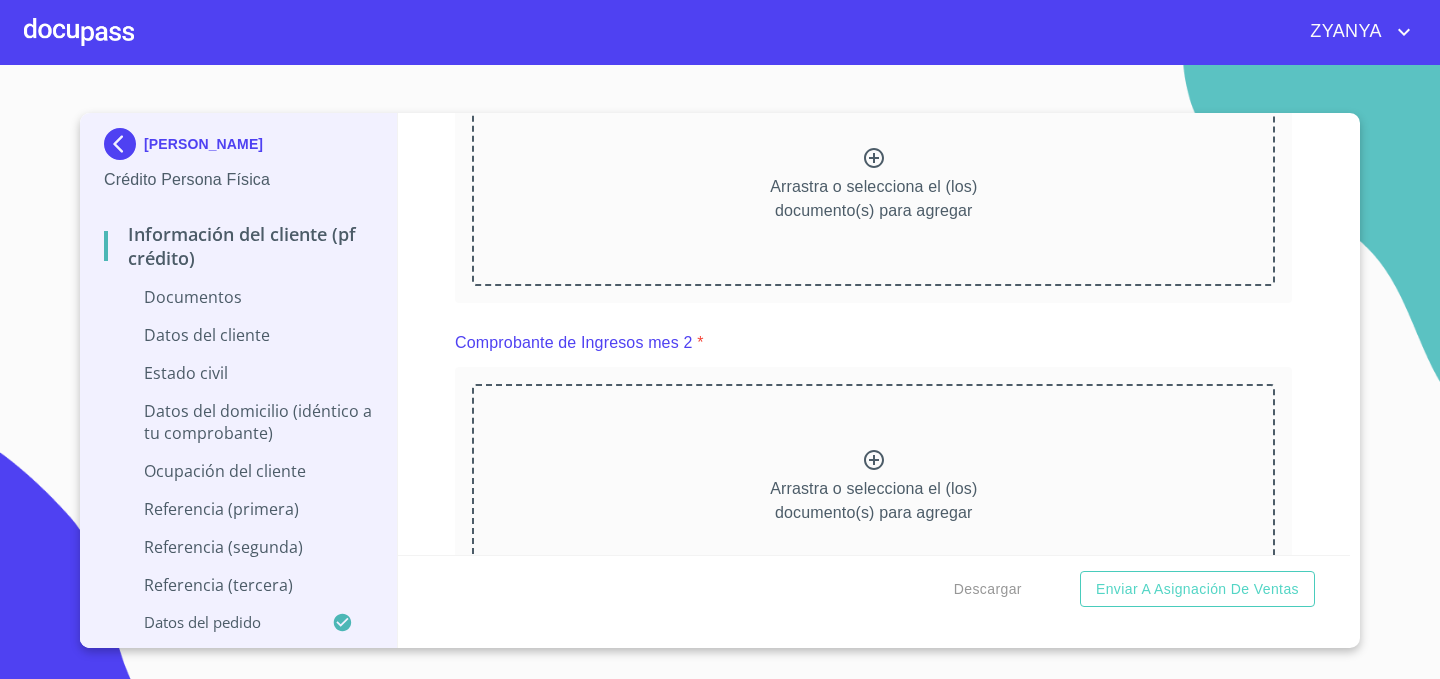 click on "Independiente/Dueño de negocio/Persona Moral" at bounding box center (873, -25) 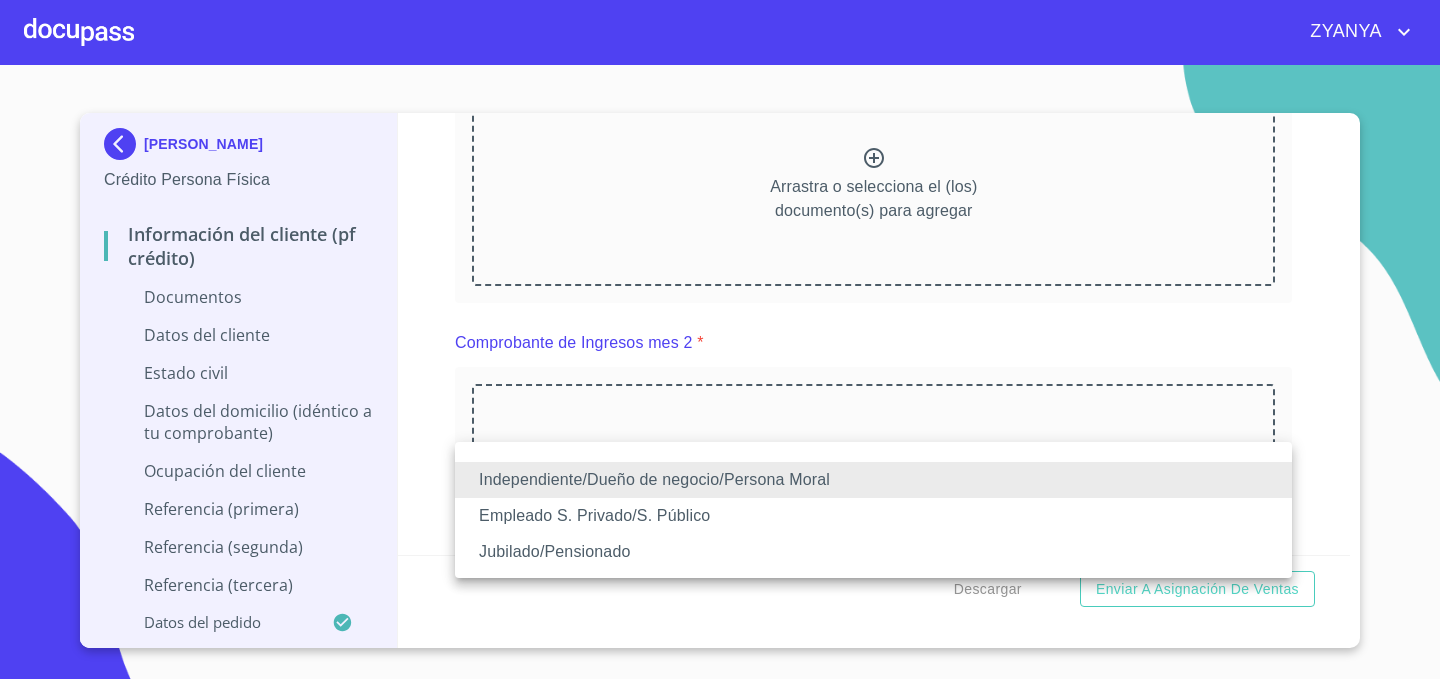 click on "Empleado S. Privado/S. Público" at bounding box center [873, 516] 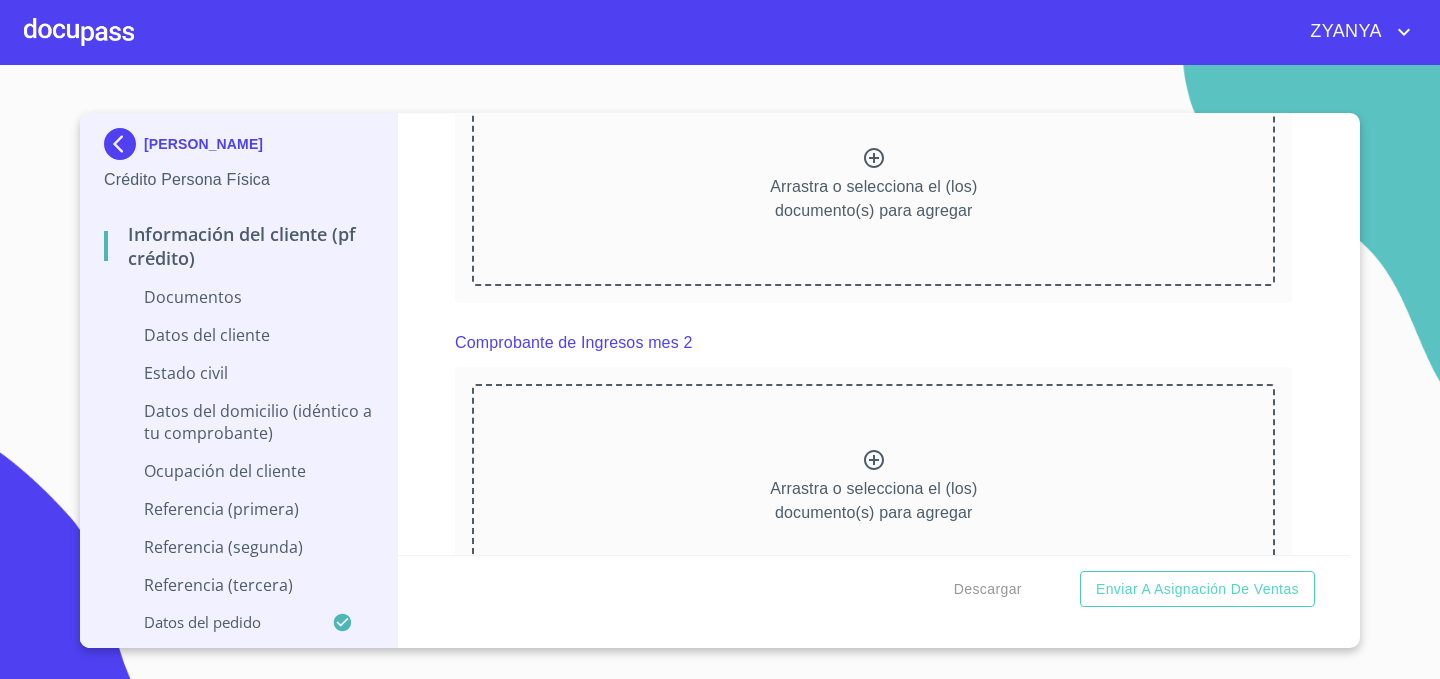 click 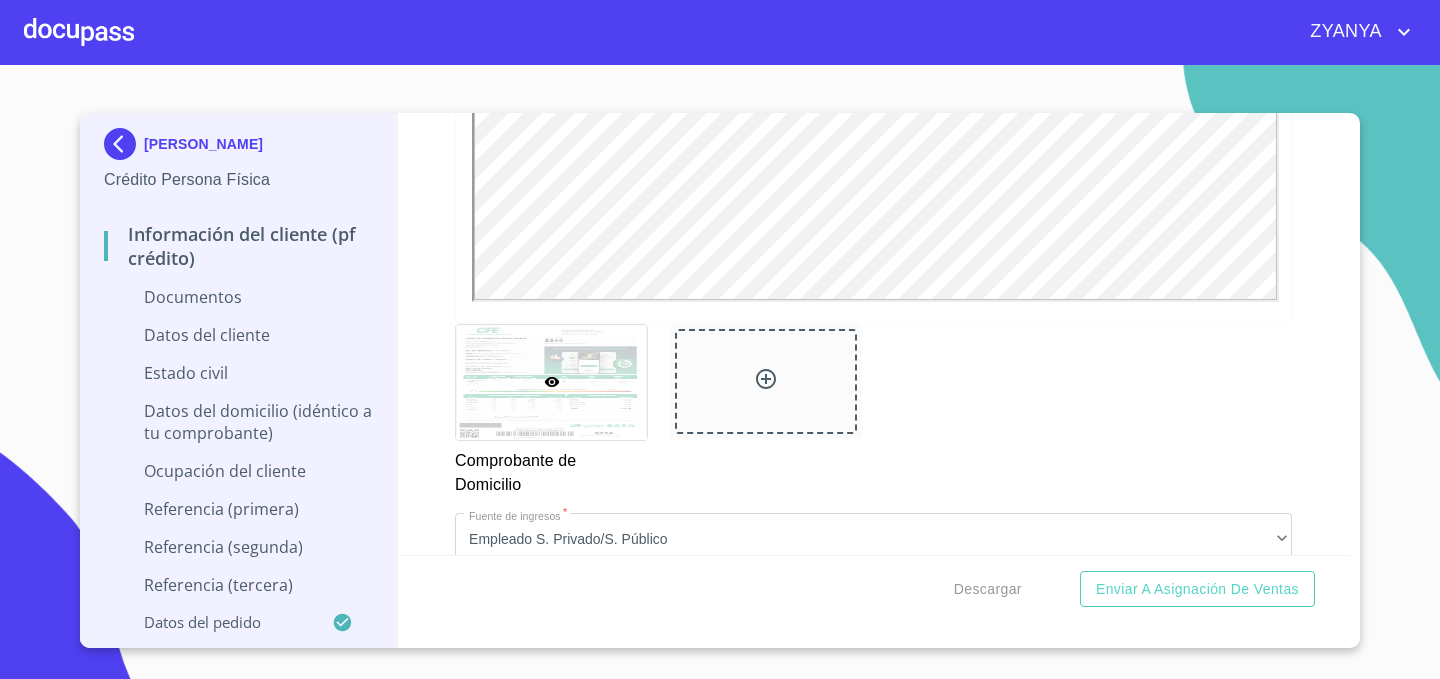 scroll, scrollTop: 0, scrollLeft: 0, axis: both 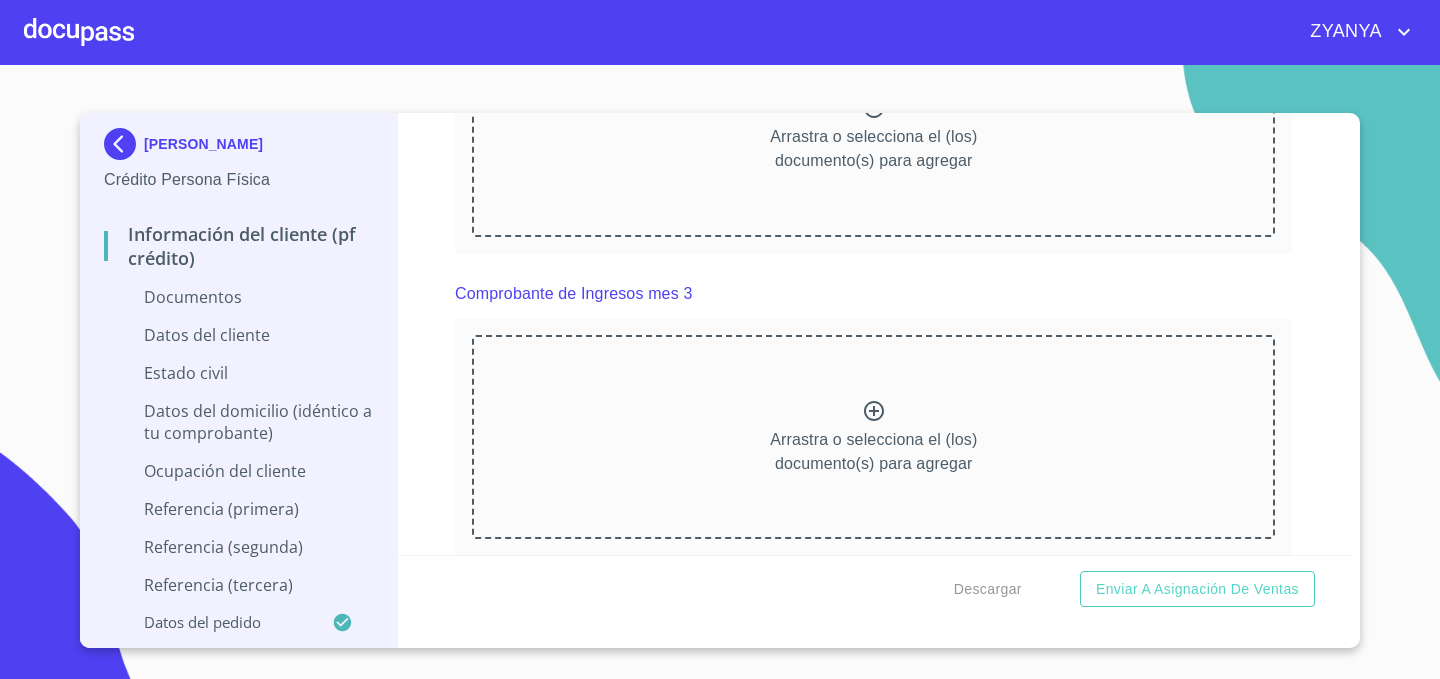 click 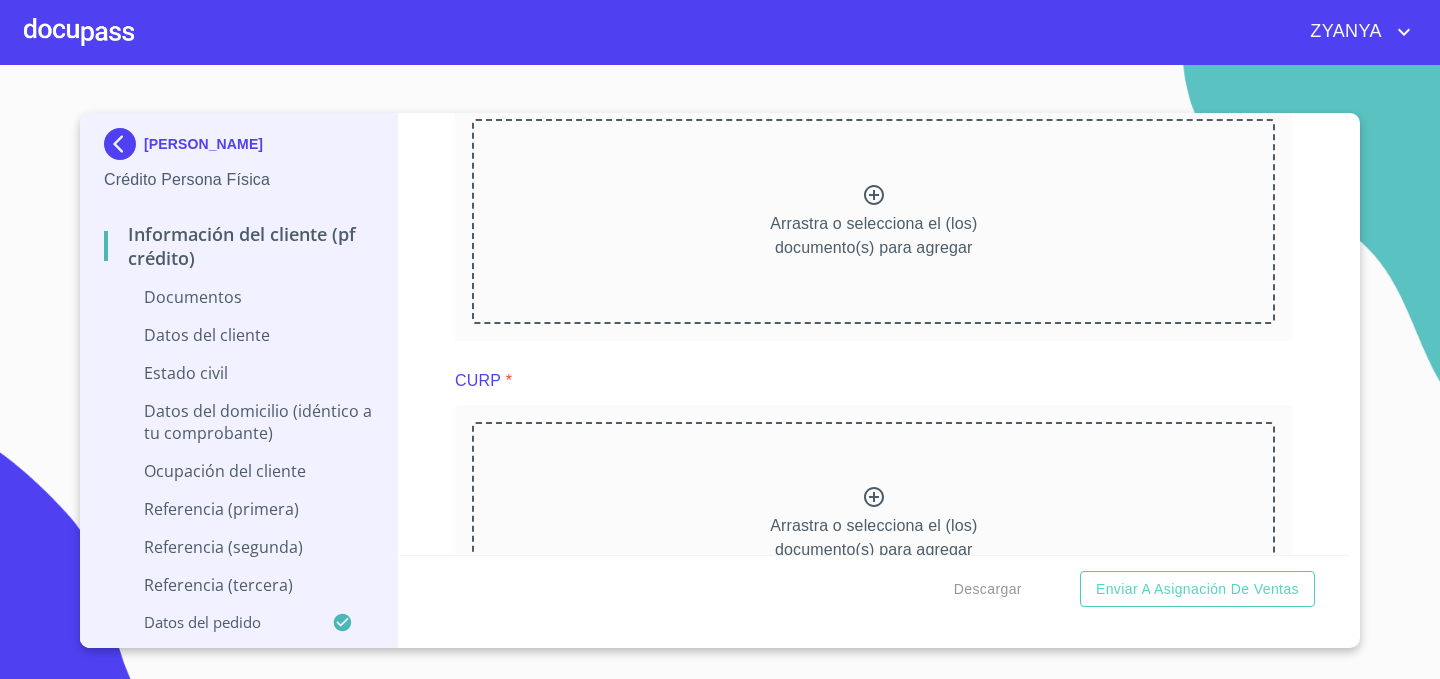 scroll, scrollTop: 2797, scrollLeft: 0, axis: vertical 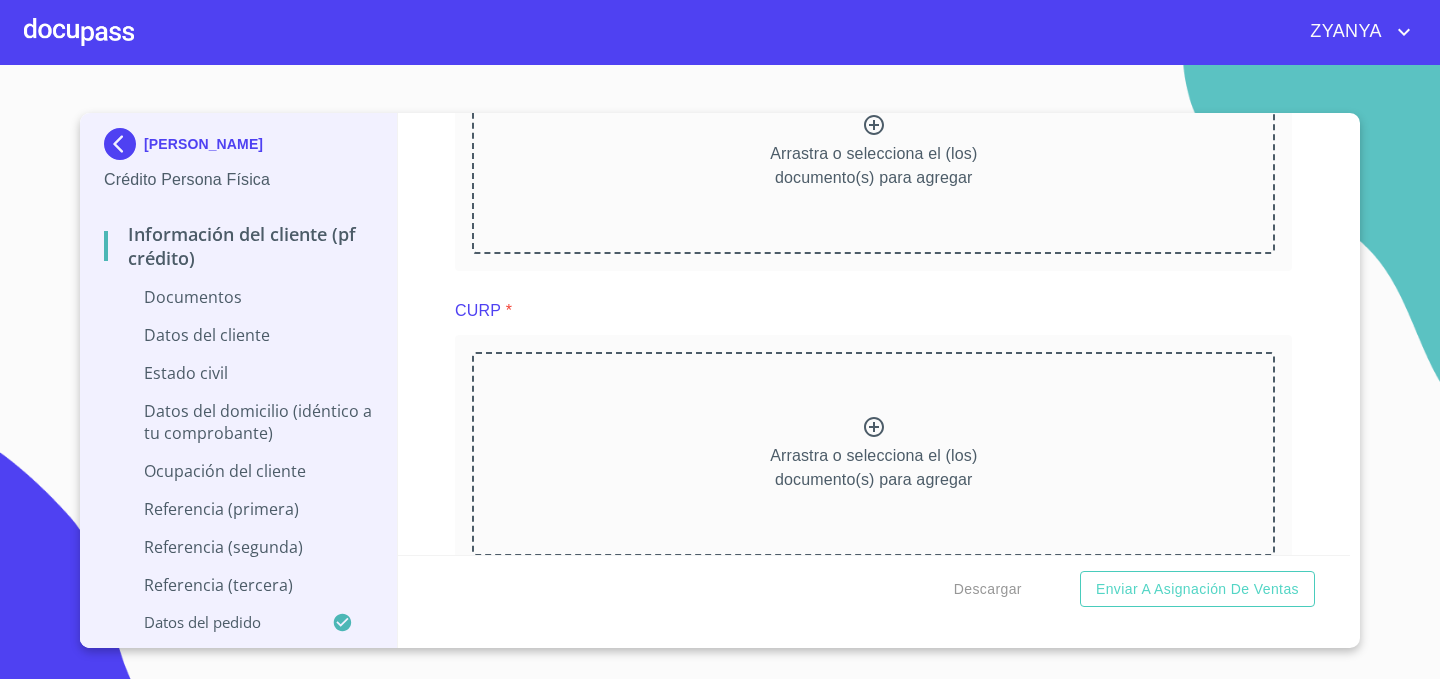 click 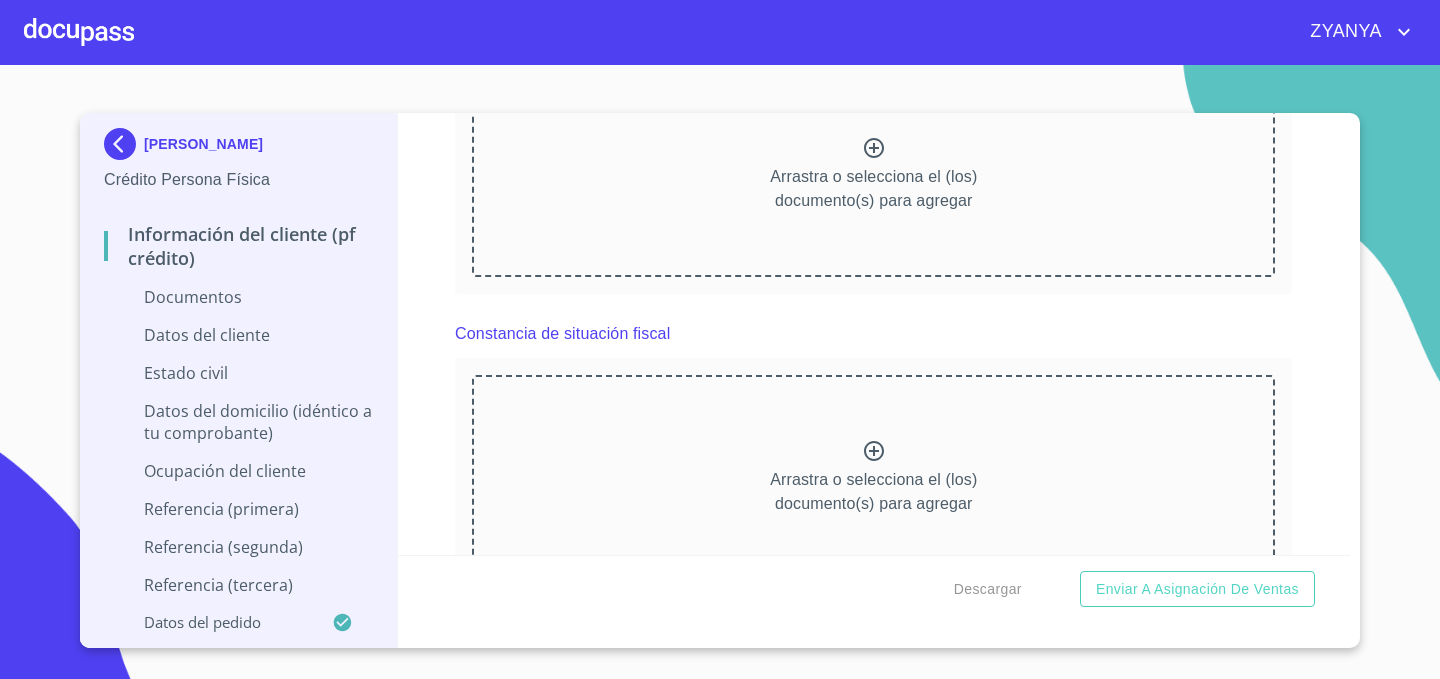 scroll, scrollTop: 3649, scrollLeft: 0, axis: vertical 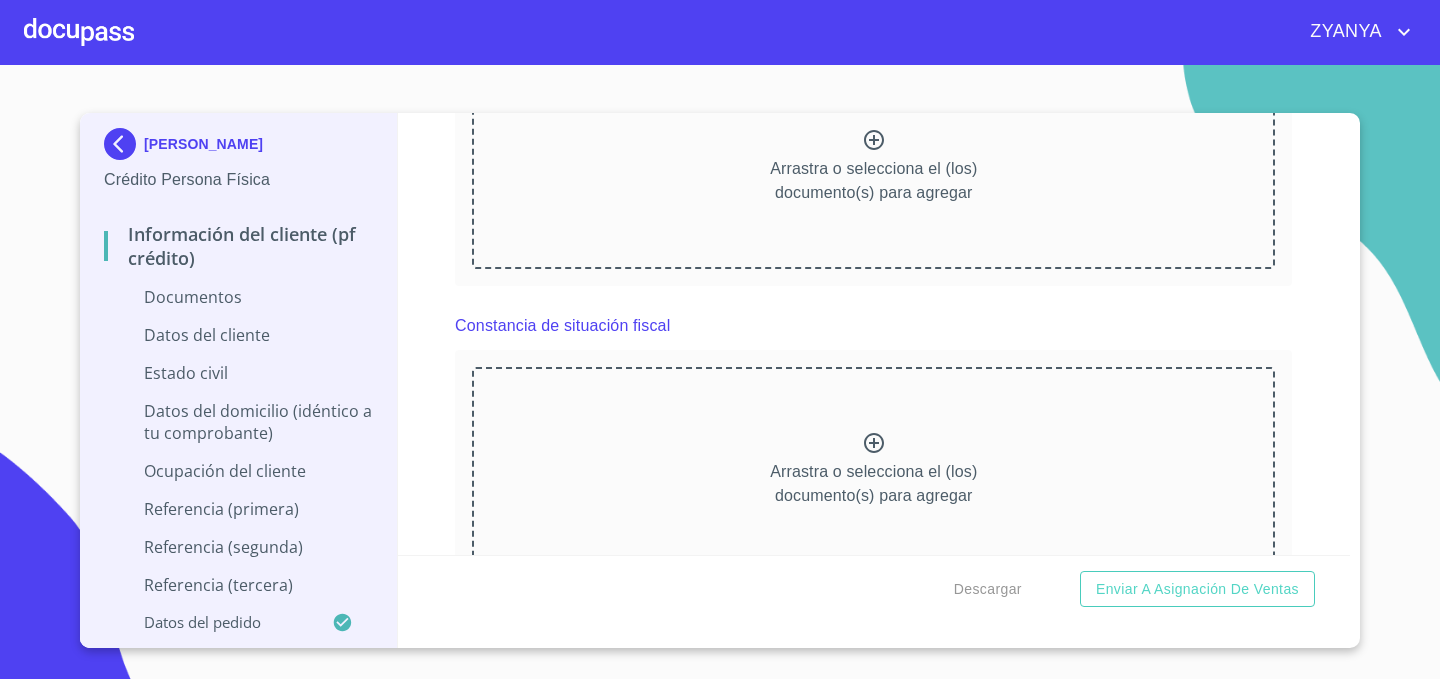 click 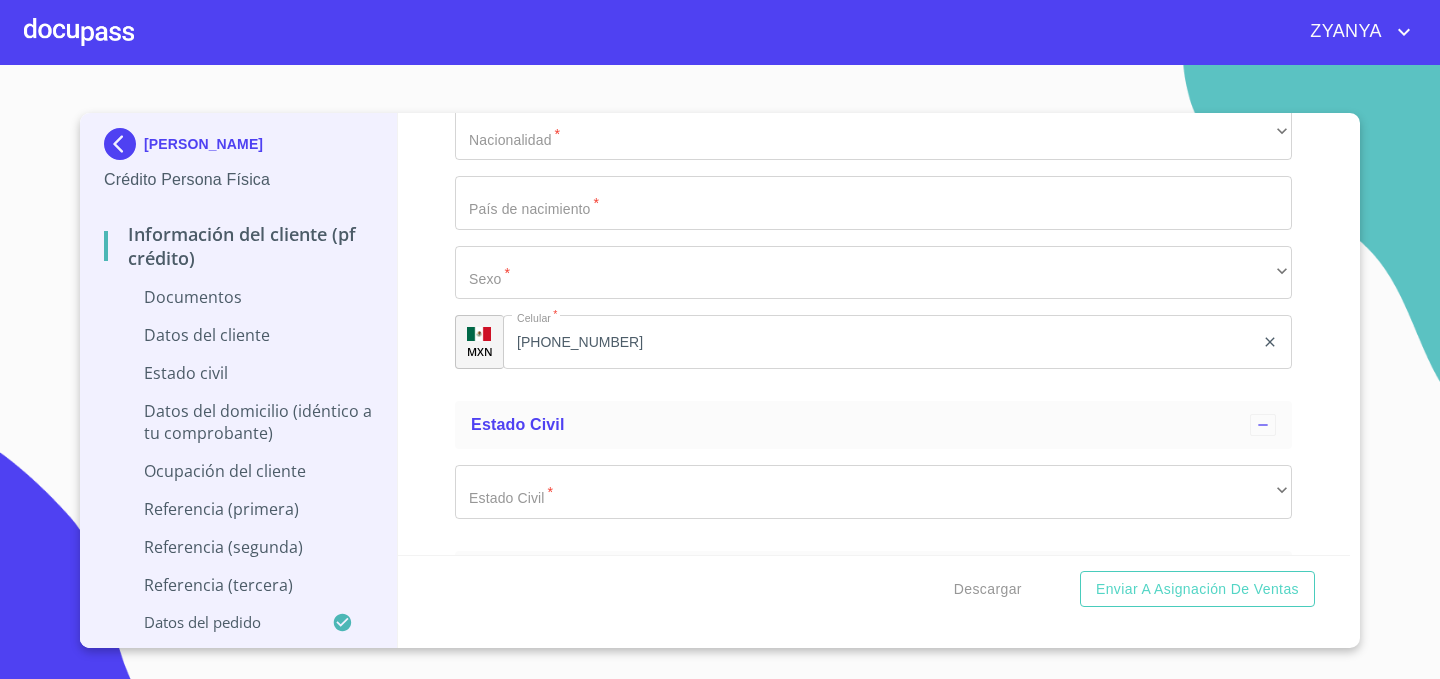 scroll, scrollTop: 5351, scrollLeft: 0, axis: vertical 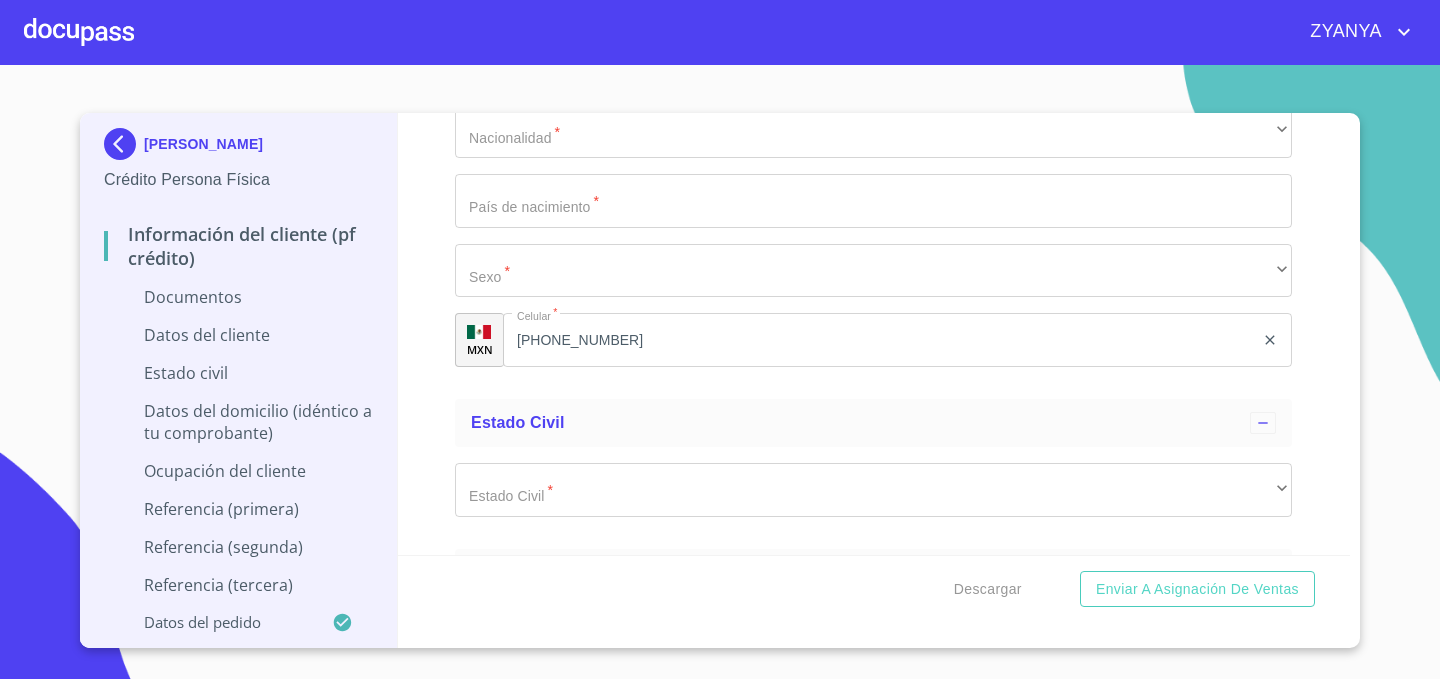 click 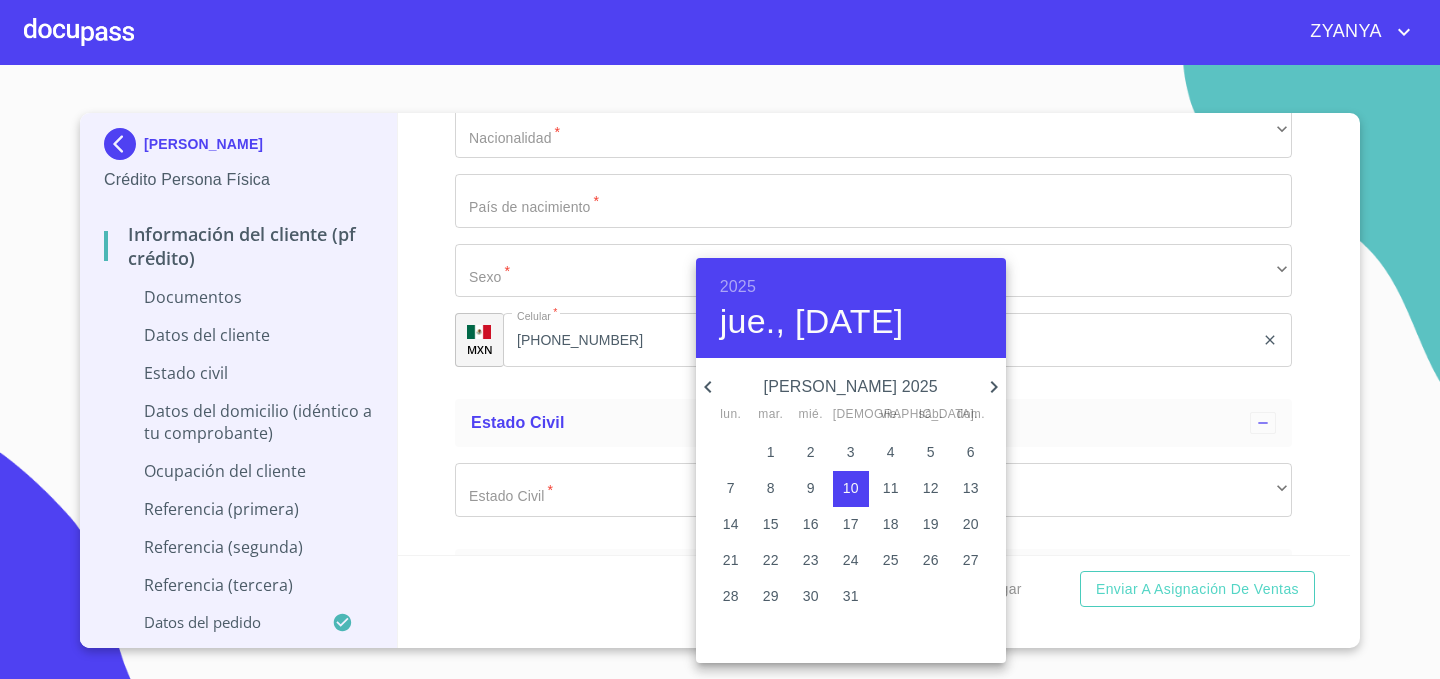 click on "2025" at bounding box center (738, 287) 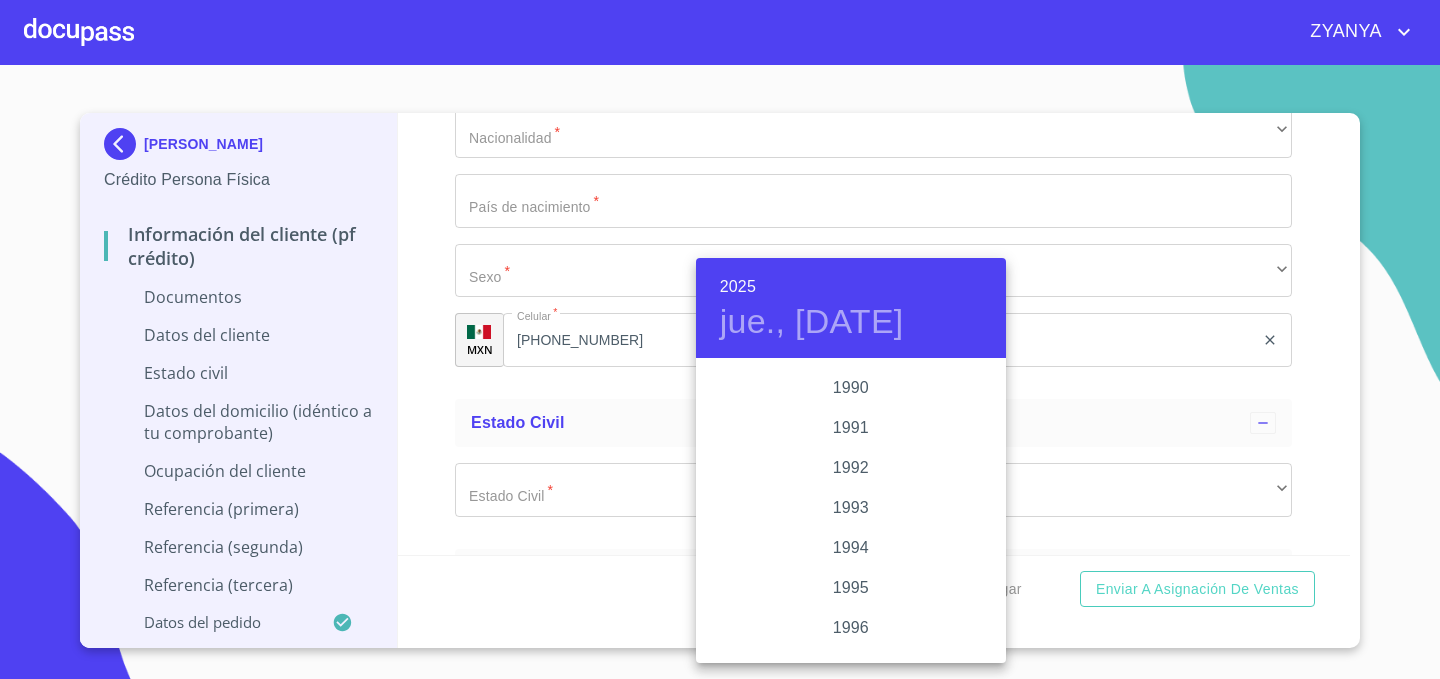 scroll, scrollTop: 2575, scrollLeft: 0, axis: vertical 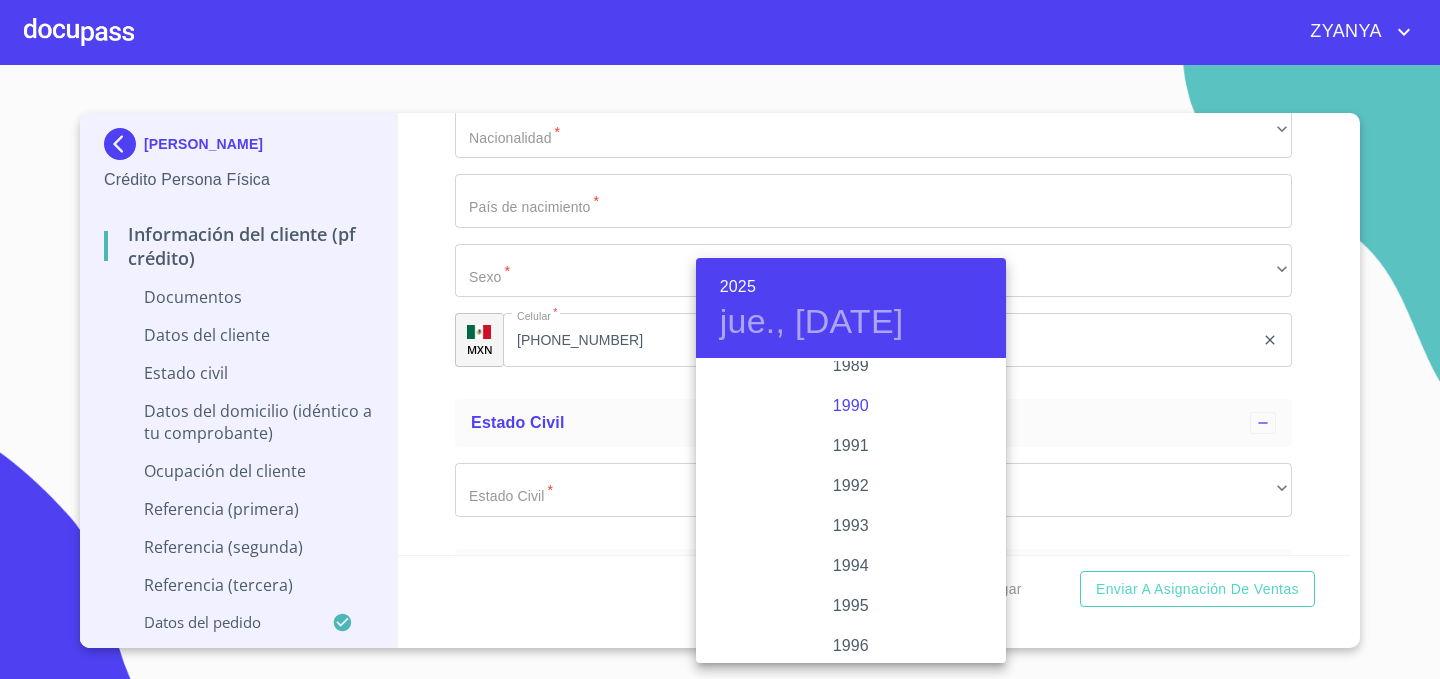 click on "1990" at bounding box center (851, 406) 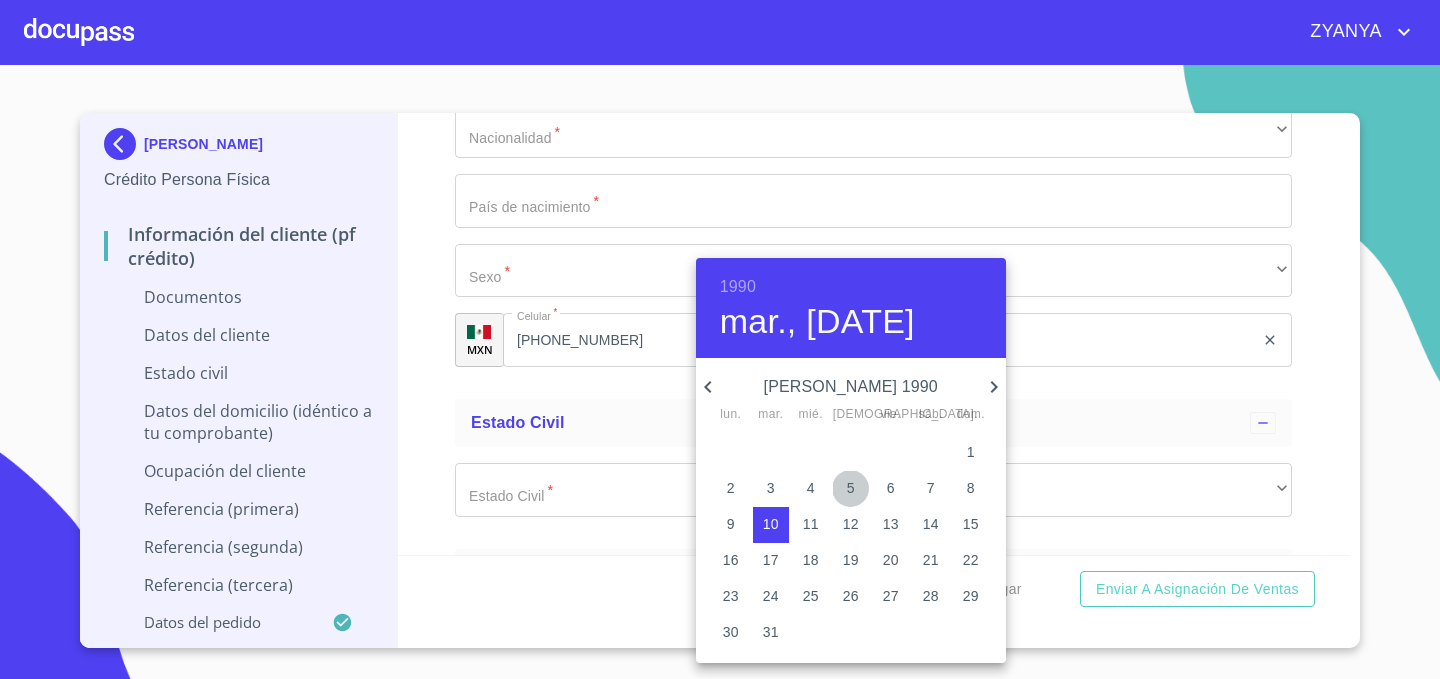 click on "5" at bounding box center [851, 488] 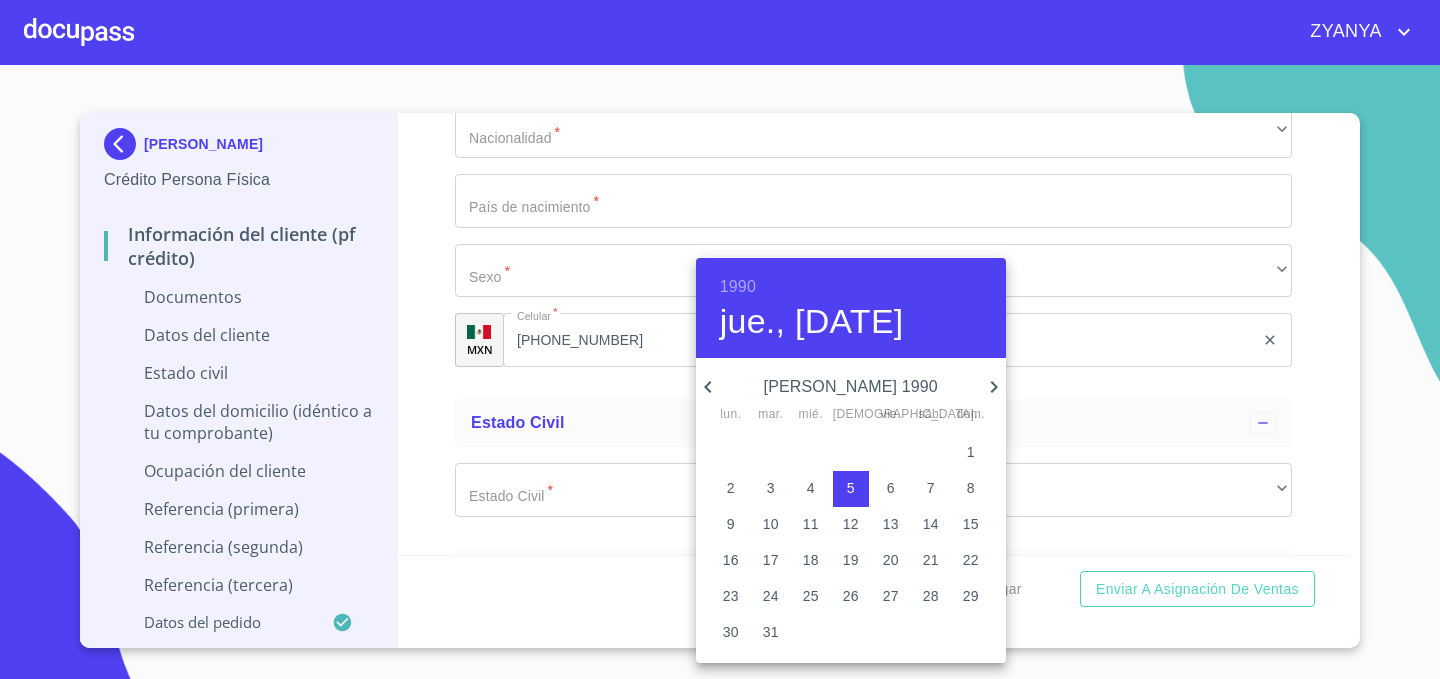 click at bounding box center [720, 339] 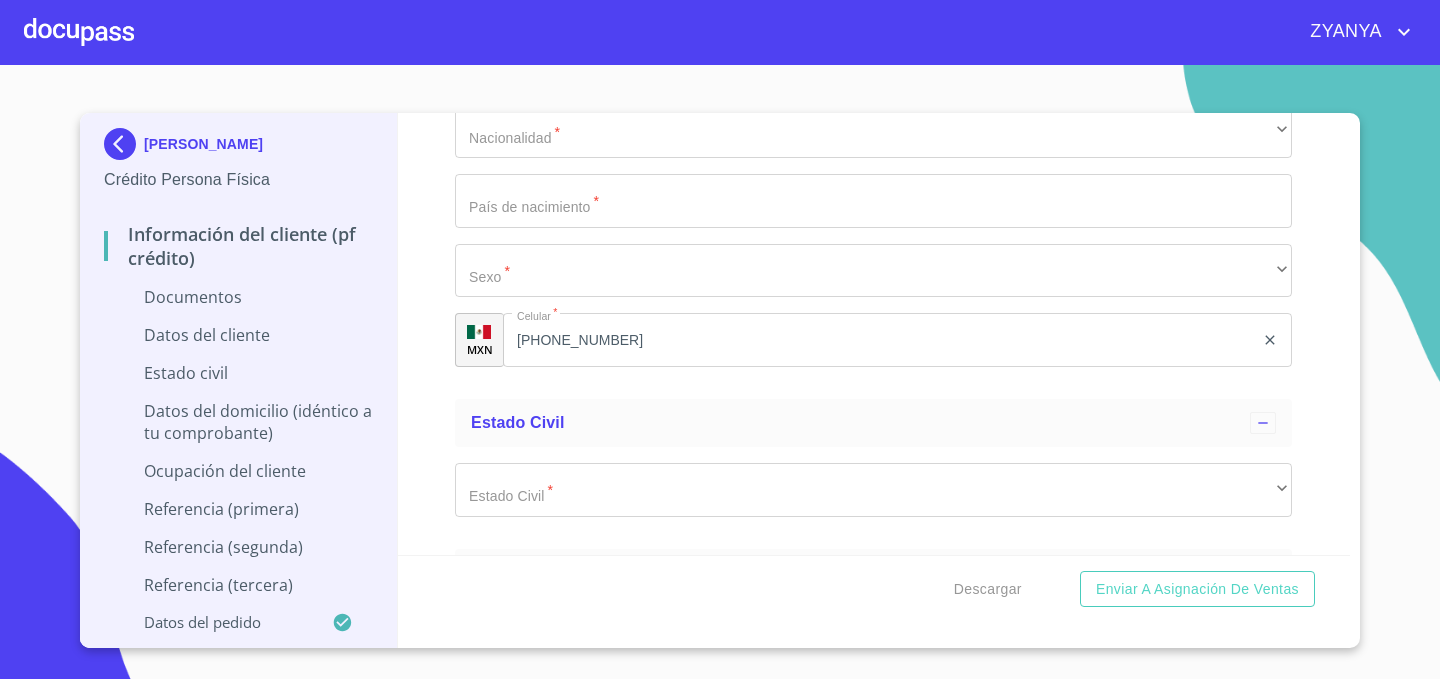 click on "Documento de identificación.   *" at bounding box center [850, -425] 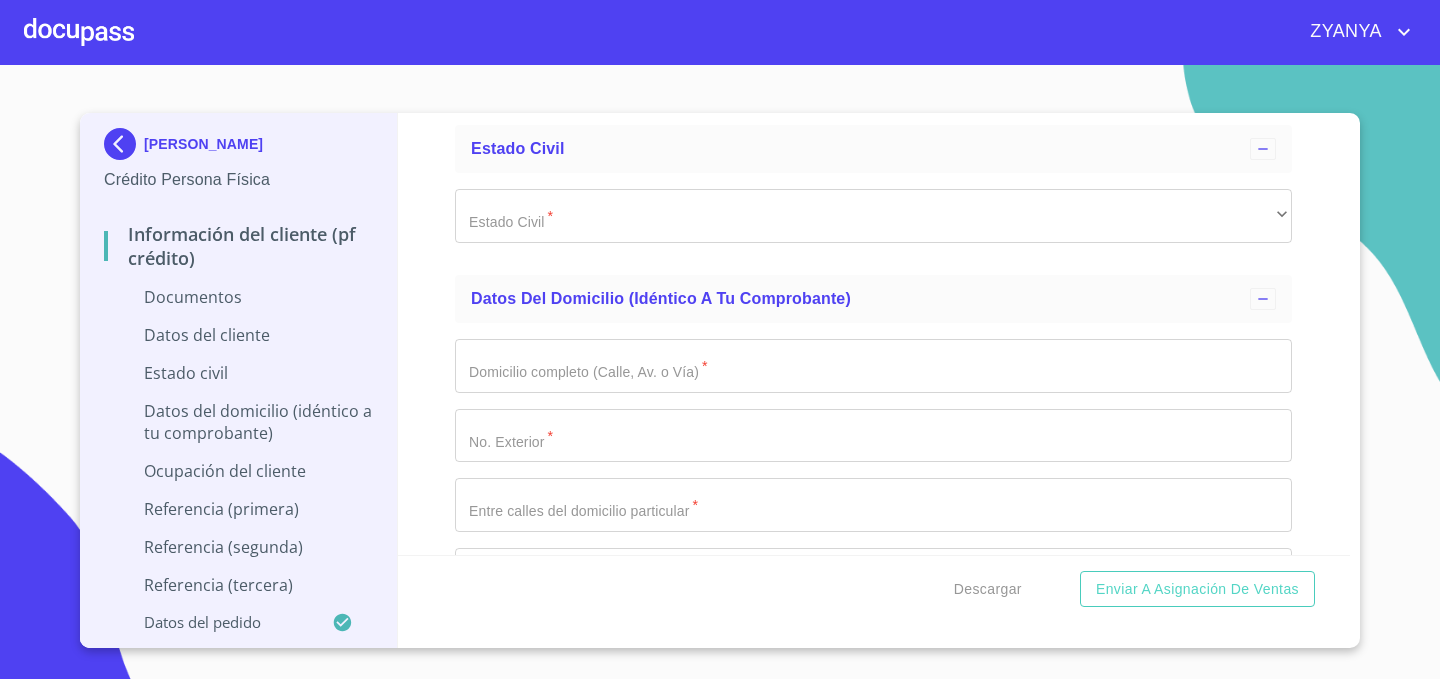 scroll, scrollTop: 5688, scrollLeft: 0, axis: vertical 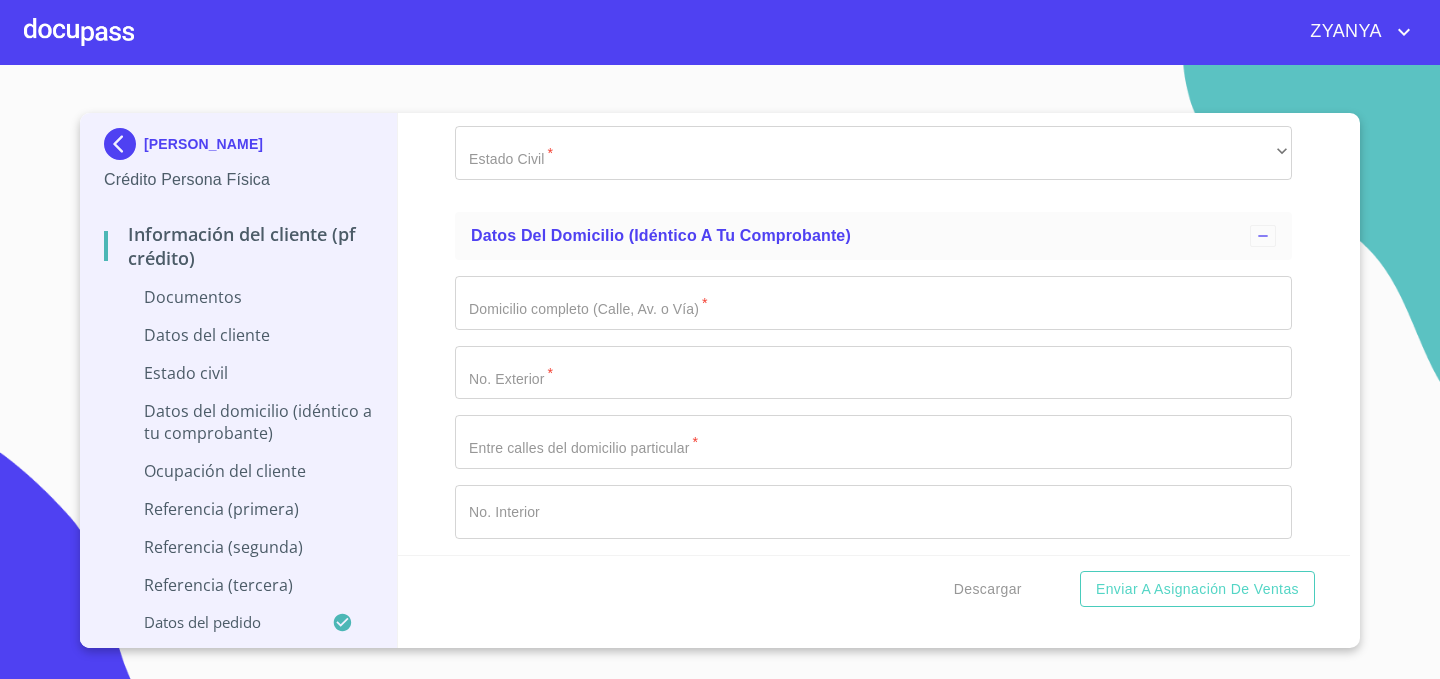 type on "MAGM900705MJCRRR03" 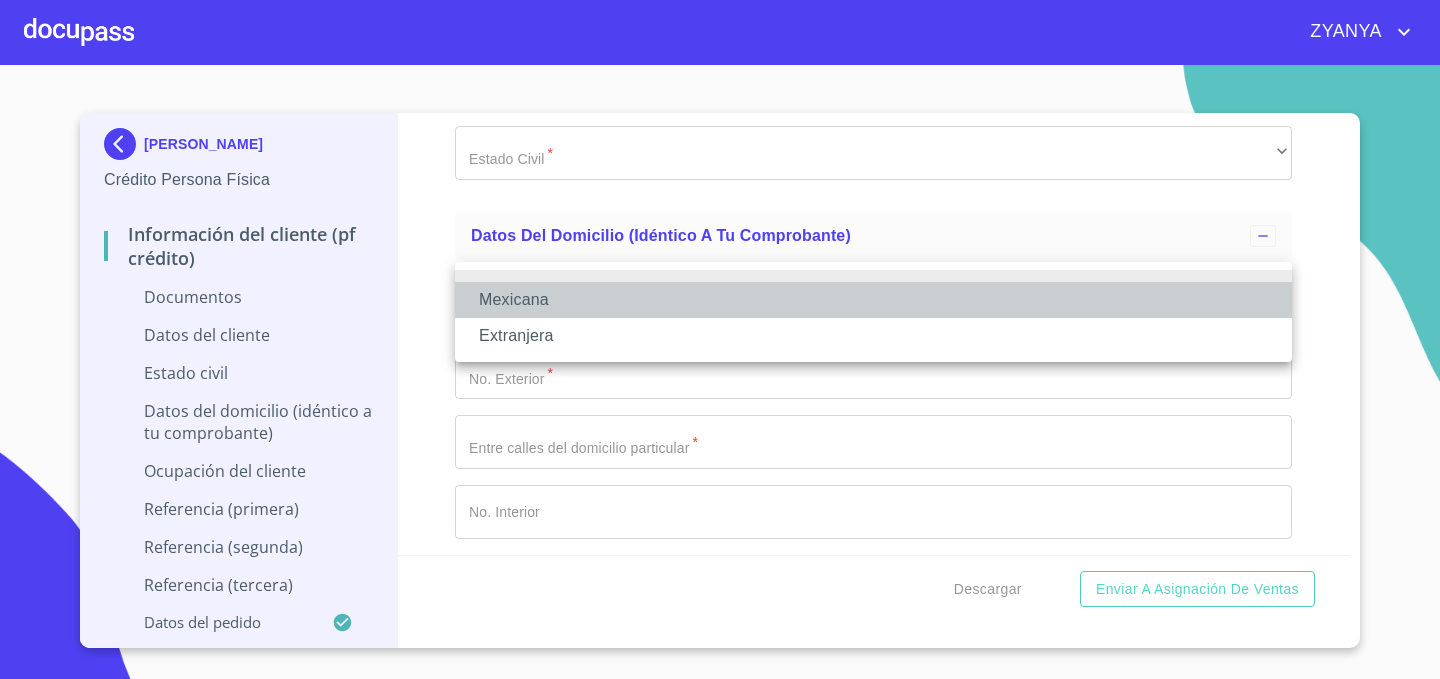 click on "Mexicana" at bounding box center (873, 300) 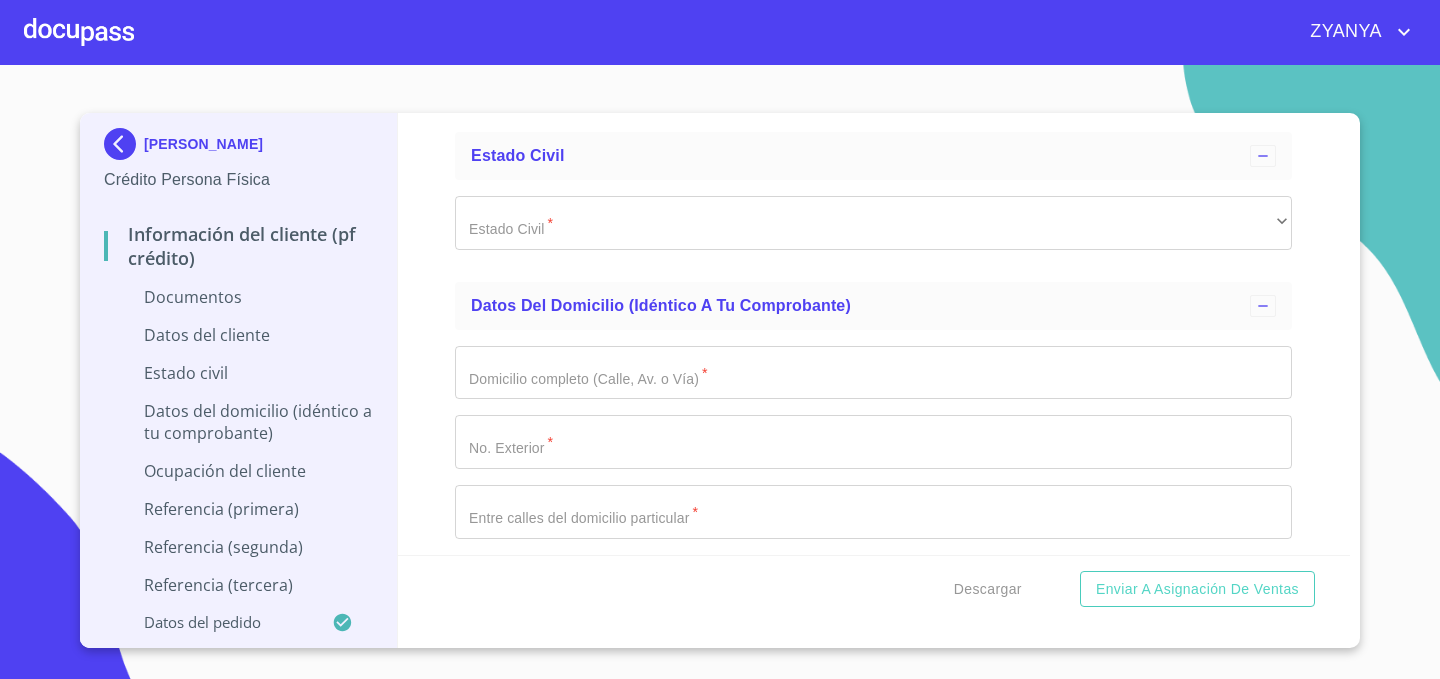 click on "Documento de identificación.   *" at bounding box center [873, -136] 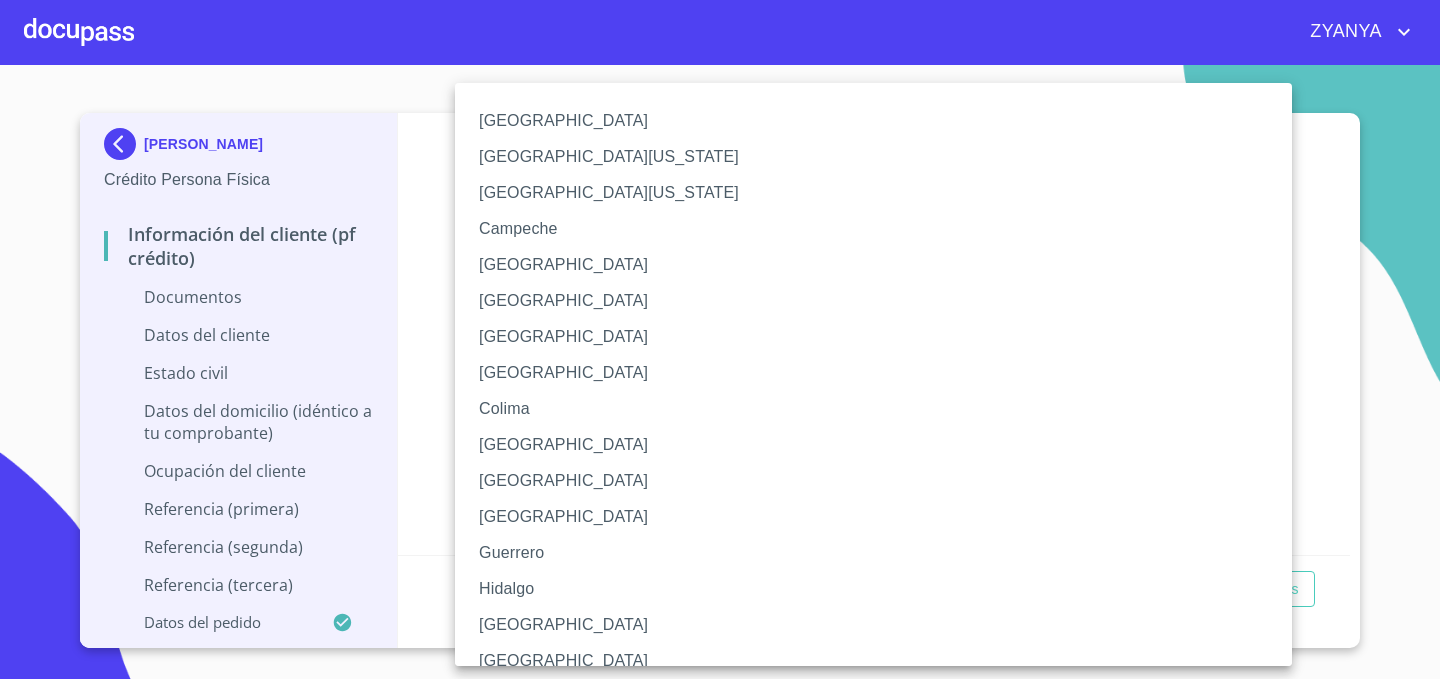 click on "[GEOGRAPHIC_DATA]" at bounding box center [873, 625] 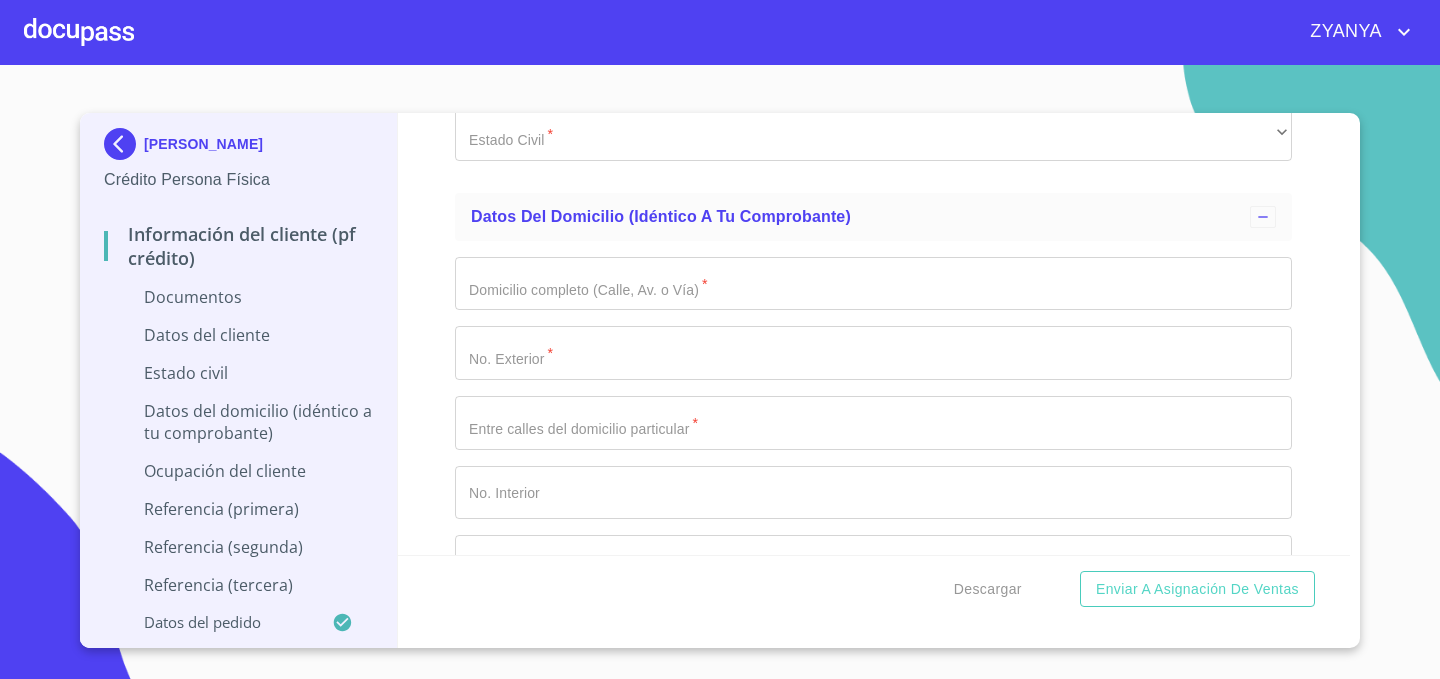 scroll, scrollTop: 5796, scrollLeft: 0, axis: vertical 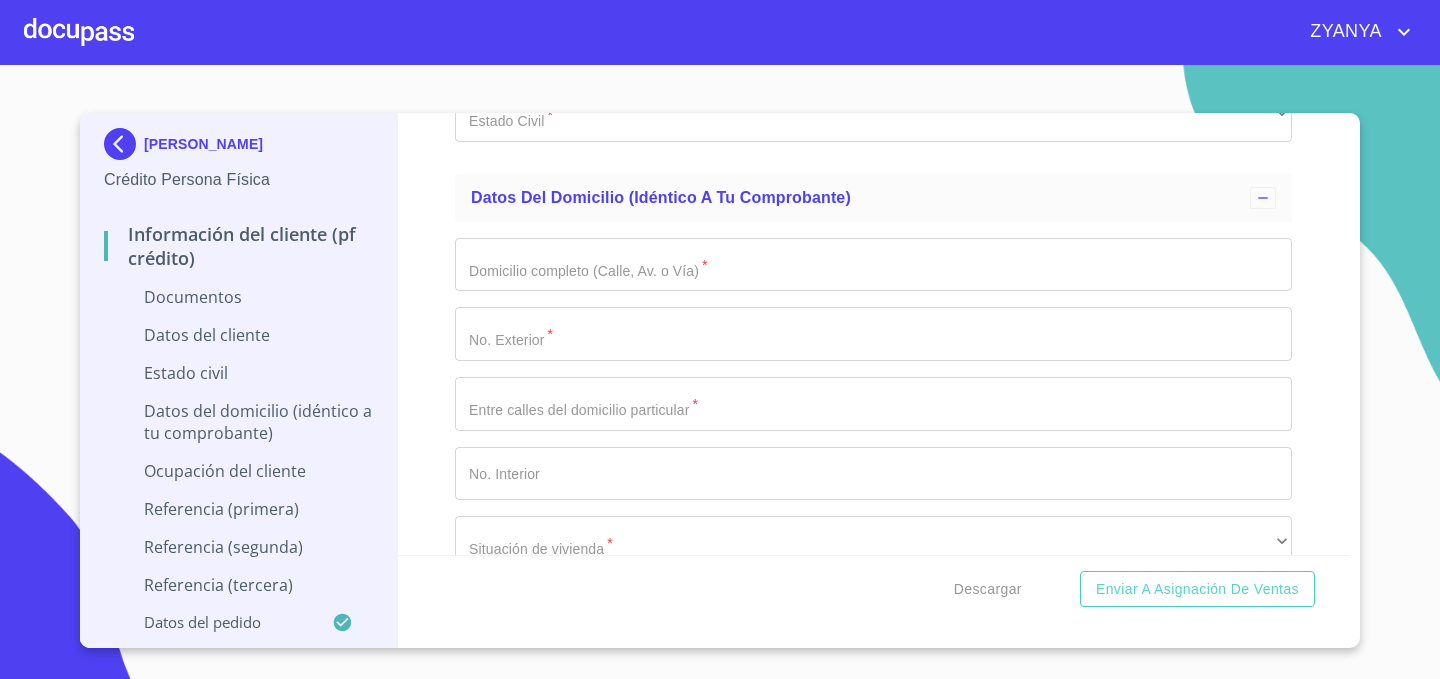 click on "​" at bounding box center (873, -105) 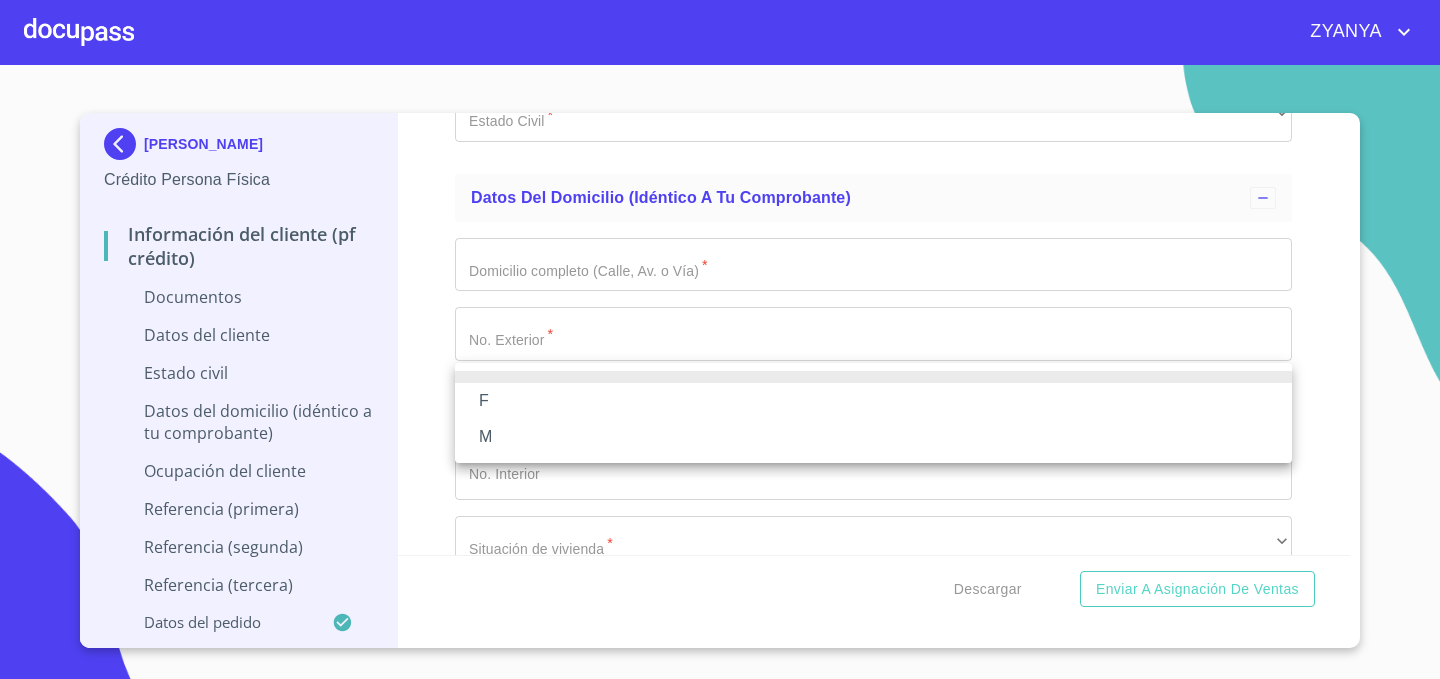click on "F" at bounding box center (873, 401) 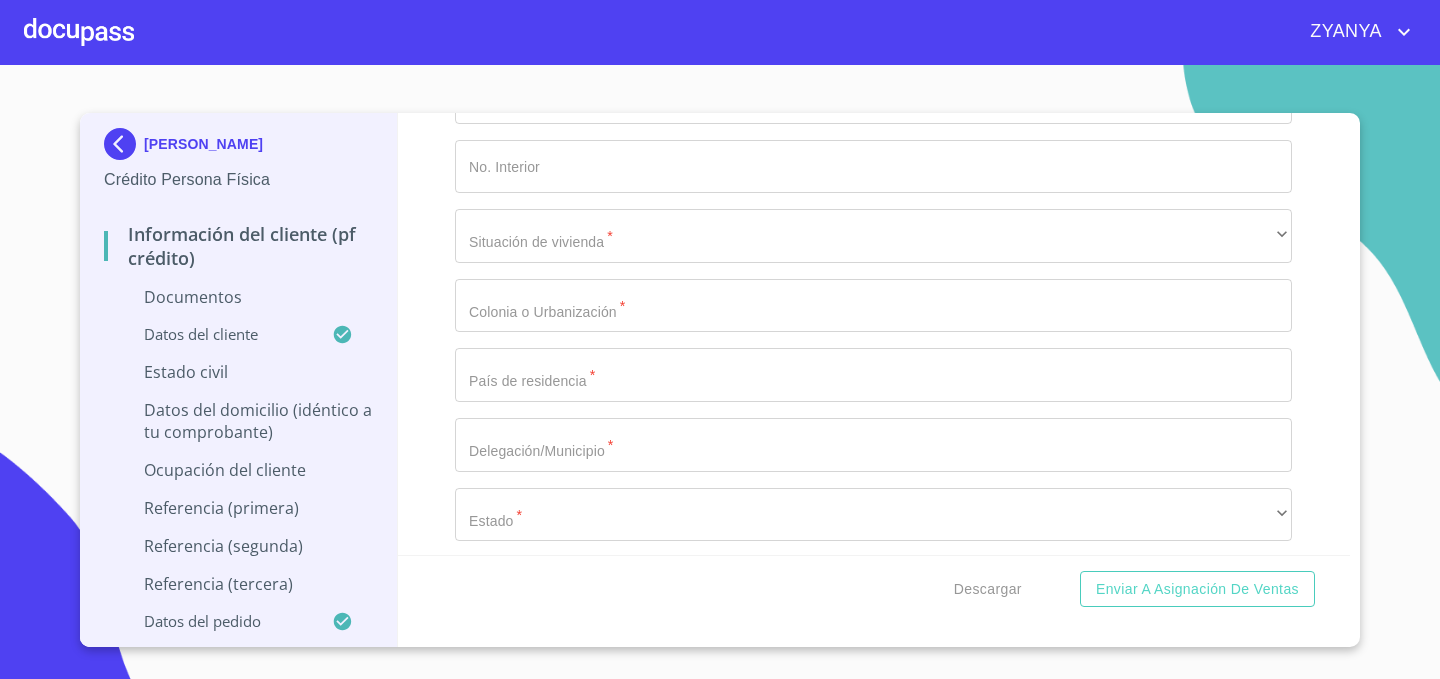 scroll, scrollTop: 6104, scrollLeft: 0, axis: vertical 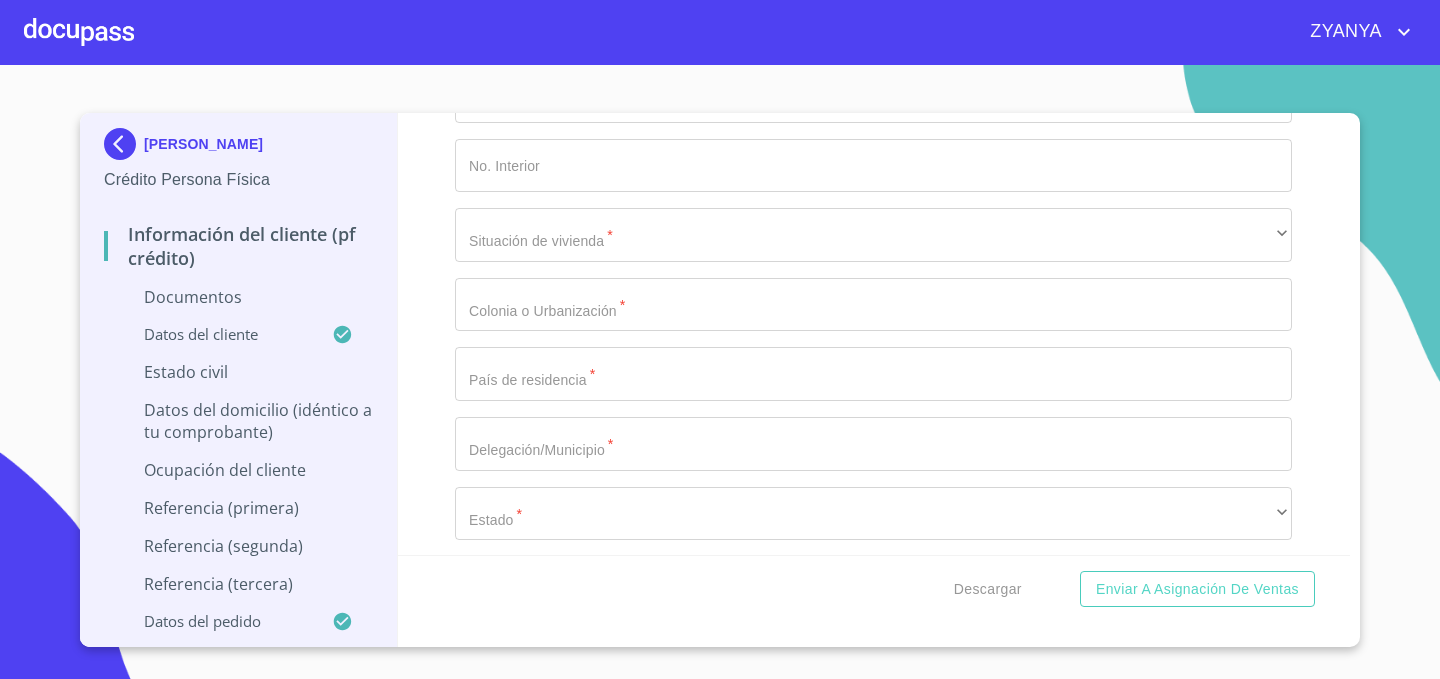 click on "​" at bounding box center (873, -193) 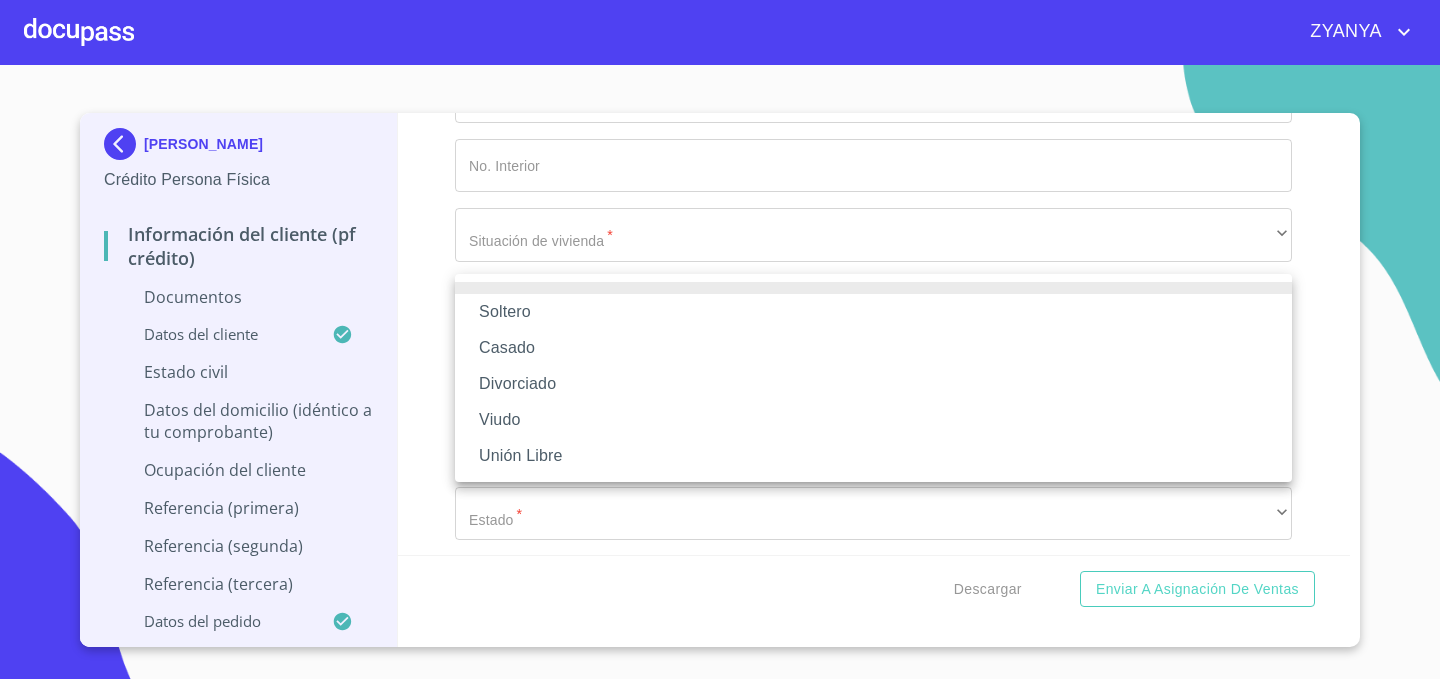 click on "Soltero" at bounding box center [873, 312] 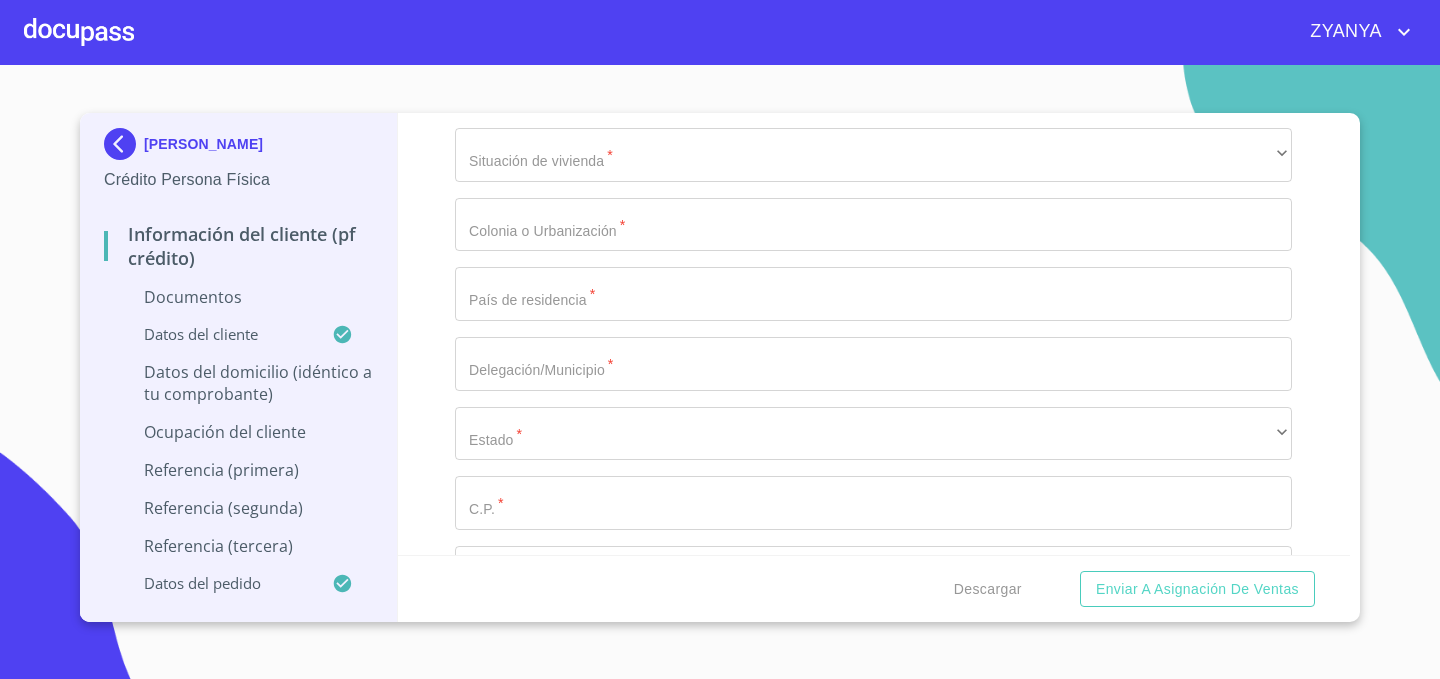 scroll, scrollTop: 6212, scrollLeft: 0, axis: vertical 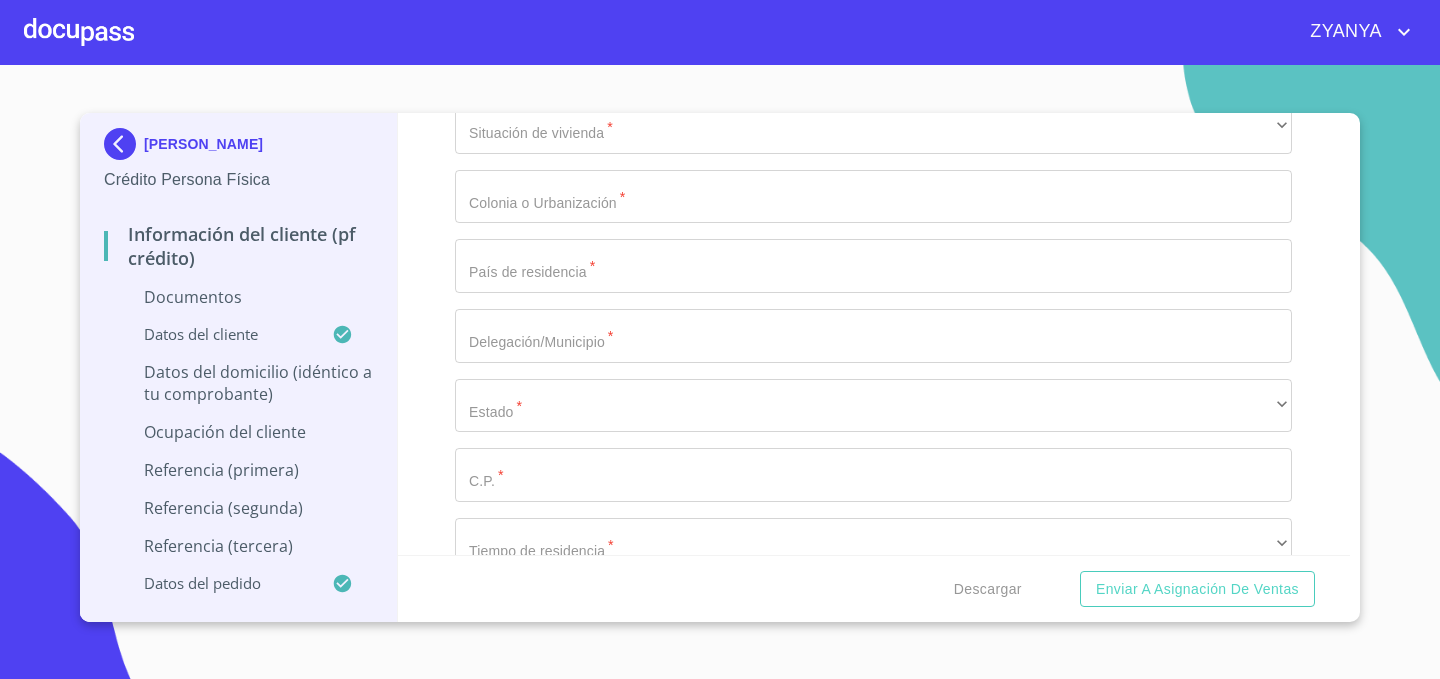 click on "Documento de identificación.   *" at bounding box center (850, -1286) 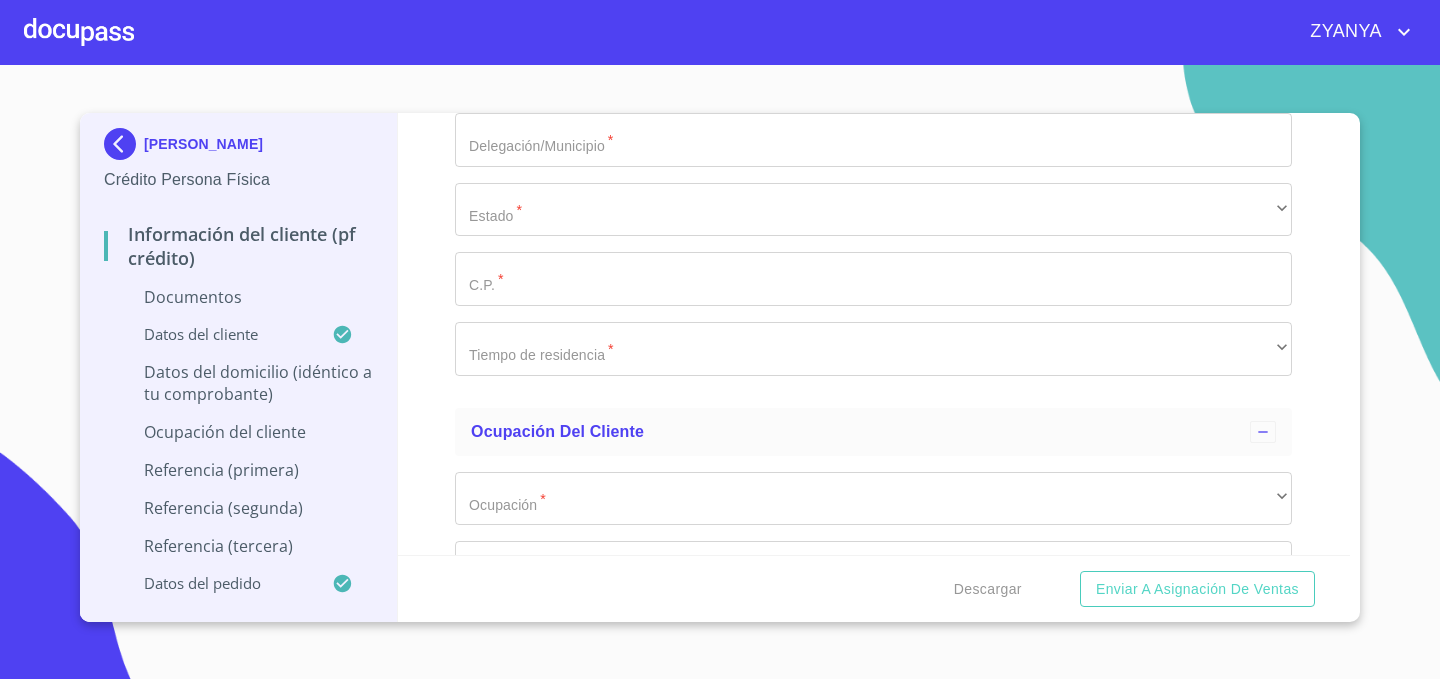 scroll, scrollTop: 6418, scrollLeft: 0, axis: vertical 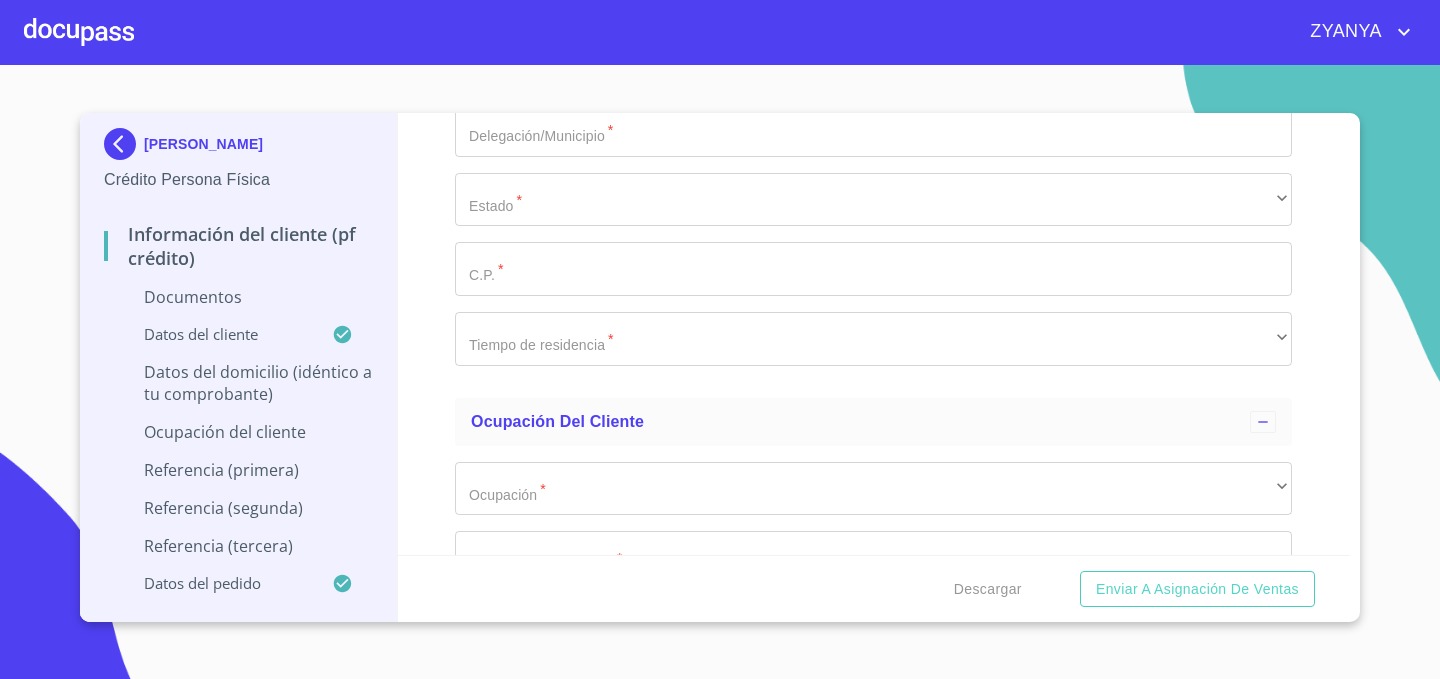 type on "RINC [PERSON_NAME] Y RINC [GEOGRAPHIC_DATA]" 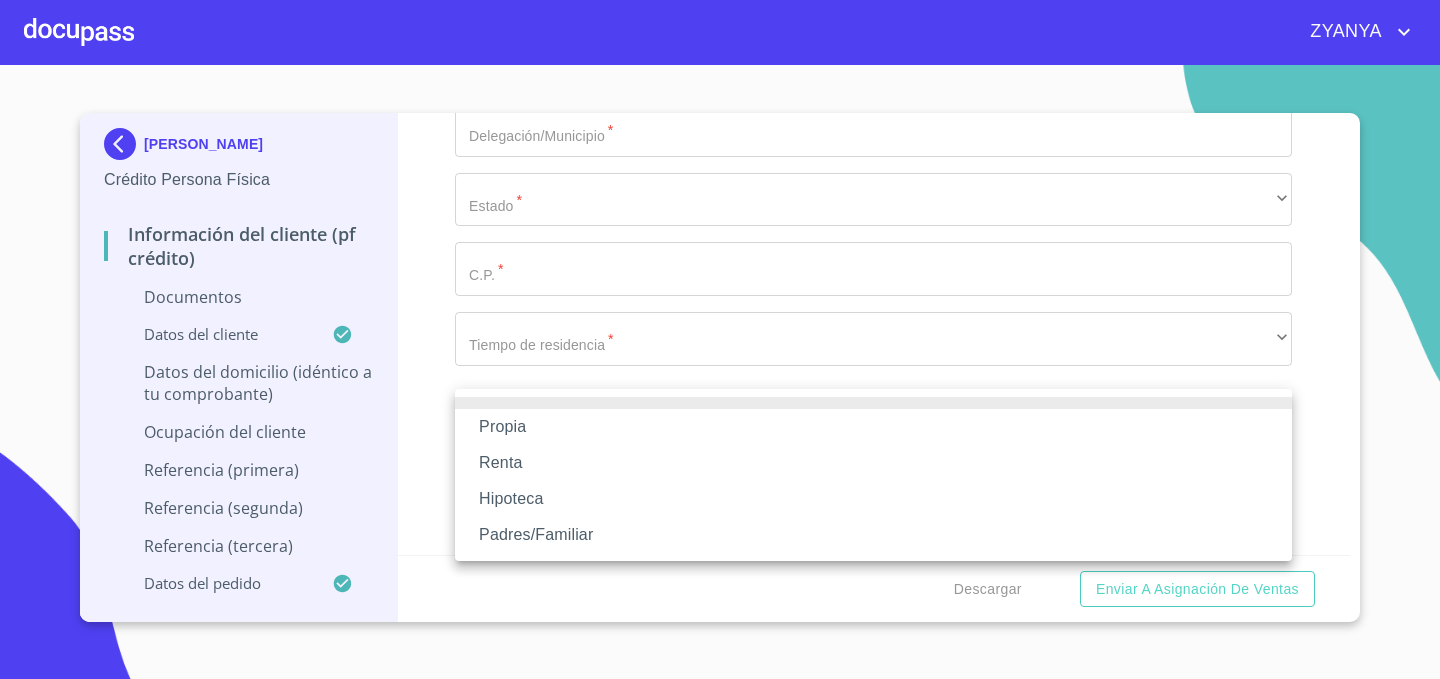 click on "Propia" at bounding box center (873, 427) 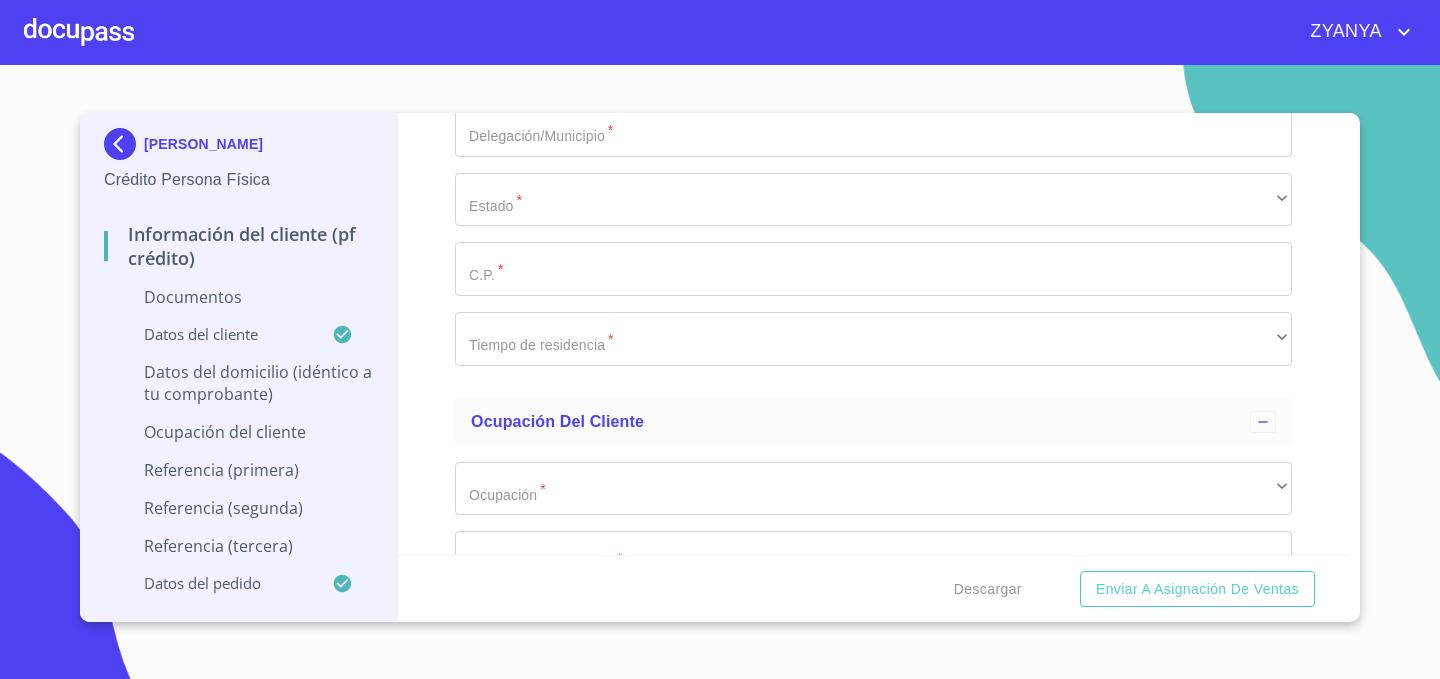 click on "Documento de identificación.   *" at bounding box center (850, -1492) 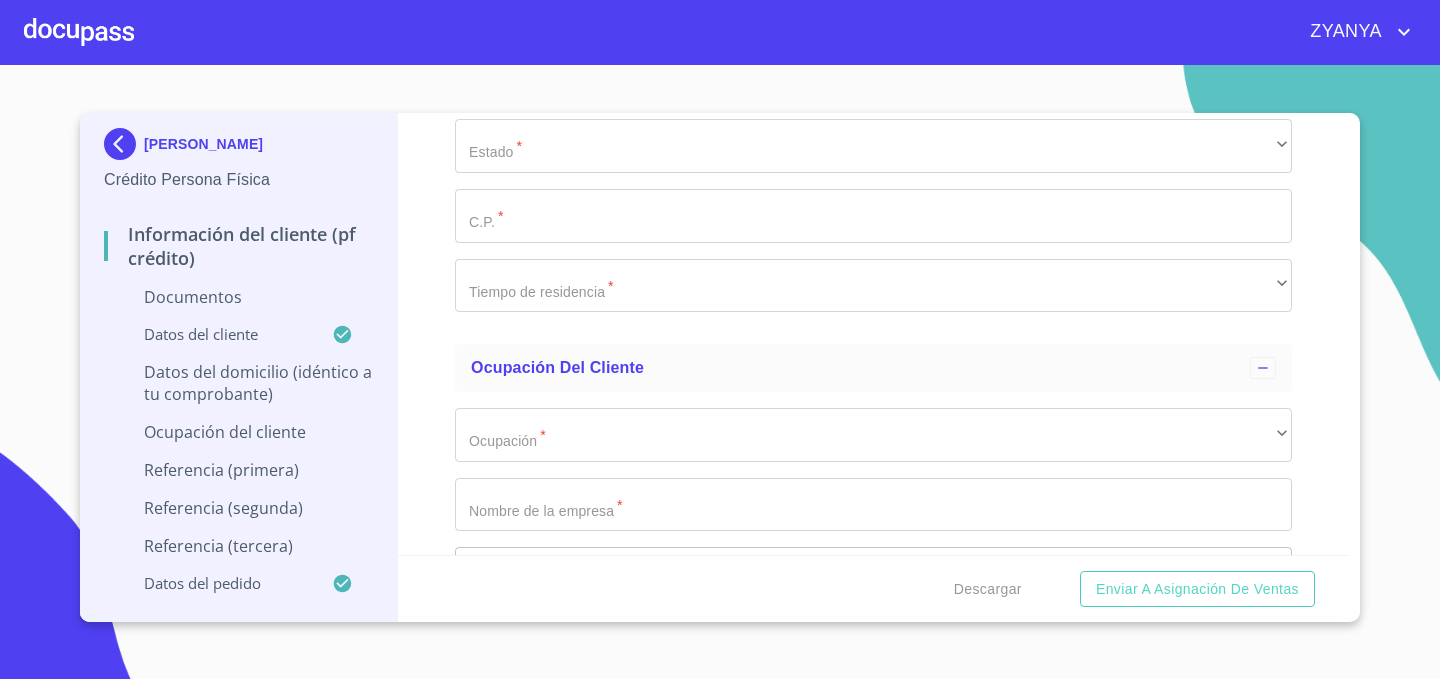 scroll, scrollTop: 6544, scrollLeft: 0, axis: vertical 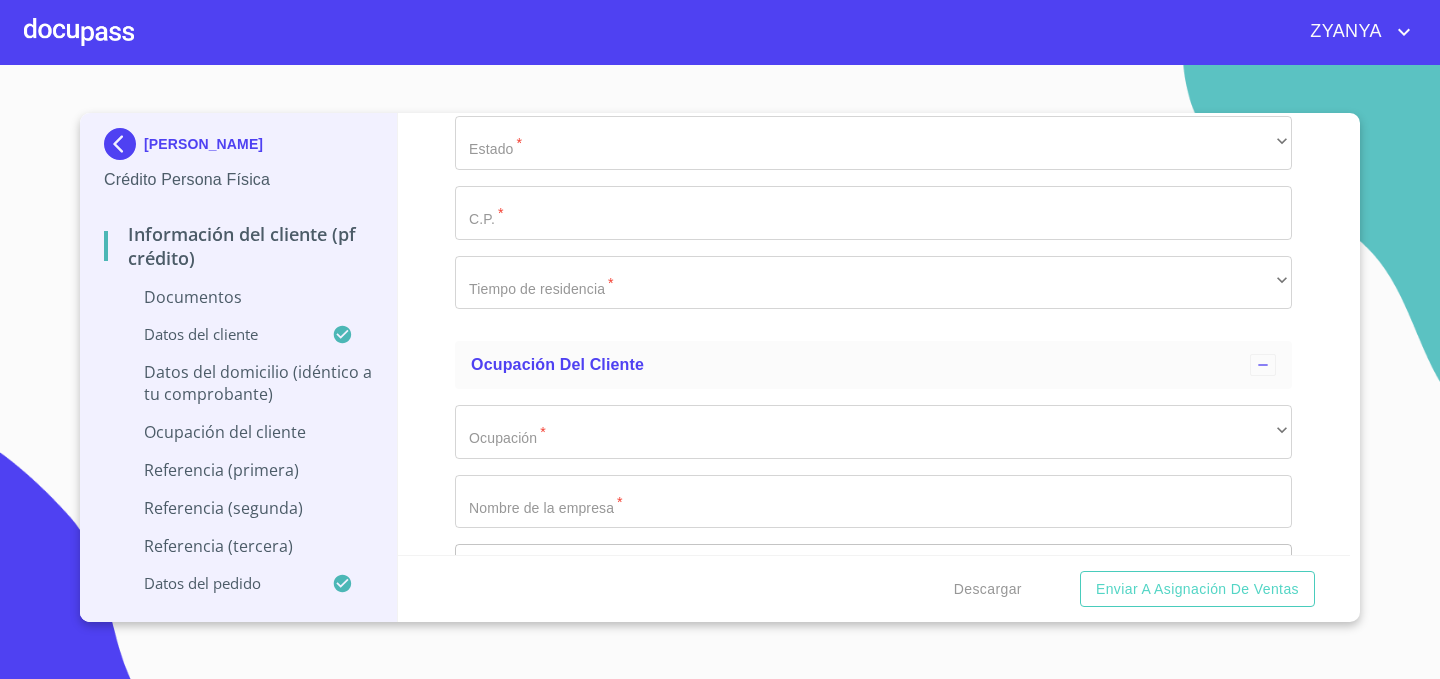 click on "Documento de identificación.   *" at bounding box center [850, -1618] 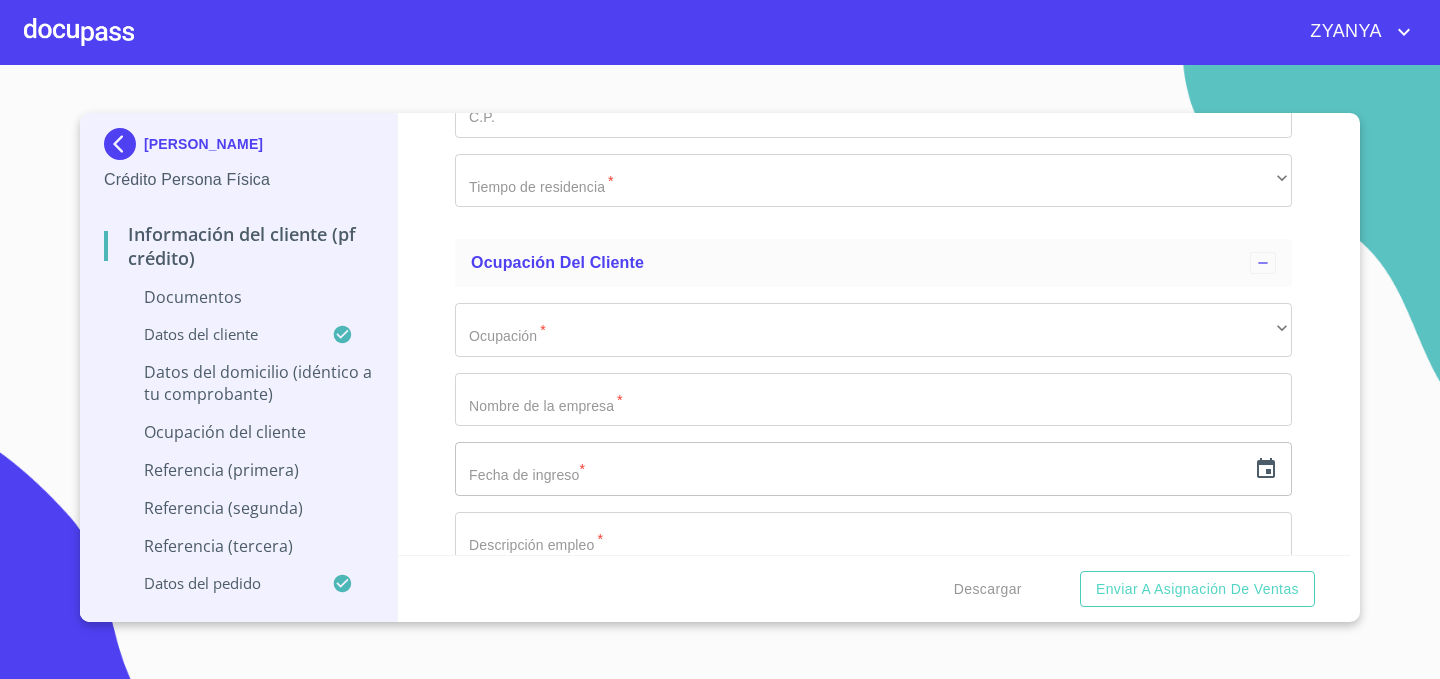 scroll, scrollTop: 6656, scrollLeft: 0, axis: vertical 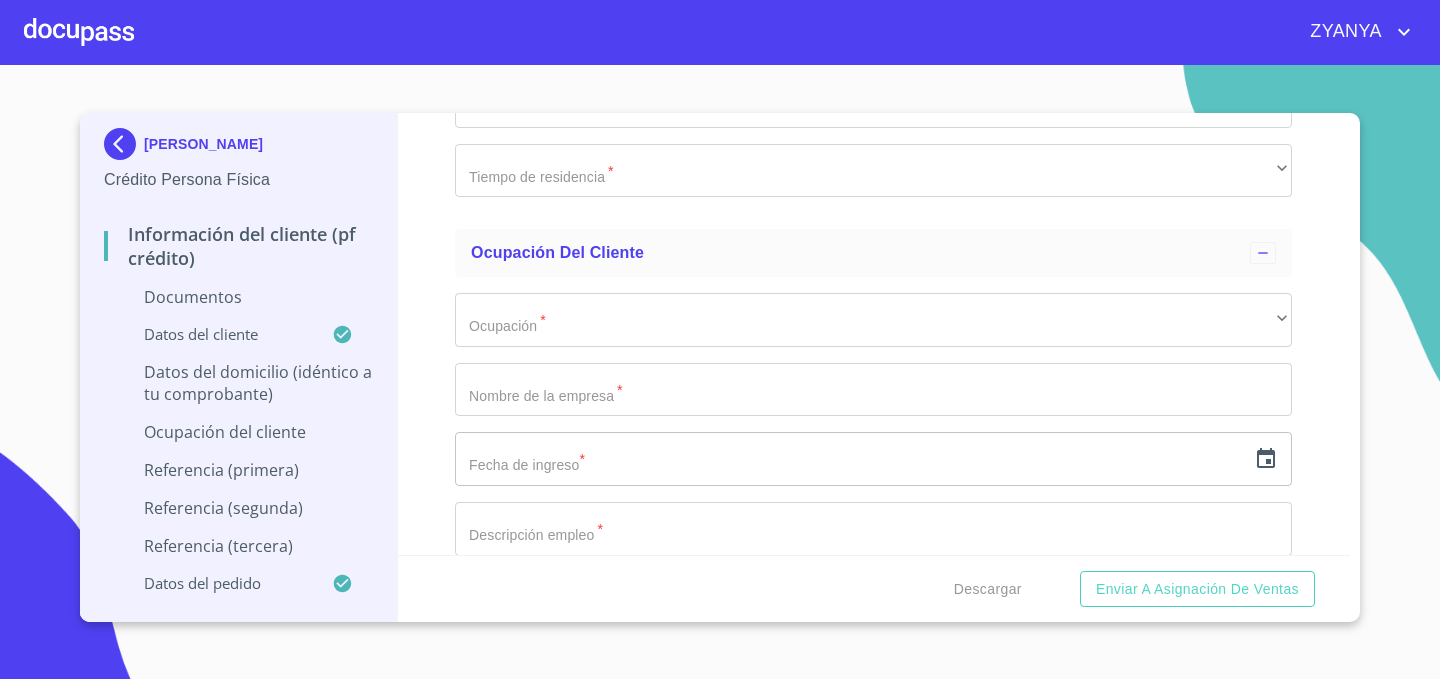 type on "LAS ALAMEDAS" 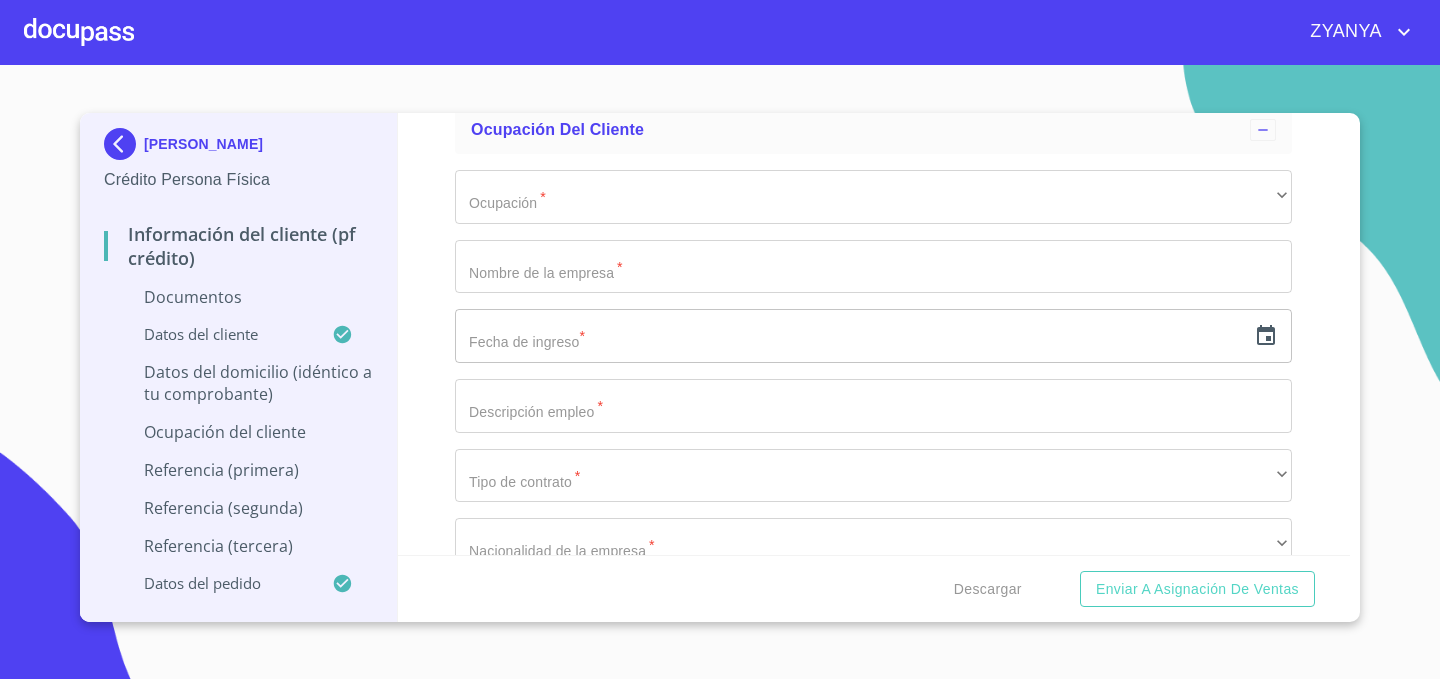 scroll, scrollTop: 6787, scrollLeft: 0, axis: vertical 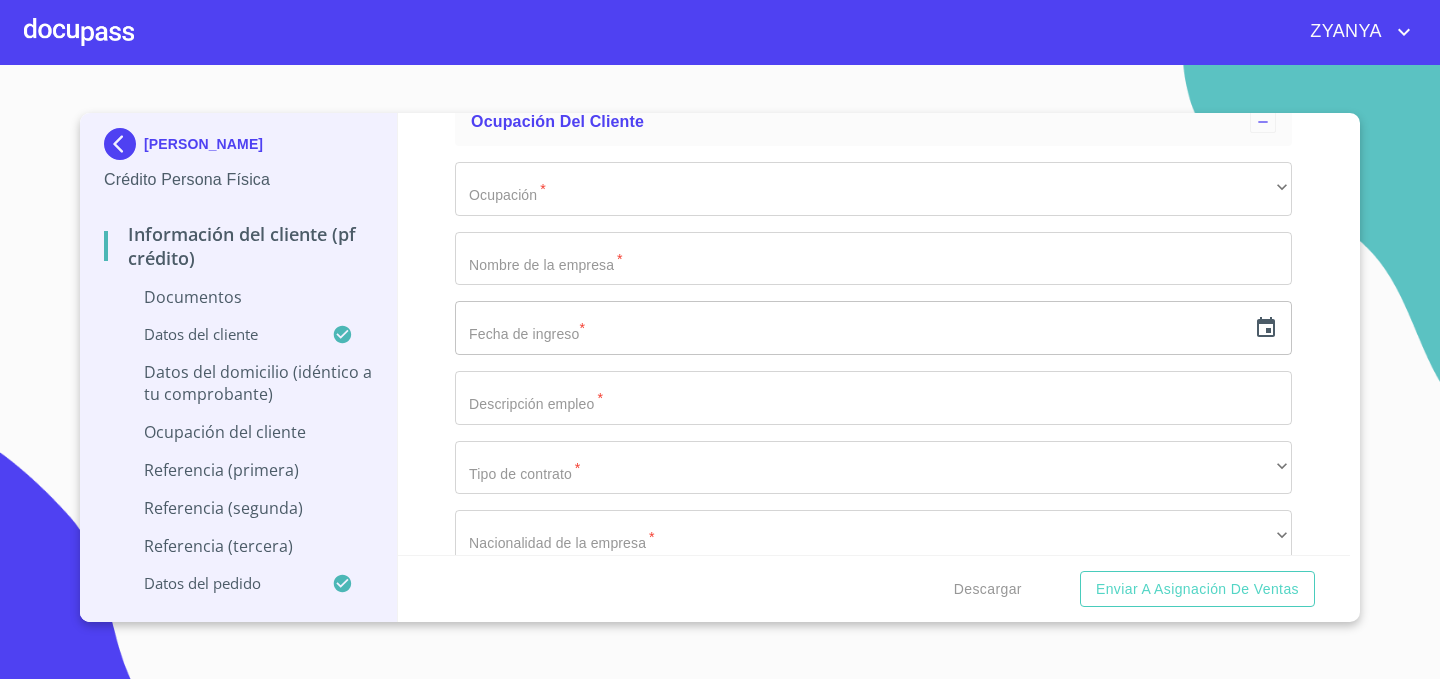 type on "ZAPOPAN" 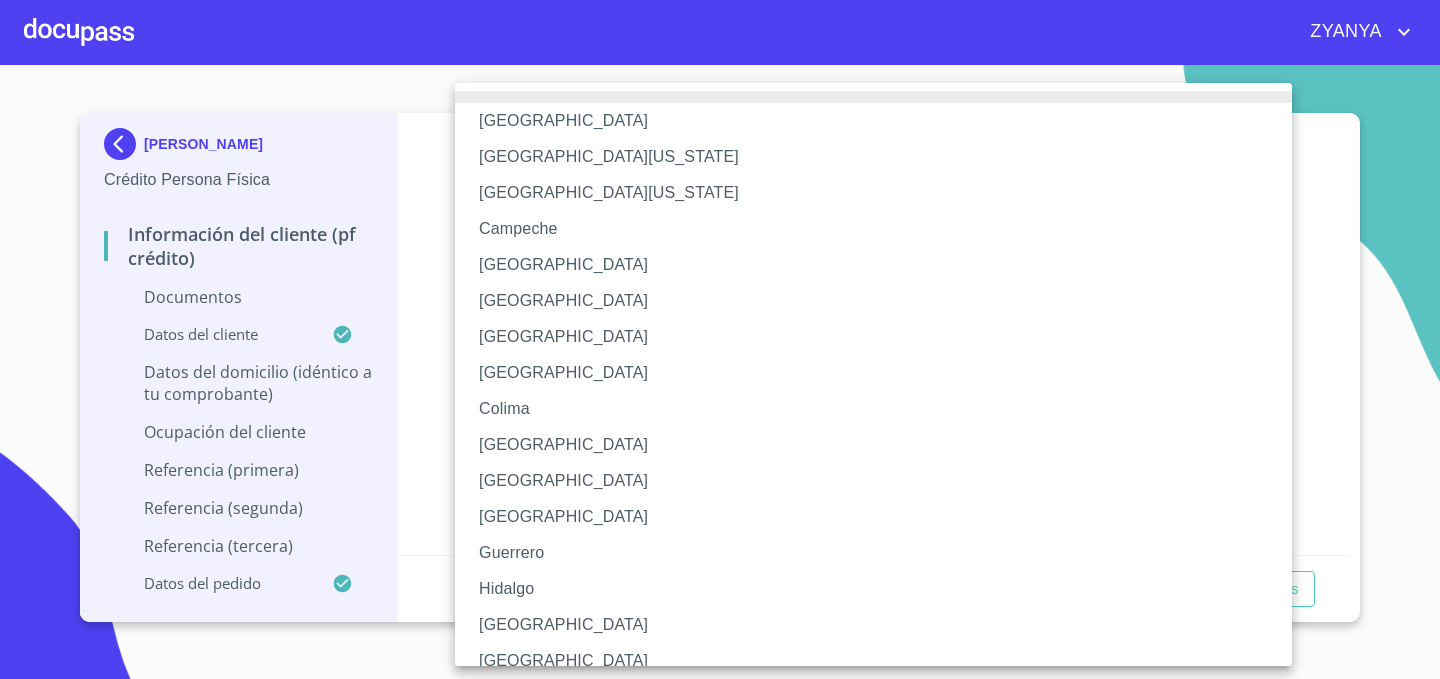 click on "[GEOGRAPHIC_DATA]" at bounding box center (873, 625) 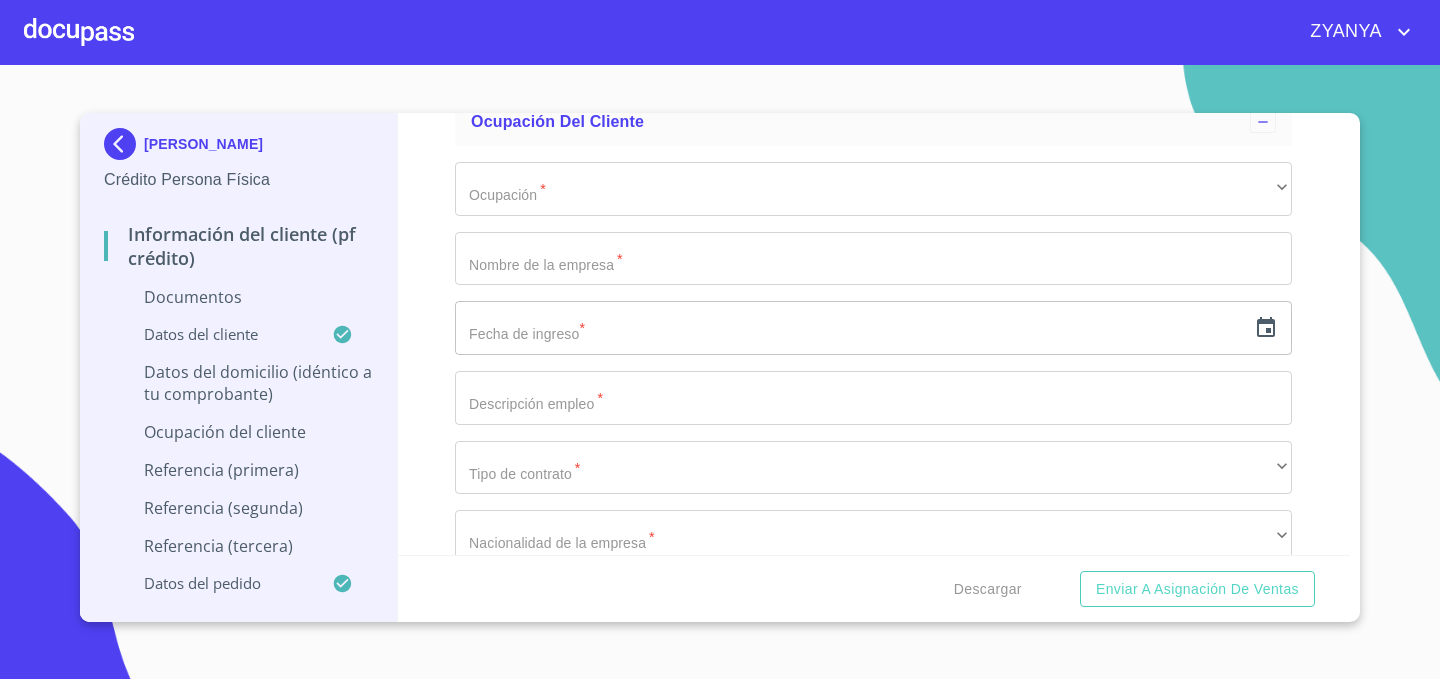 click on "Documento de identificación.   *" at bounding box center [850, -1861] 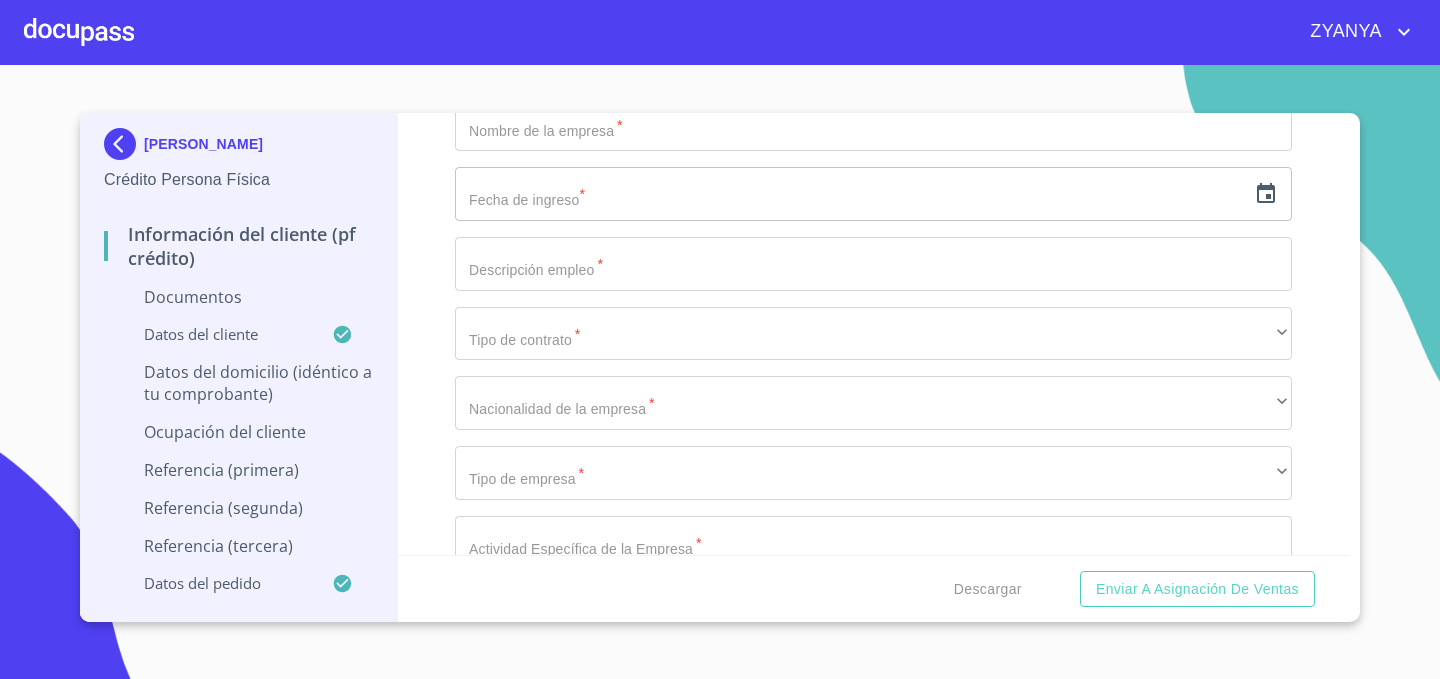 scroll, scrollTop: 6927, scrollLeft: 0, axis: vertical 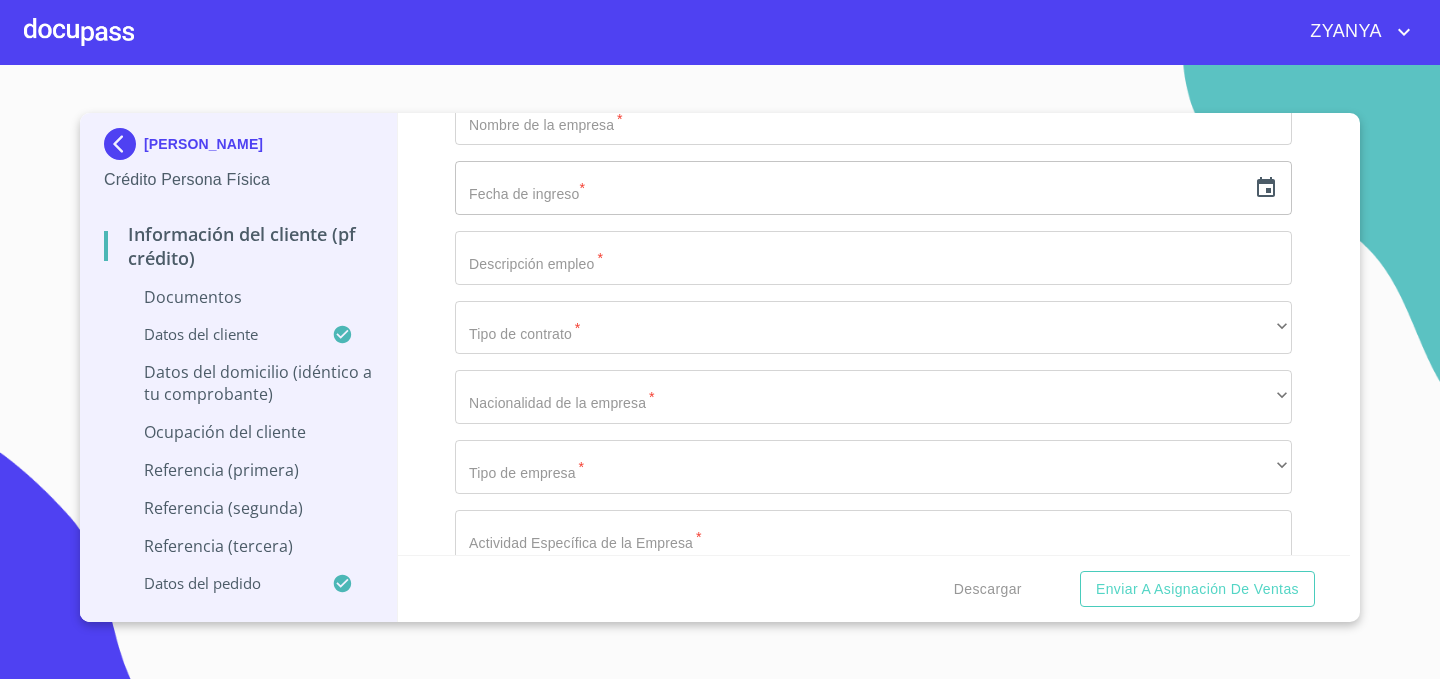 type on "45079" 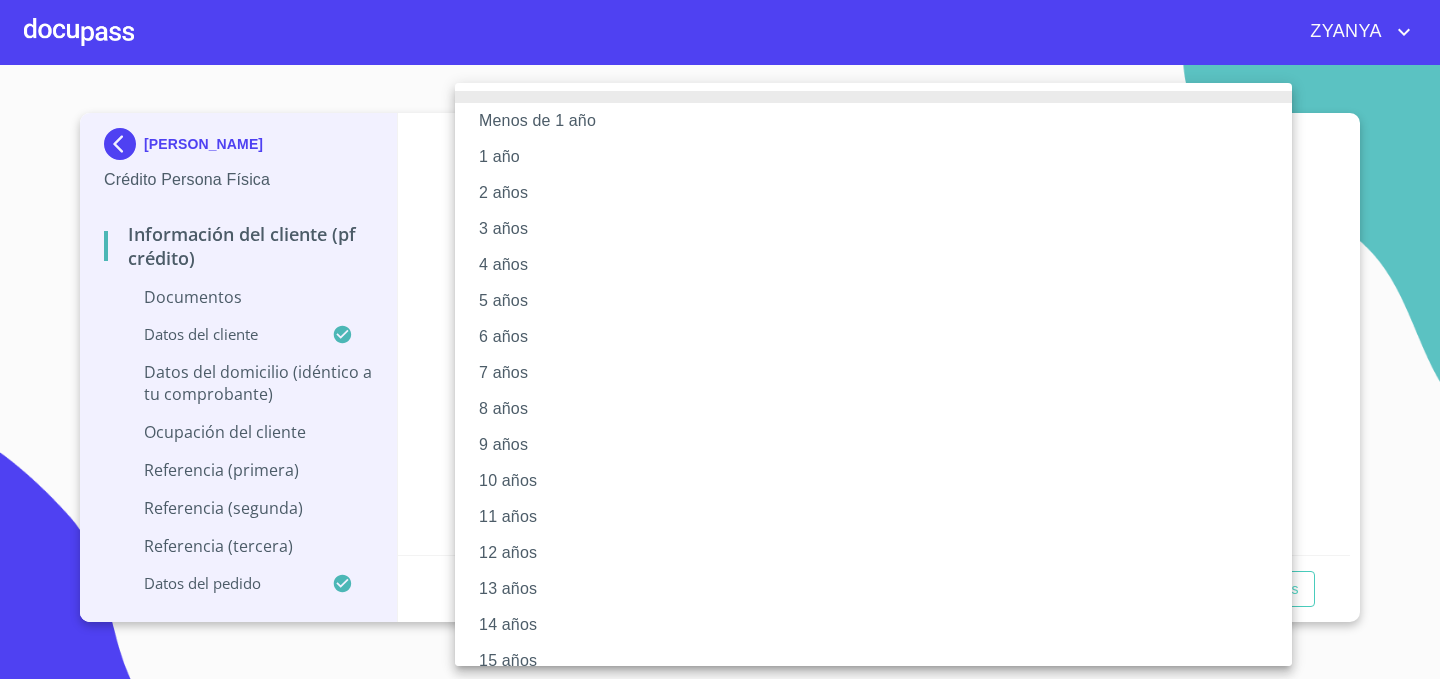 click on "14 años" at bounding box center [873, 625] 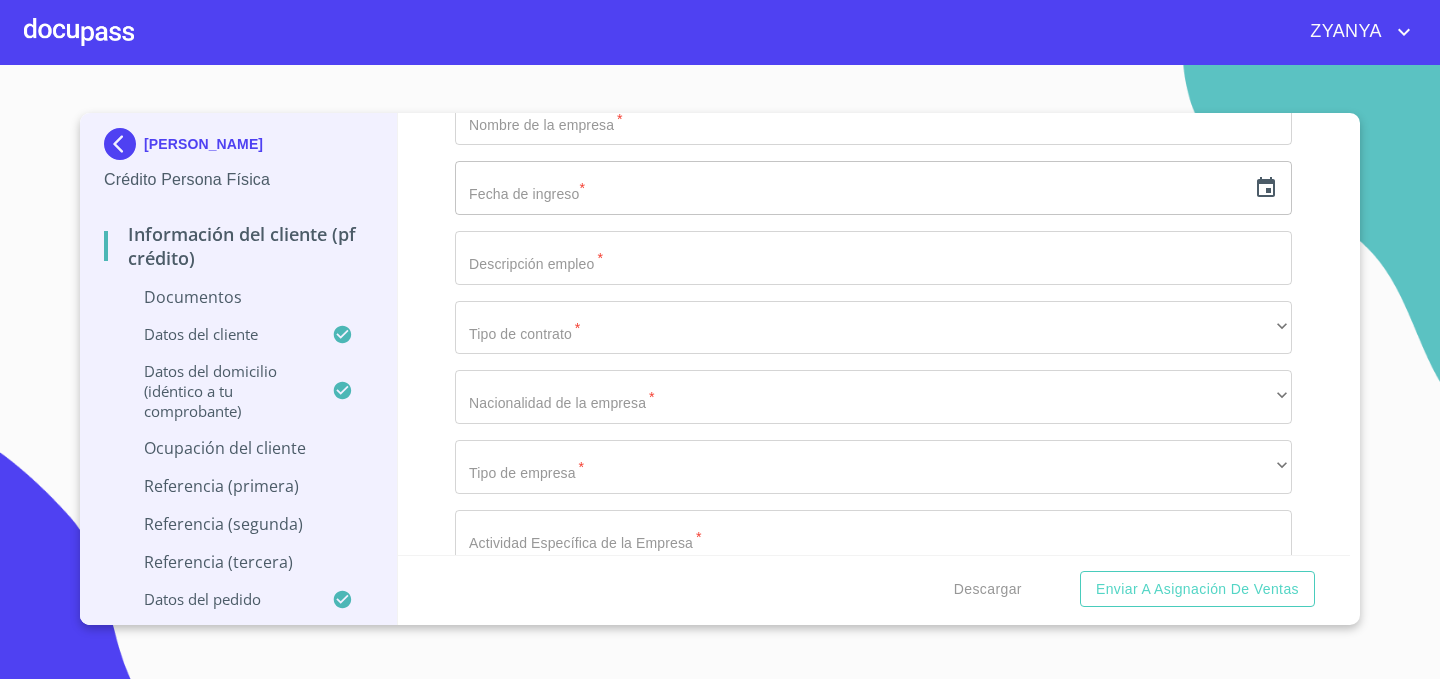 scroll, scrollTop: 7091, scrollLeft: 0, axis: vertical 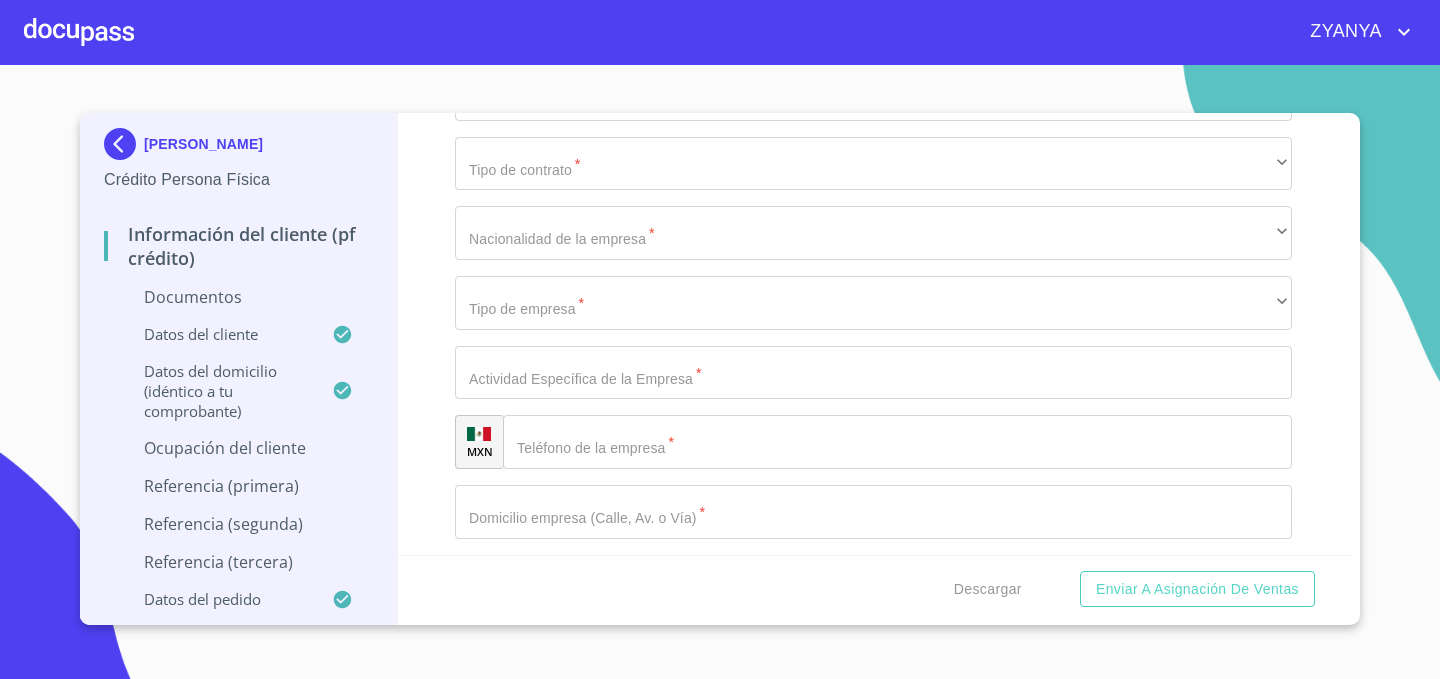 click on "​" at bounding box center (873, -115) 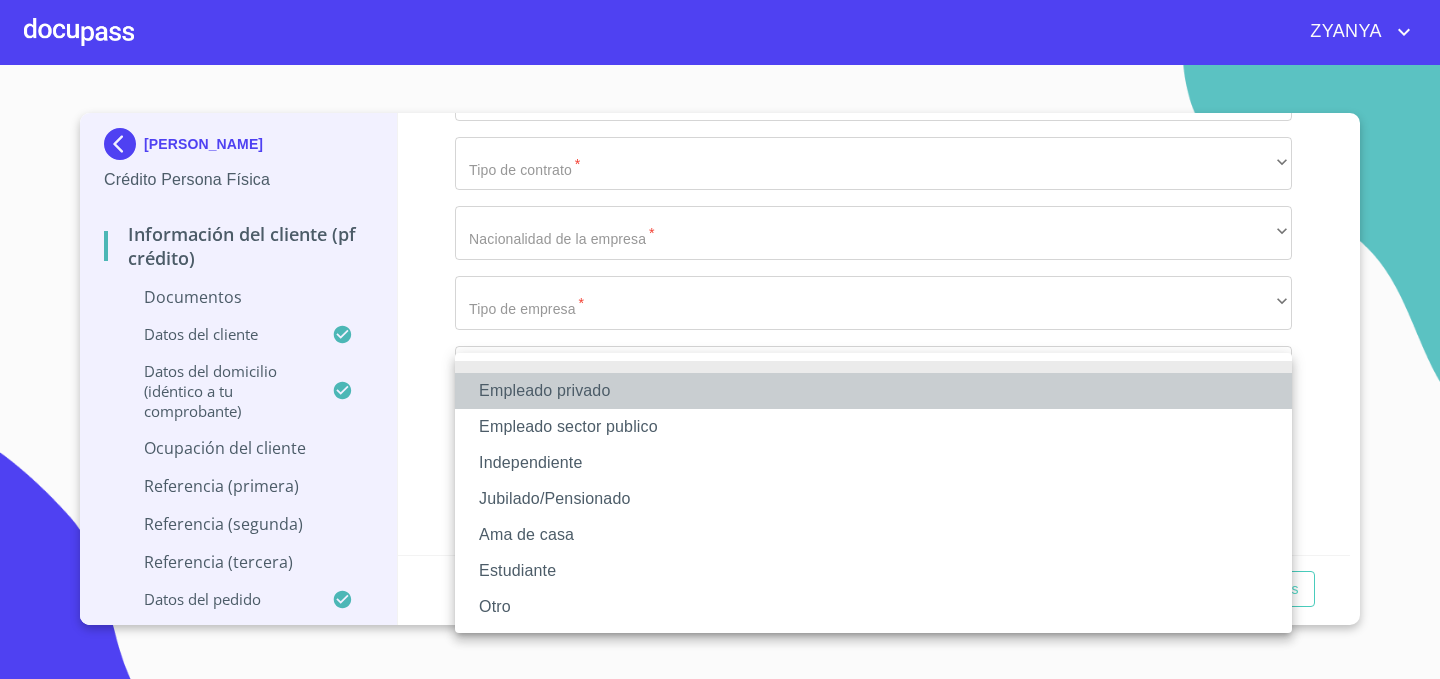 click on "Empleado privado" at bounding box center (873, 391) 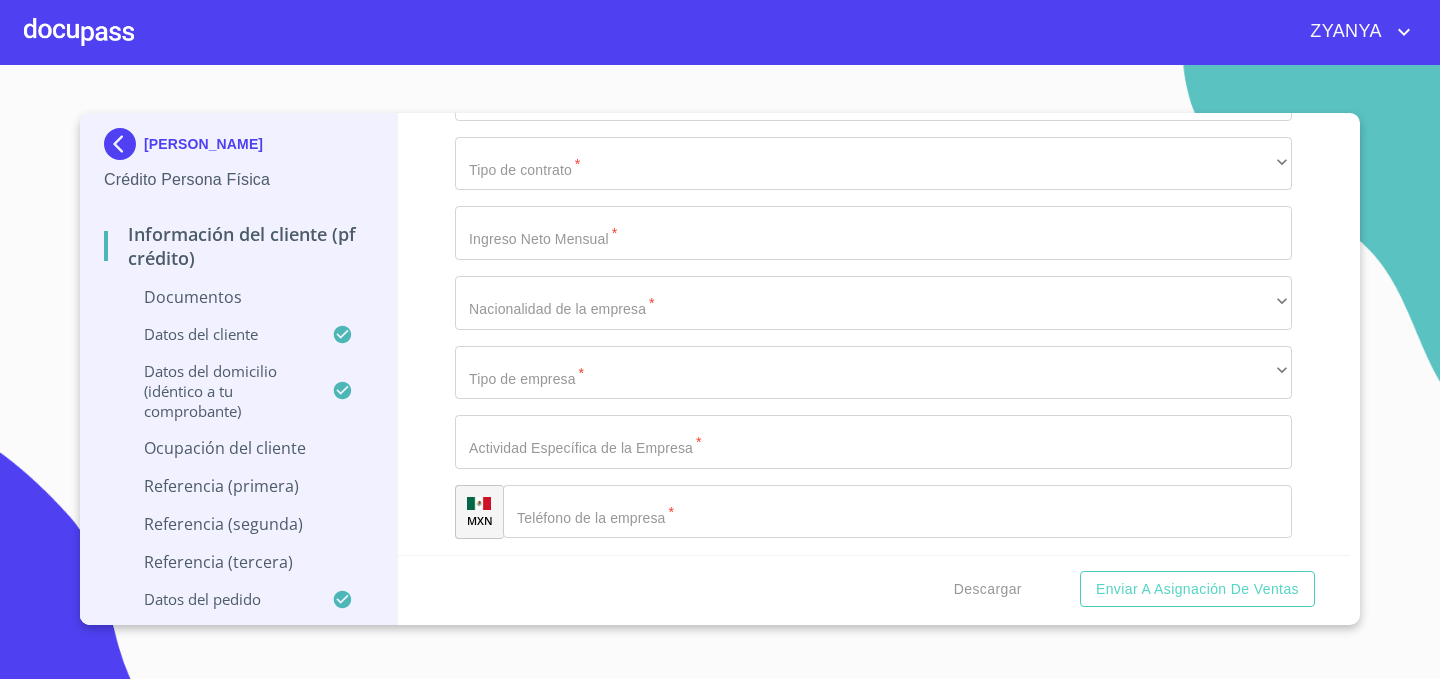 click on "Documento de identificación.   *" at bounding box center [850, -2165] 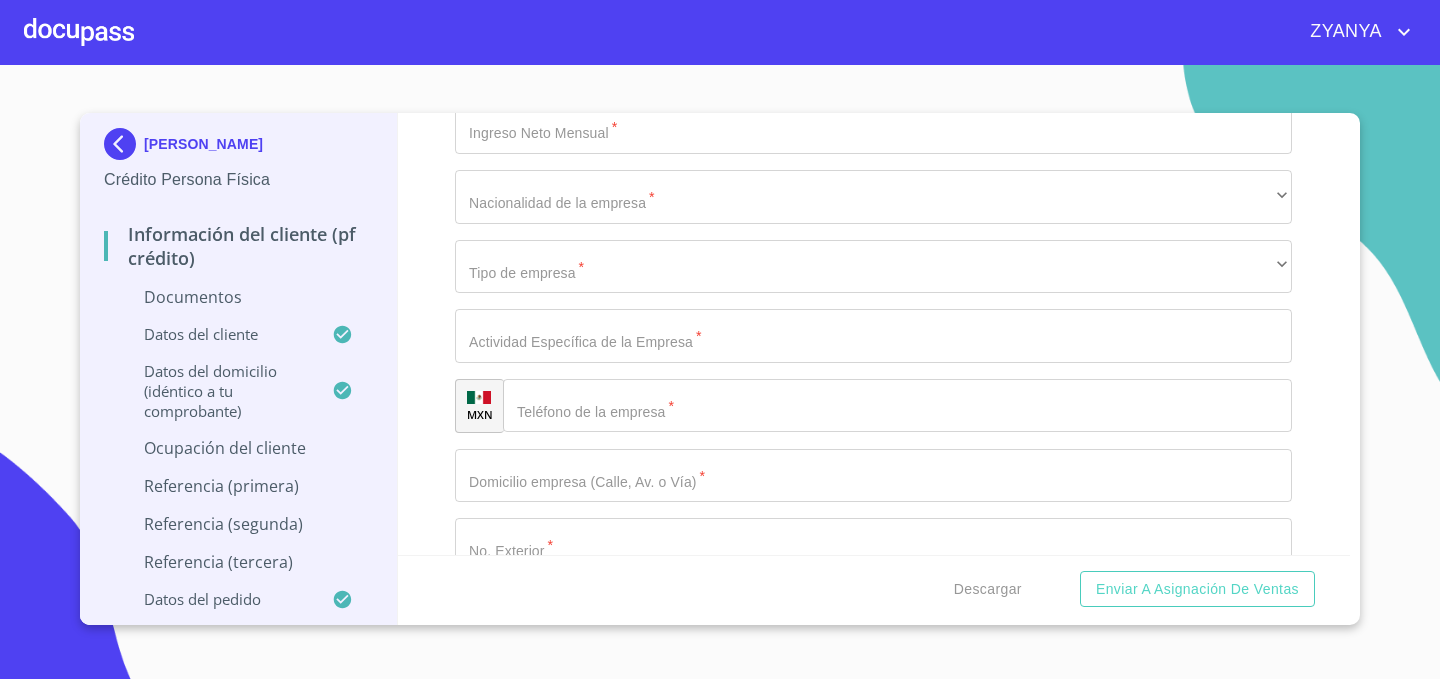 scroll, scrollTop: 7200, scrollLeft: 0, axis: vertical 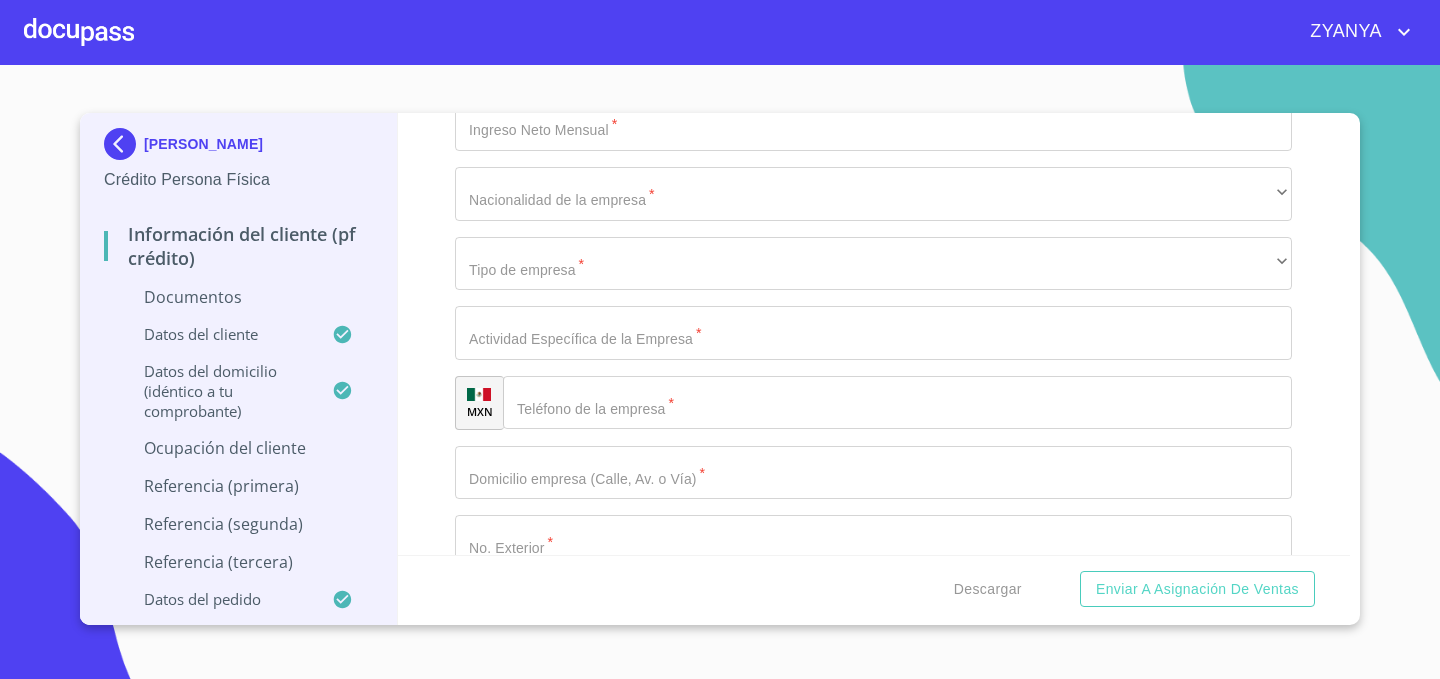 type on "PYCCE" 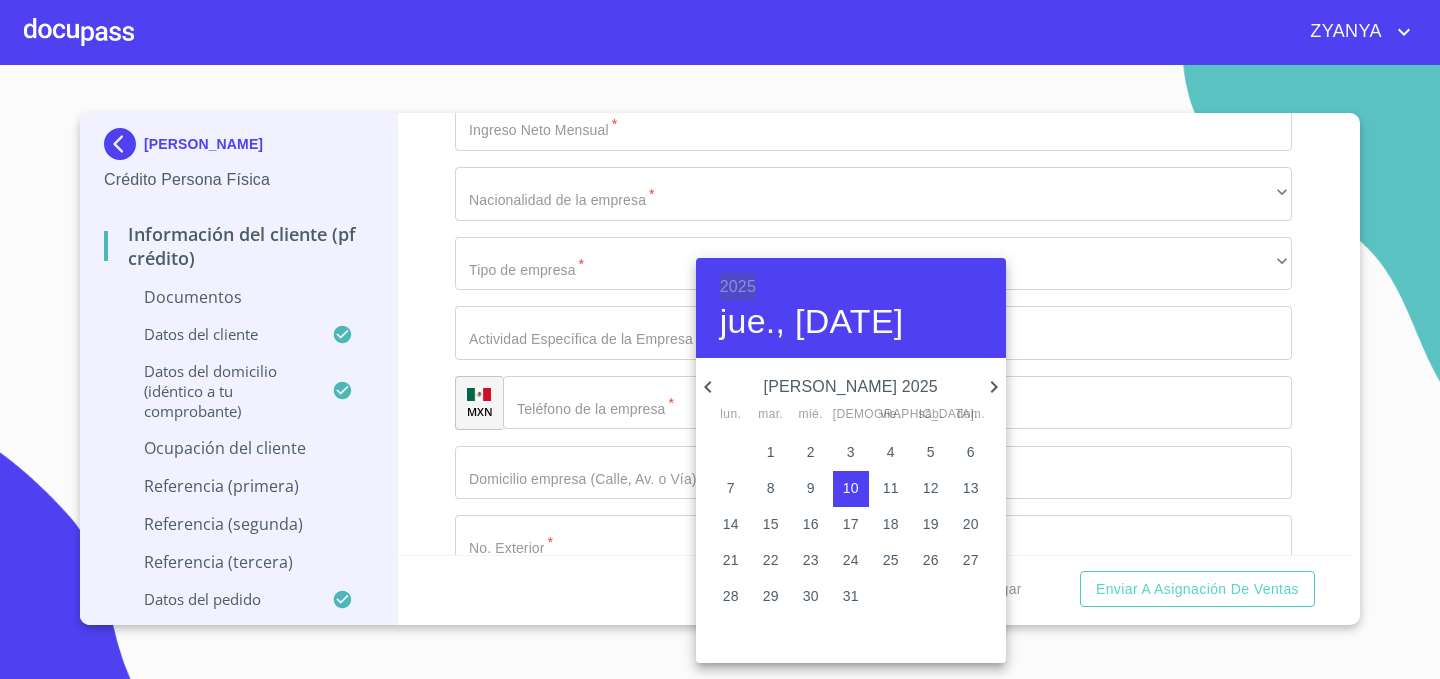 click on "2025" at bounding box center (738, 287) 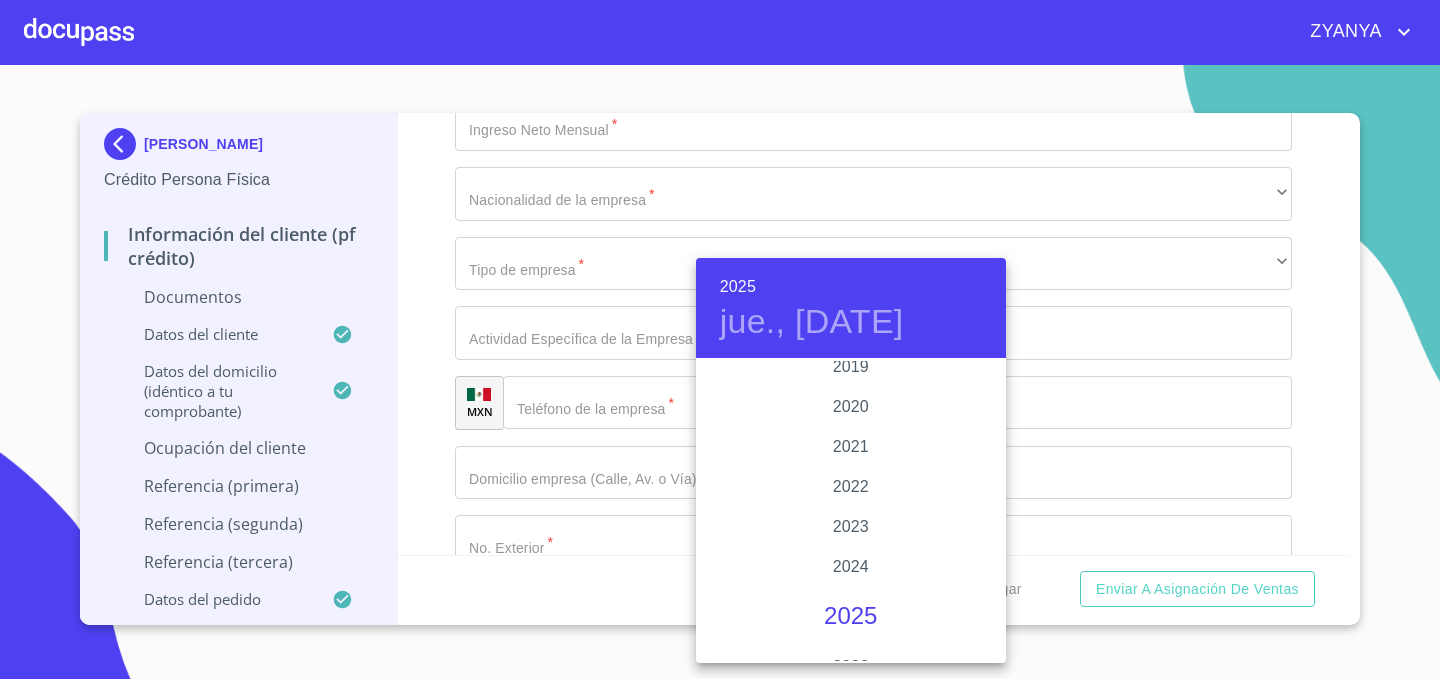 scroll, scrollTop: 3773, scrollLeft: 0, axis: vertical 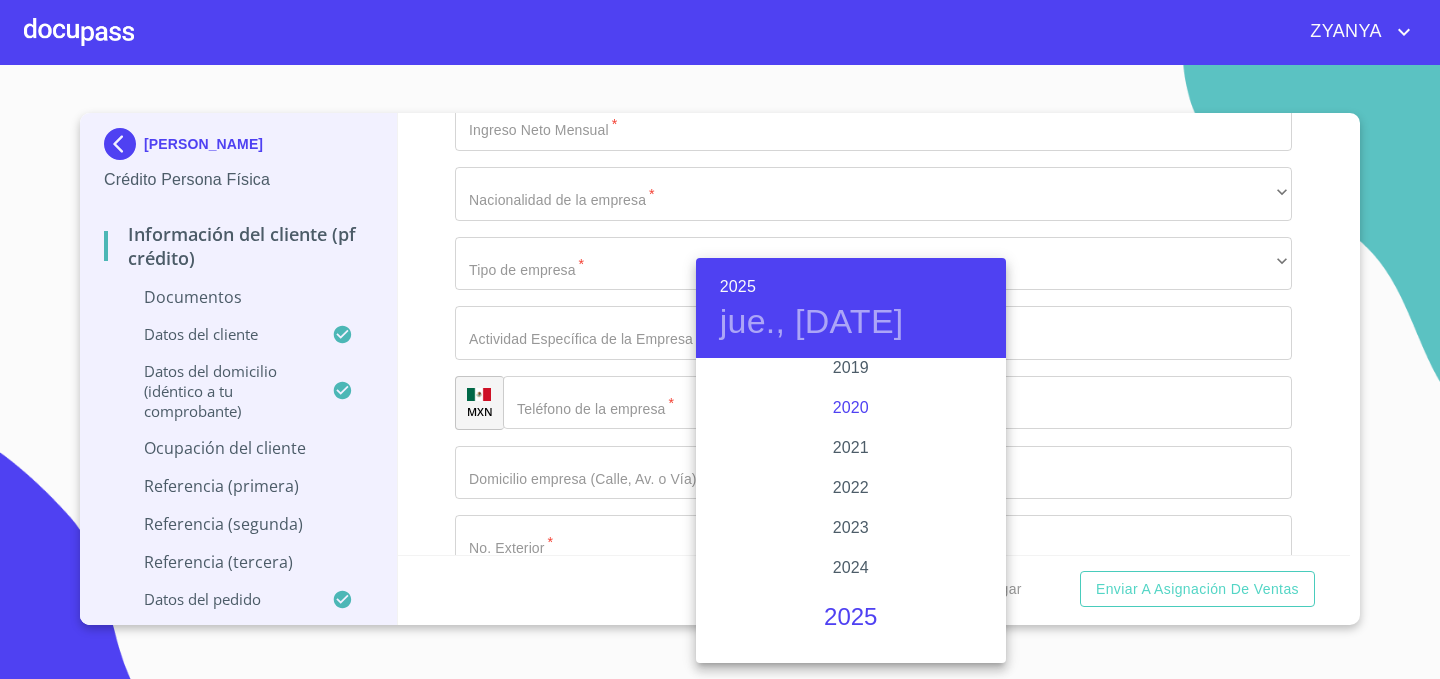 click on "2020" at bounding box center [851, 408] 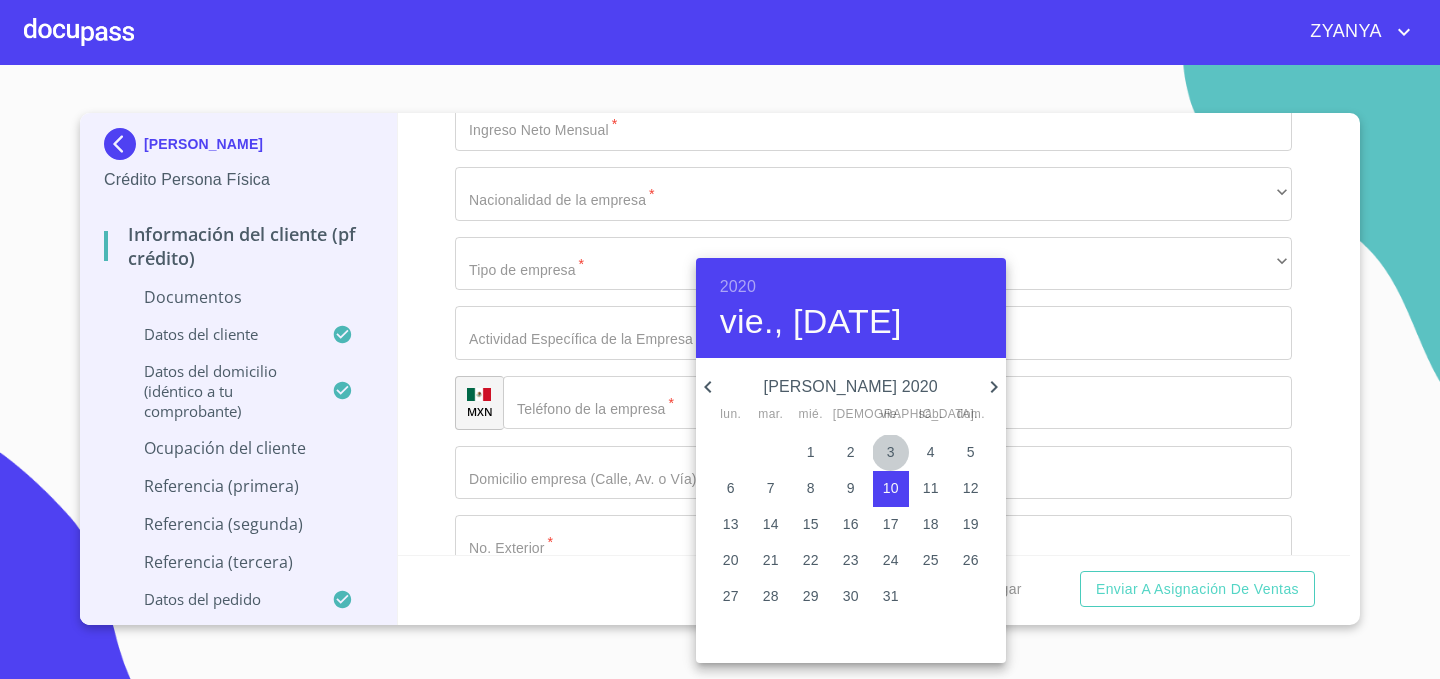 click on "3" at bounding box center [891, 452] 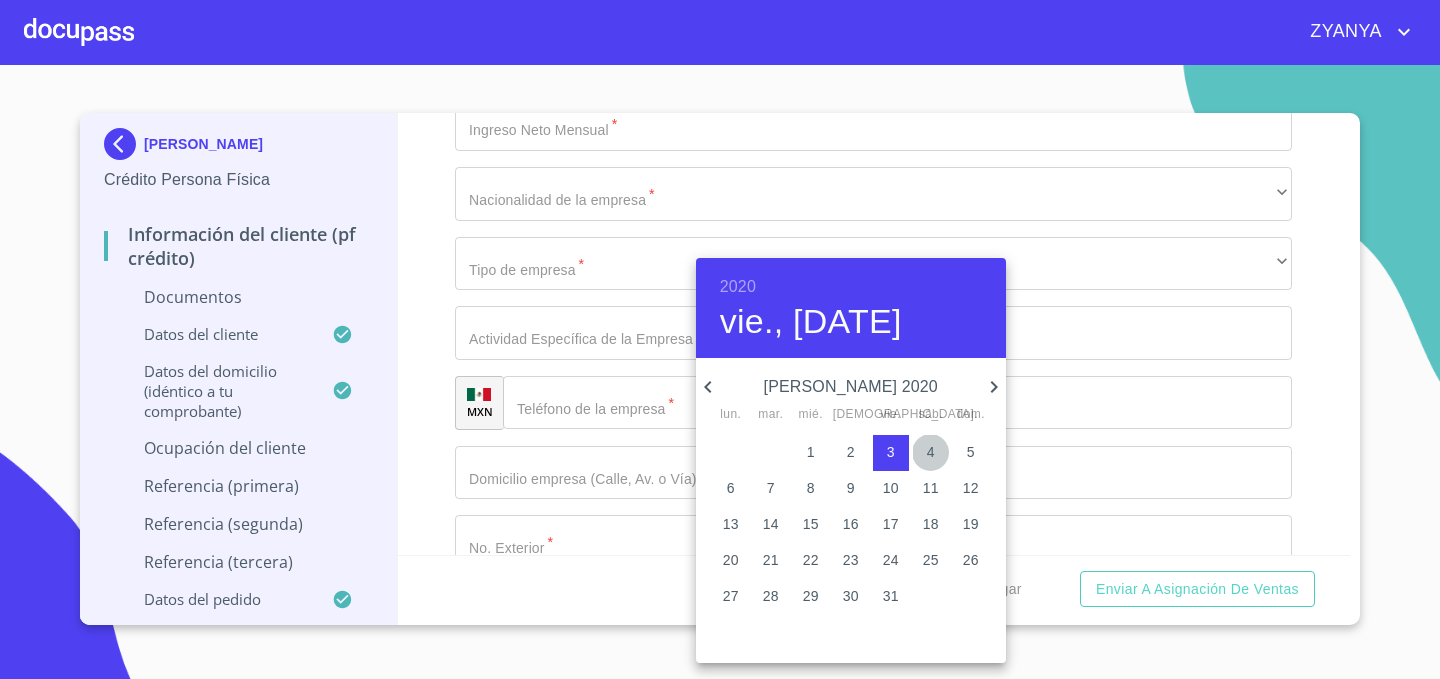 click on "4" at bounding box center (931, 452) 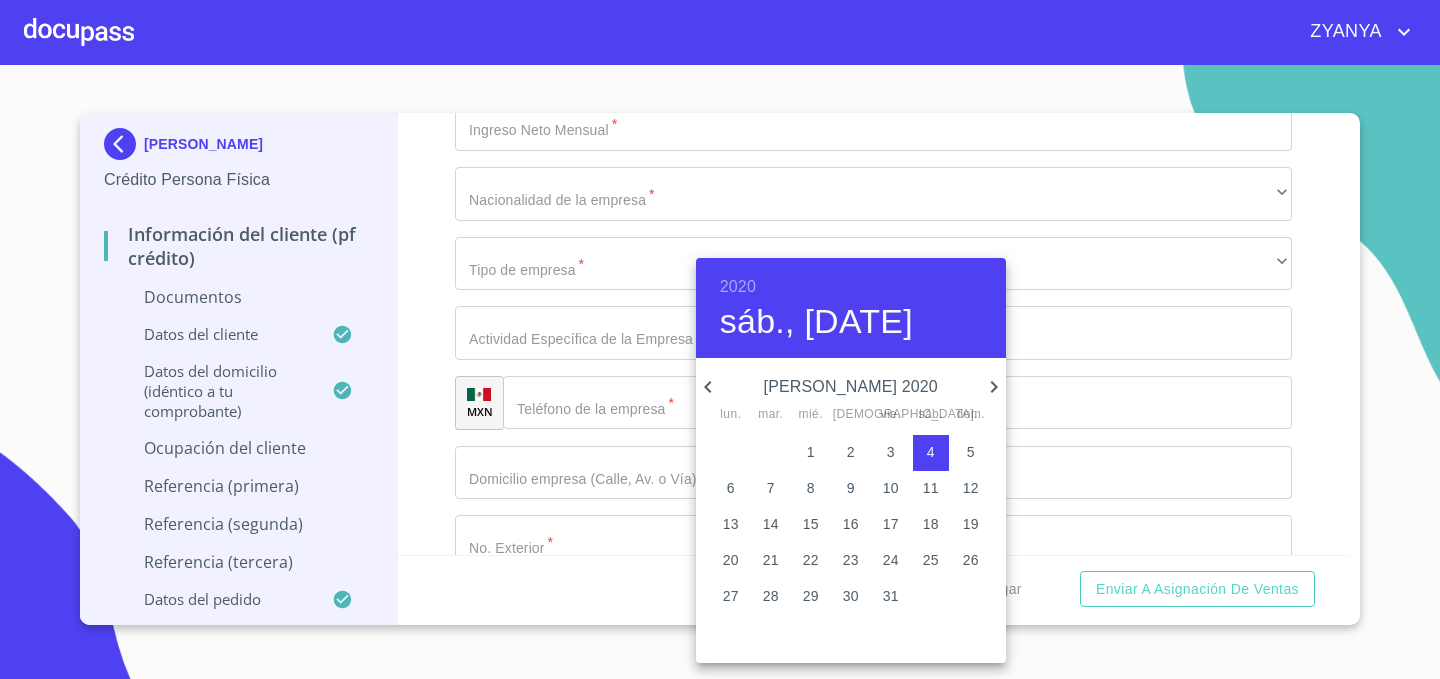 click at bounding box center [720, 339] 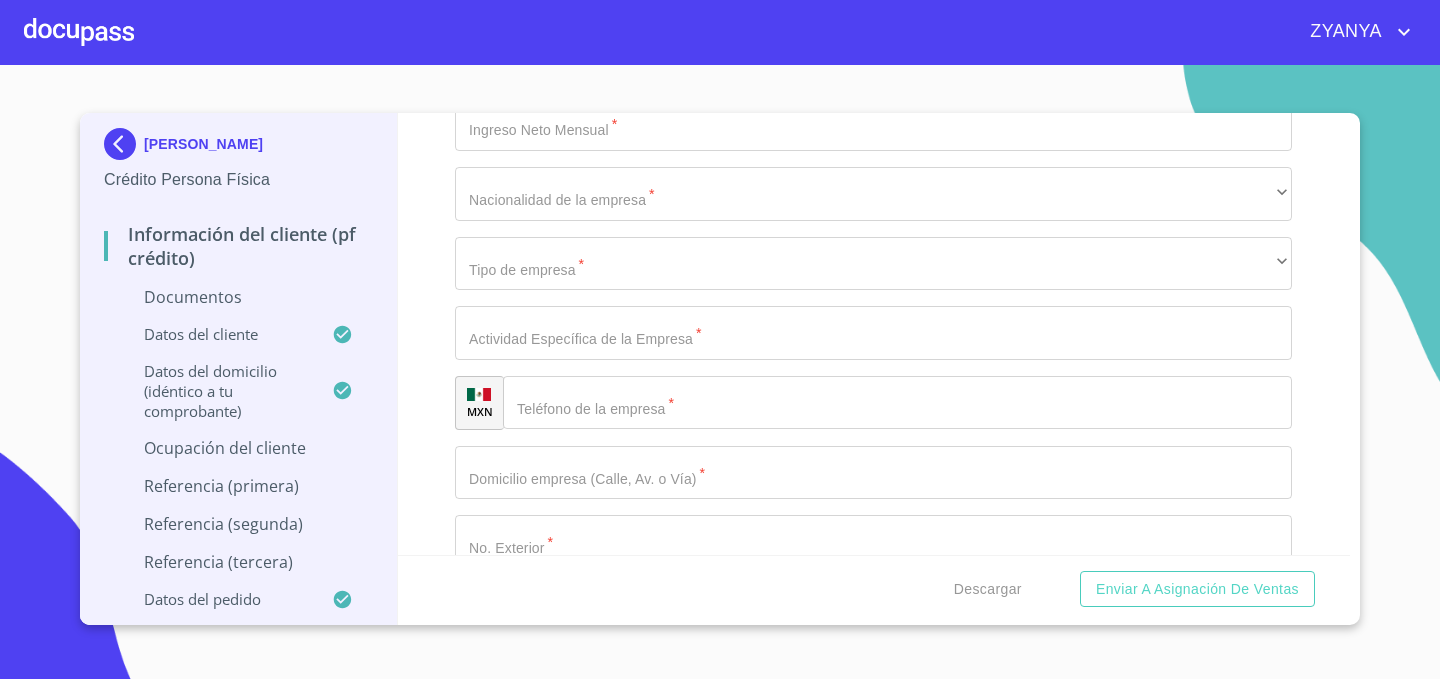 click on "Documento de identificación.   *" at bounding box center (850, -2274) 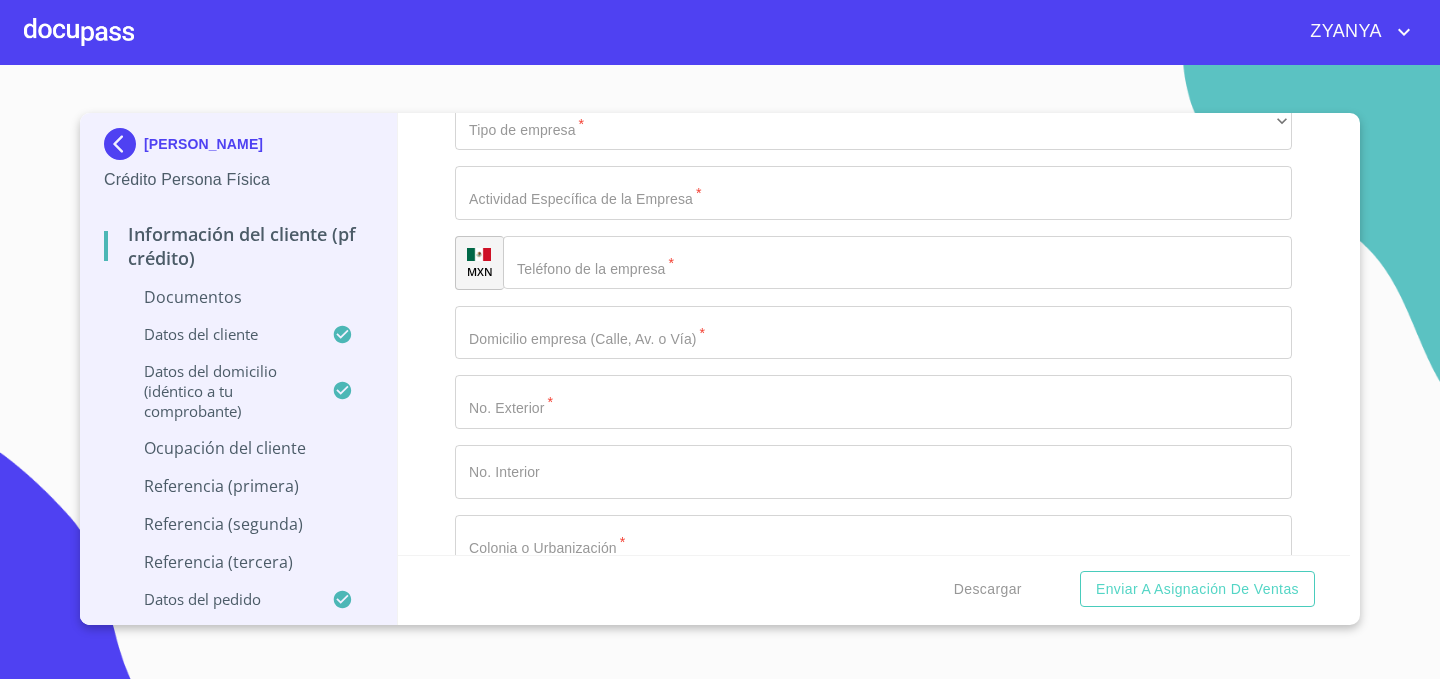 scroll, scrollTop: 7350, scrollLeft: 0, axis: vertical 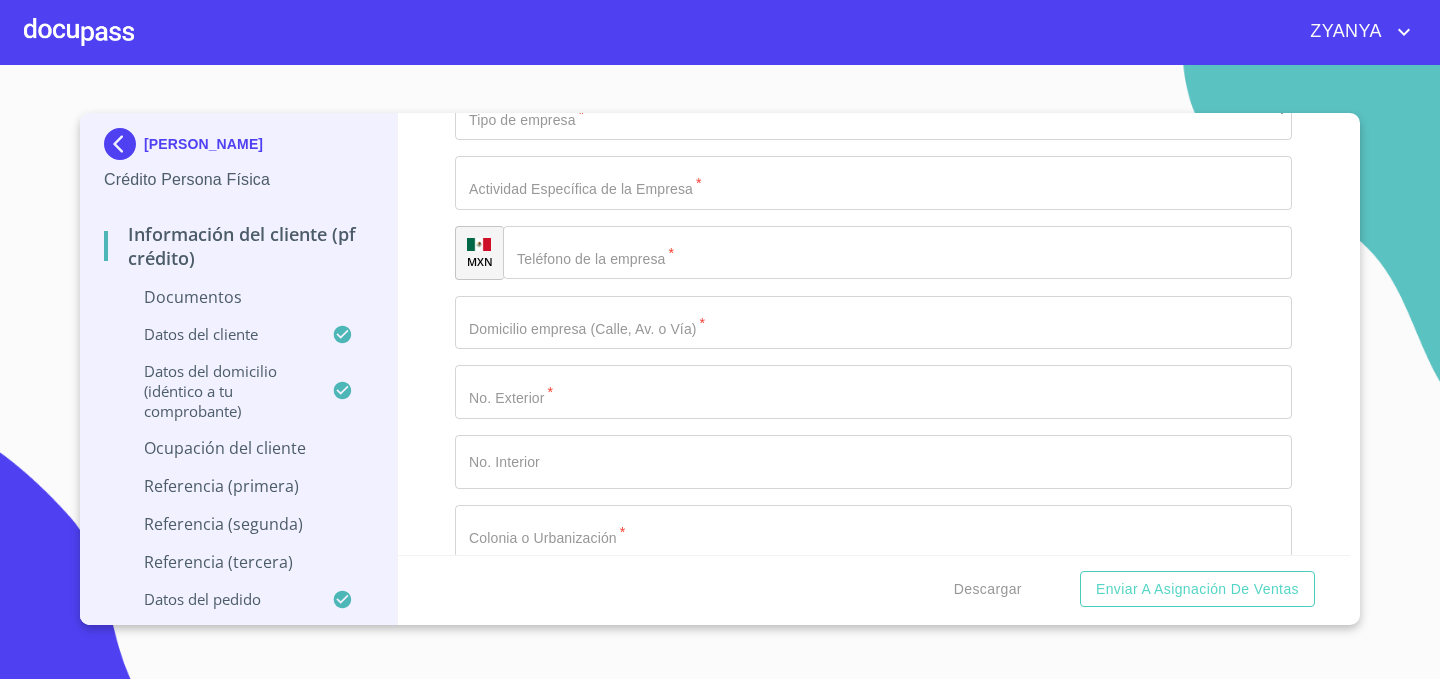 type on "GERENTE DE PROYECTOS" 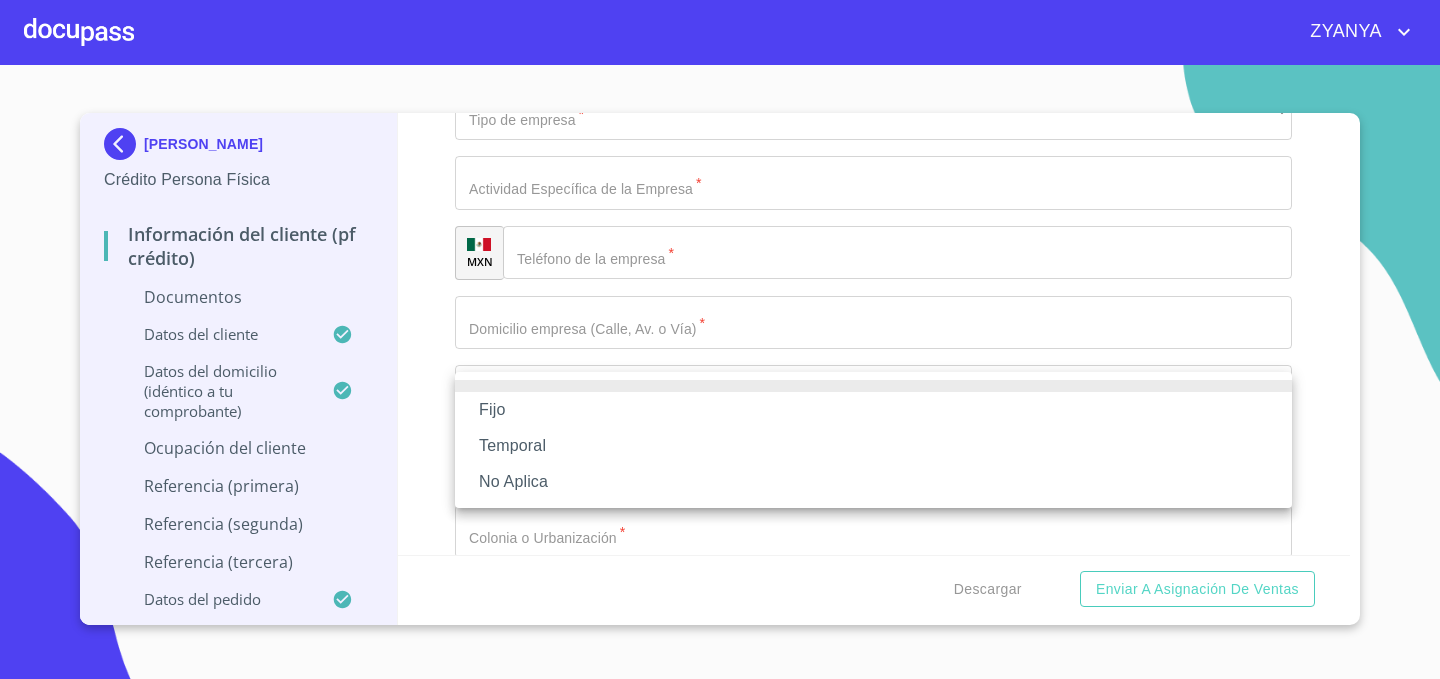 click on "Fijo" at bounding box center (873, 410) 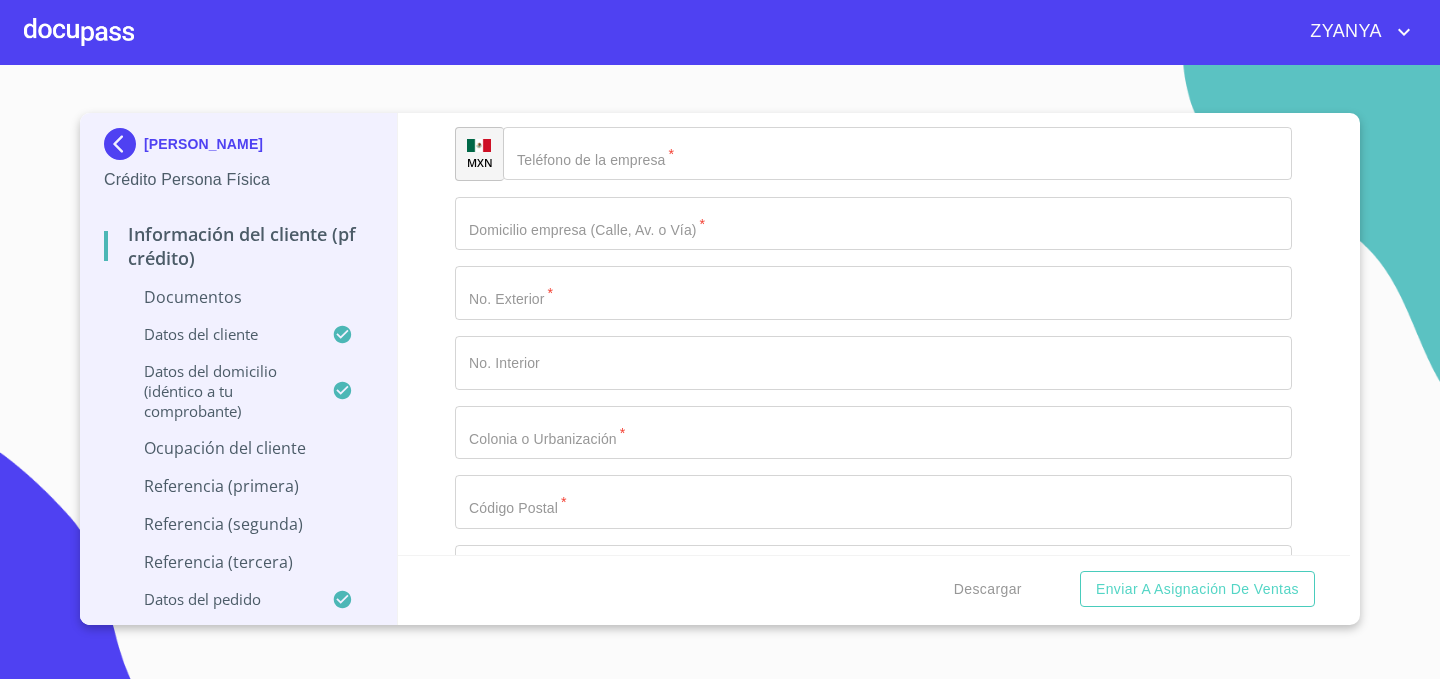 scroll, scrollTop: 7461, scrollLeft: 0, axis: vertical 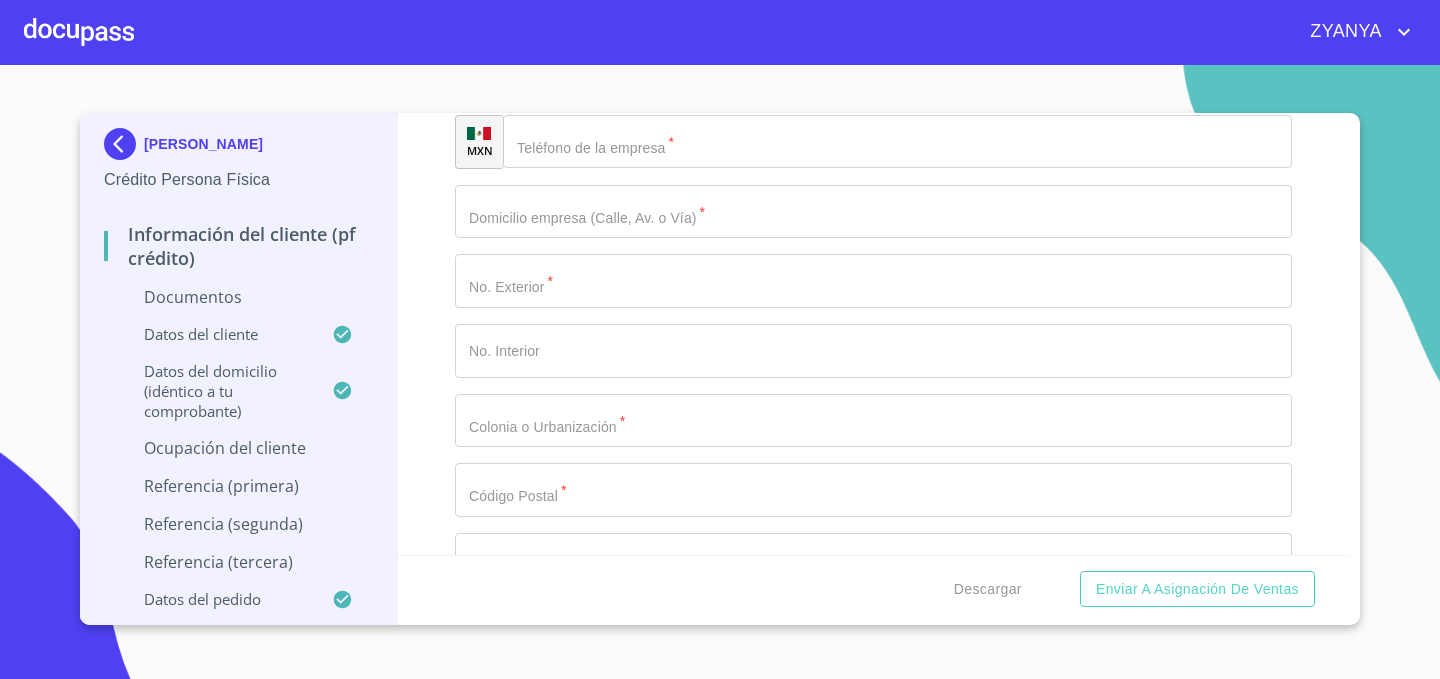 click on "Documento de identificación.   *" at bounding box center [850, -2535] 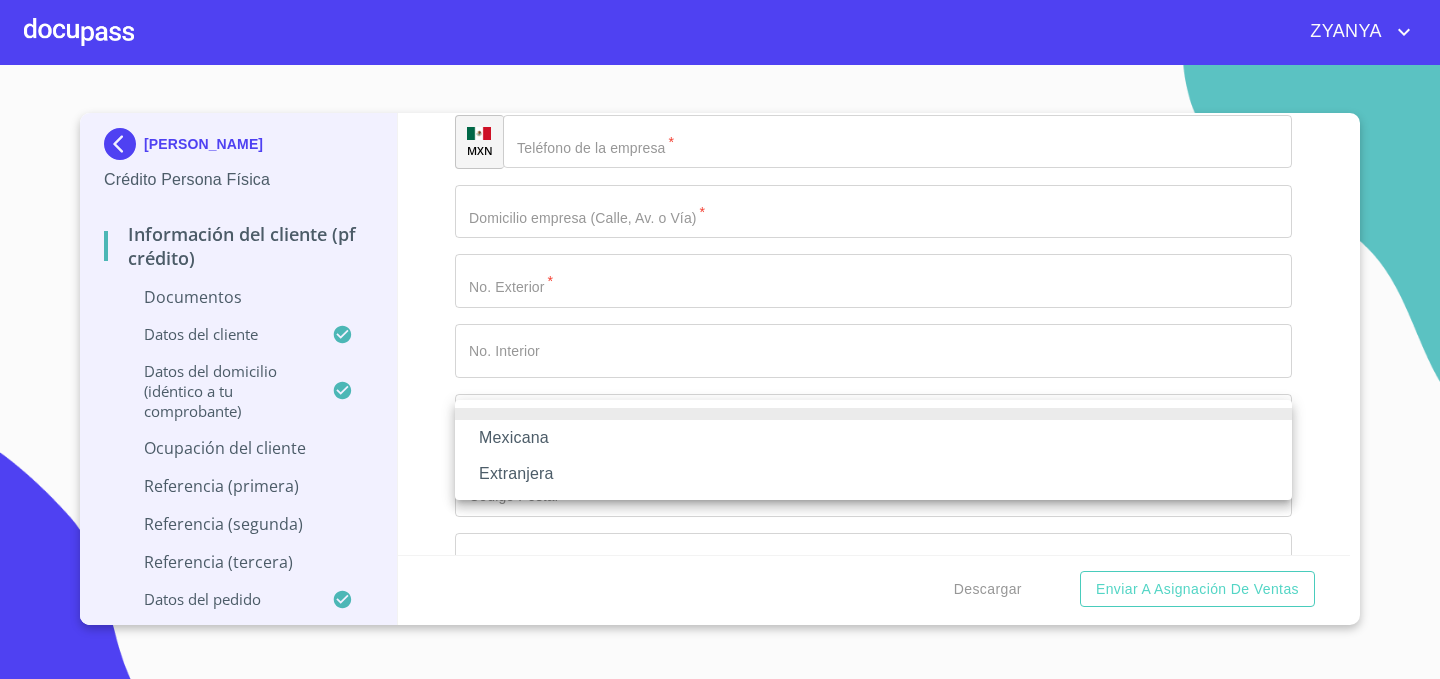 click on "Mexicana" at bounding box center (873, 438) 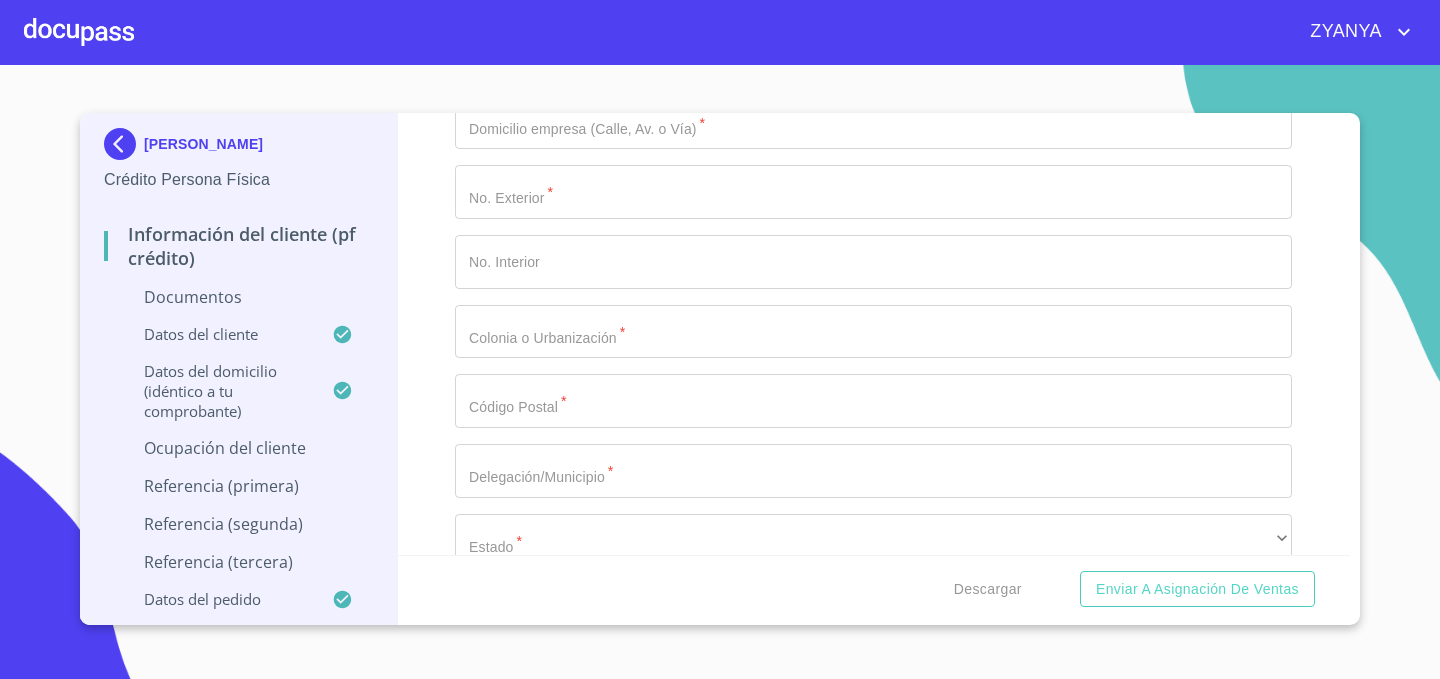 scroll, scrollTop: 7554, scrollLeft: 0, axis: vertical 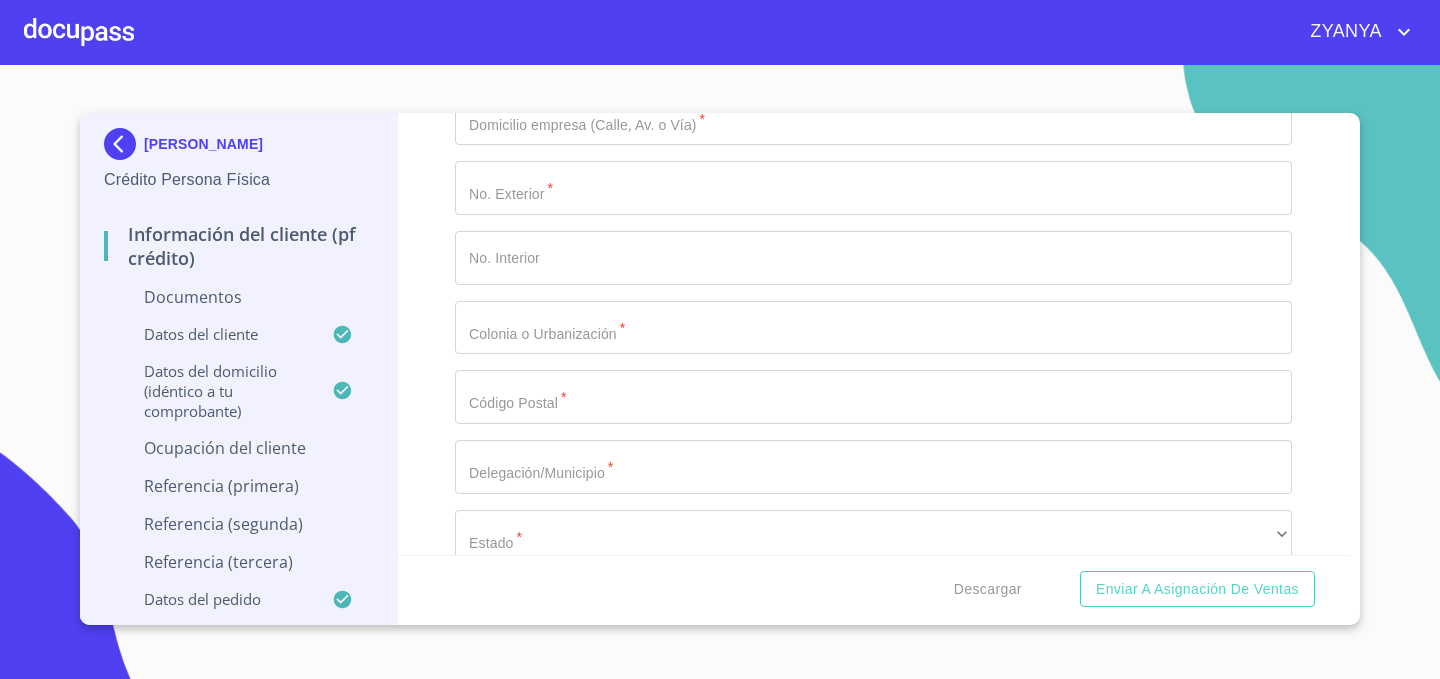 click on "​" at bounding box center (873, -90) 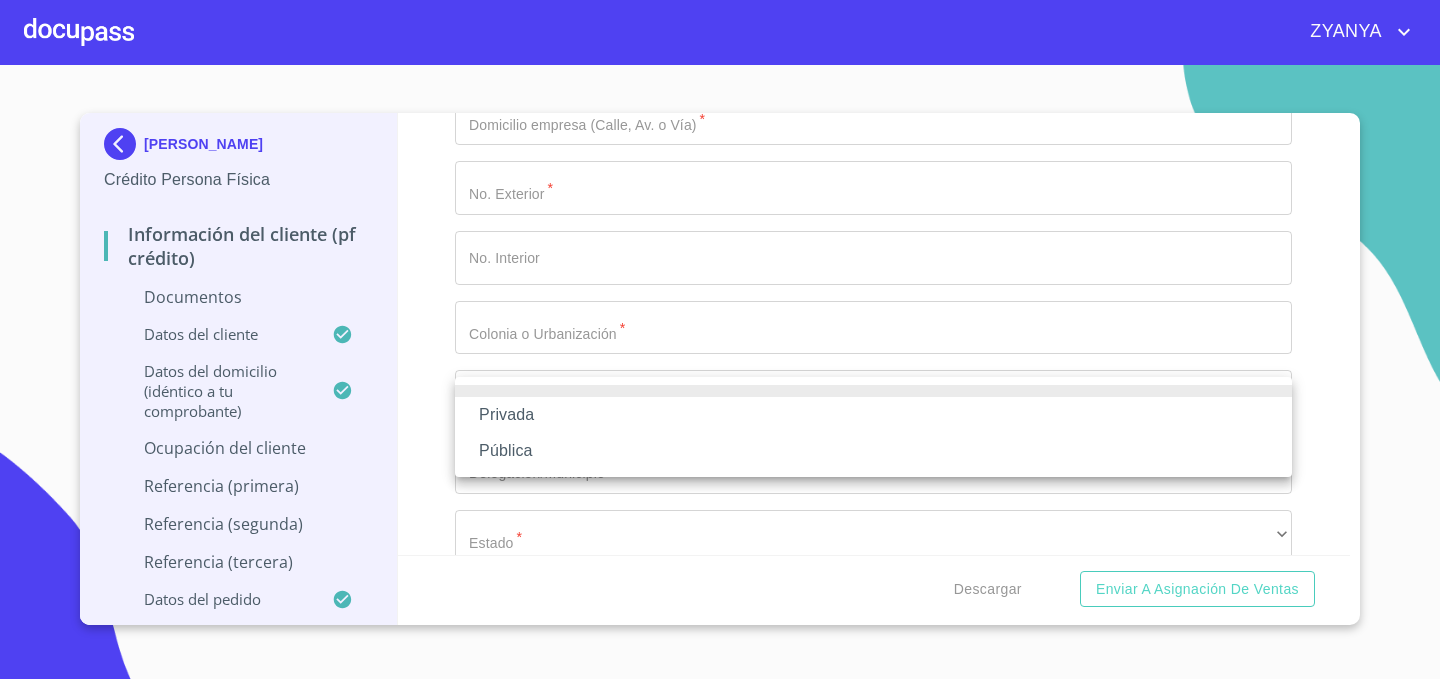 click on "Privada" at bounding box center (873, 415) 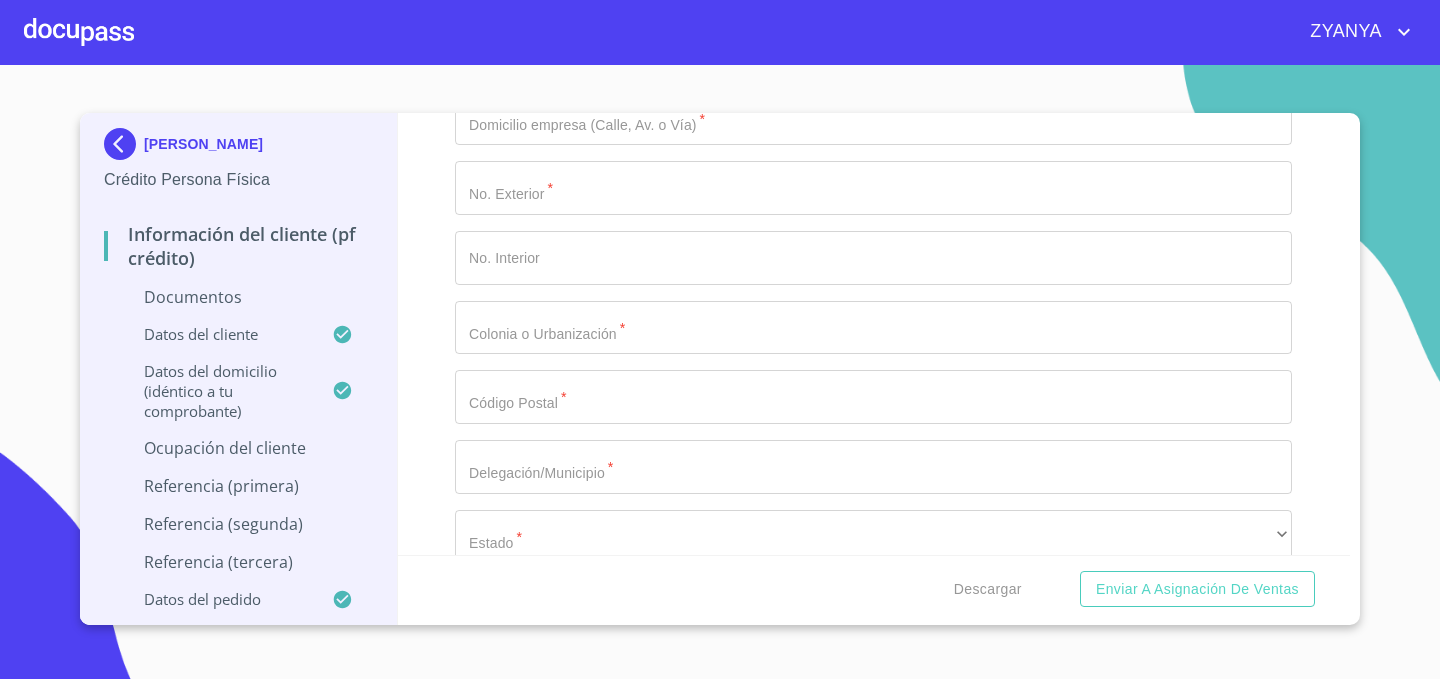 click on "Documento de identificación.   *" at bounding box center [850, -2628] 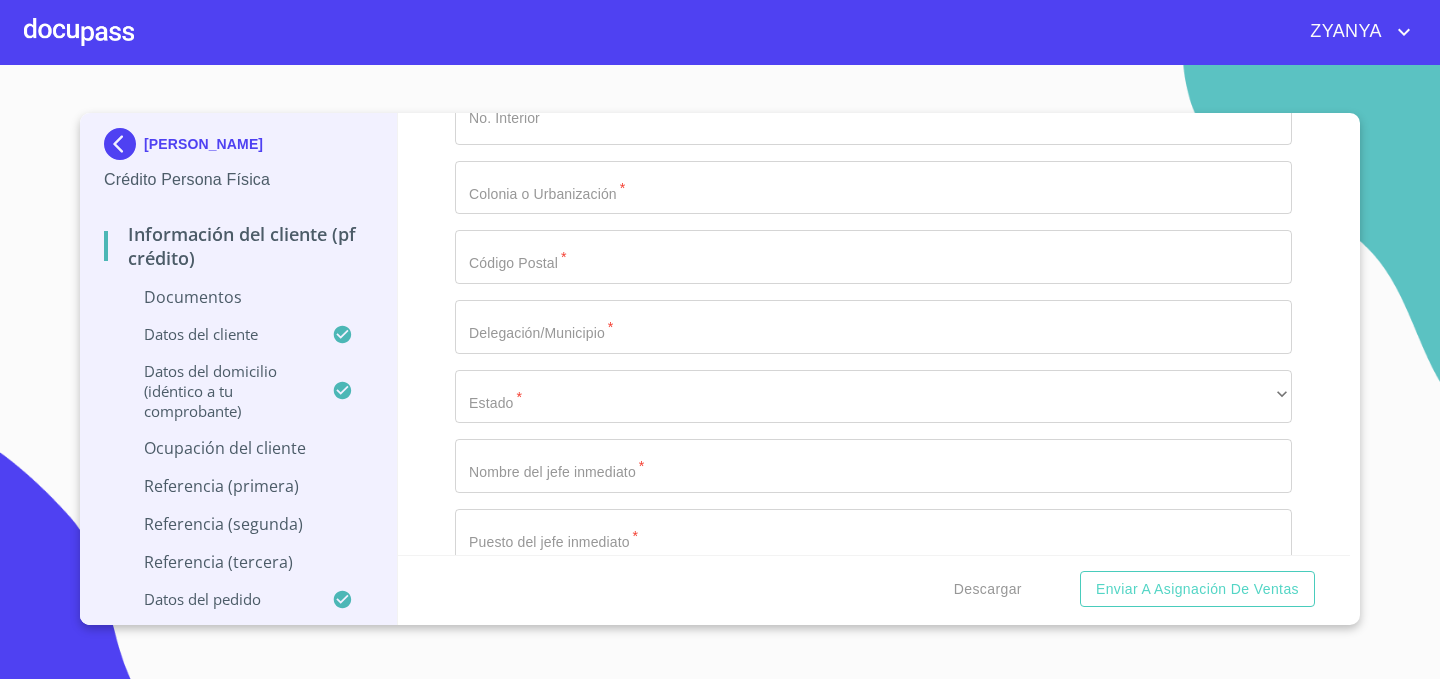 scroll, scrollTop: 7703, scrollLeft: 0, axis: vertical 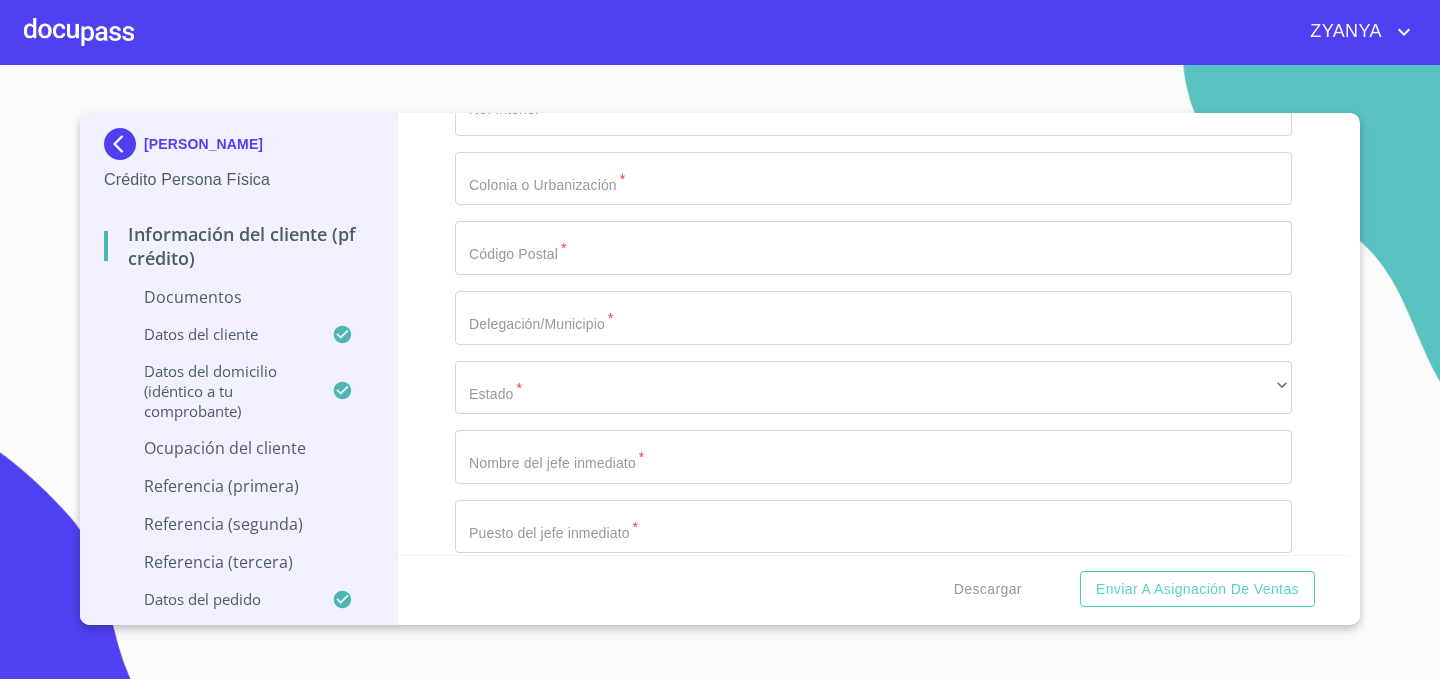 type on "CONSTRUCCION" 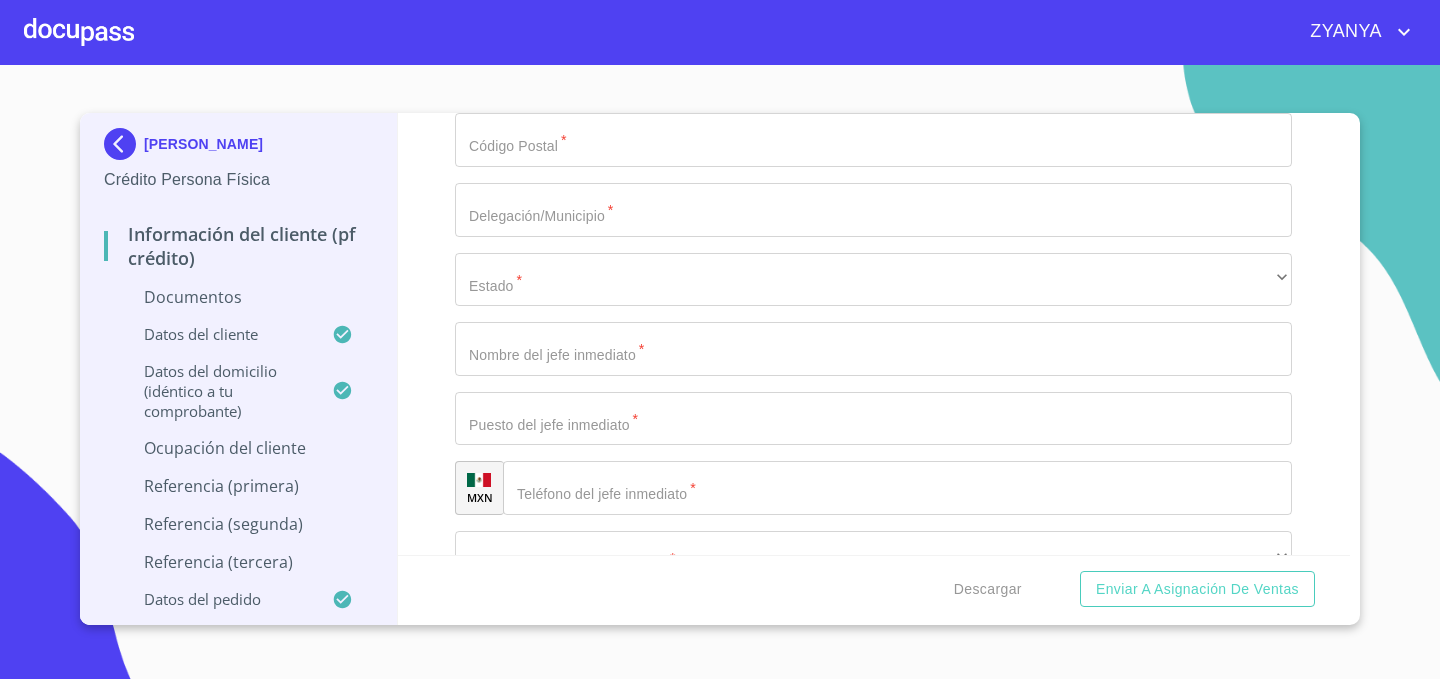 scroll, scrollTop: 7839, scrollLeft: 0, axis: vertical 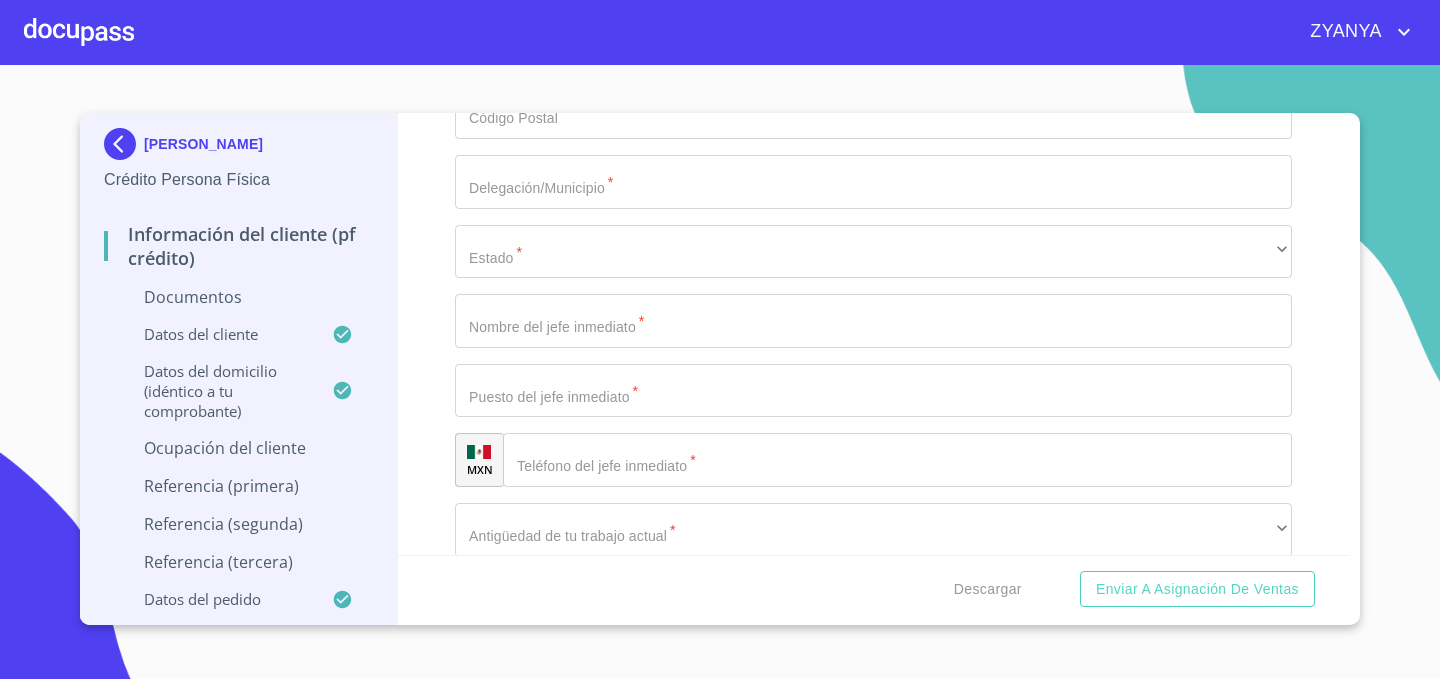 type on "[PHONE_NUMBER]" 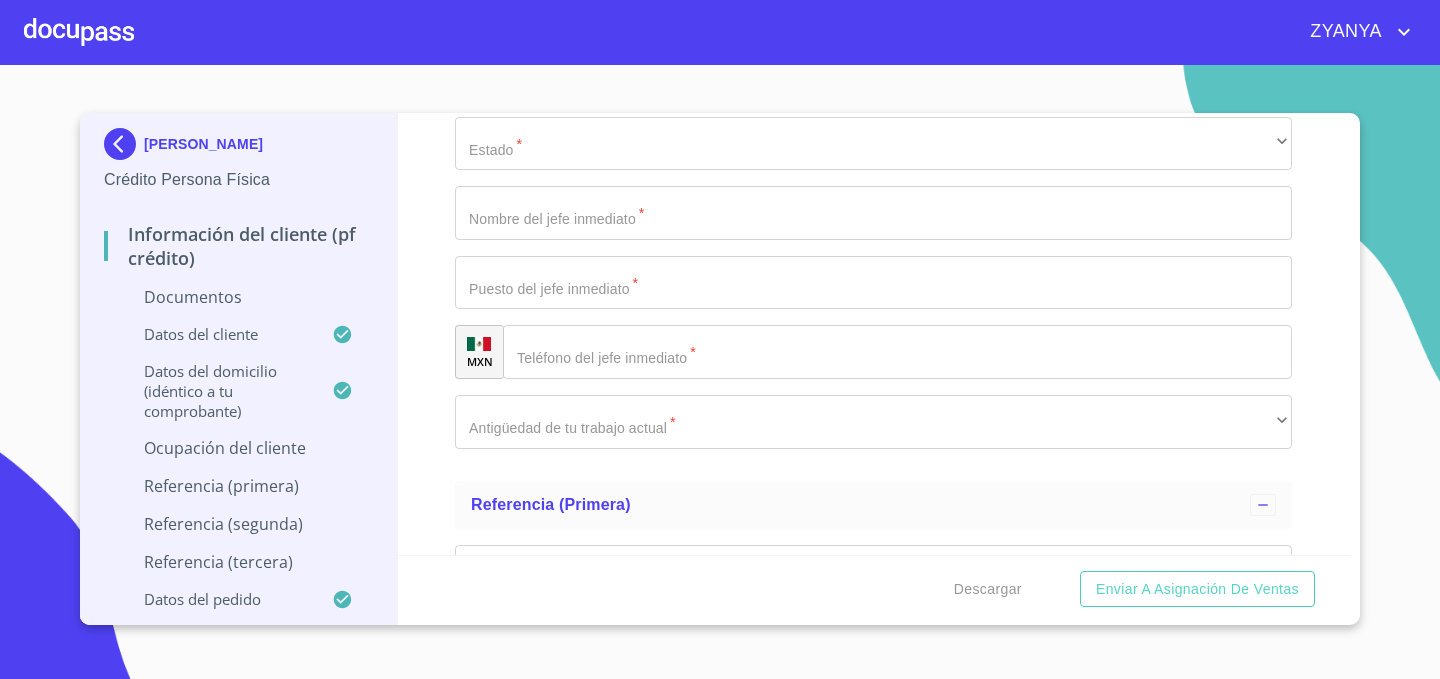 scroll, scrollTop: 7972, scrollLeft: 0, axis: vertical 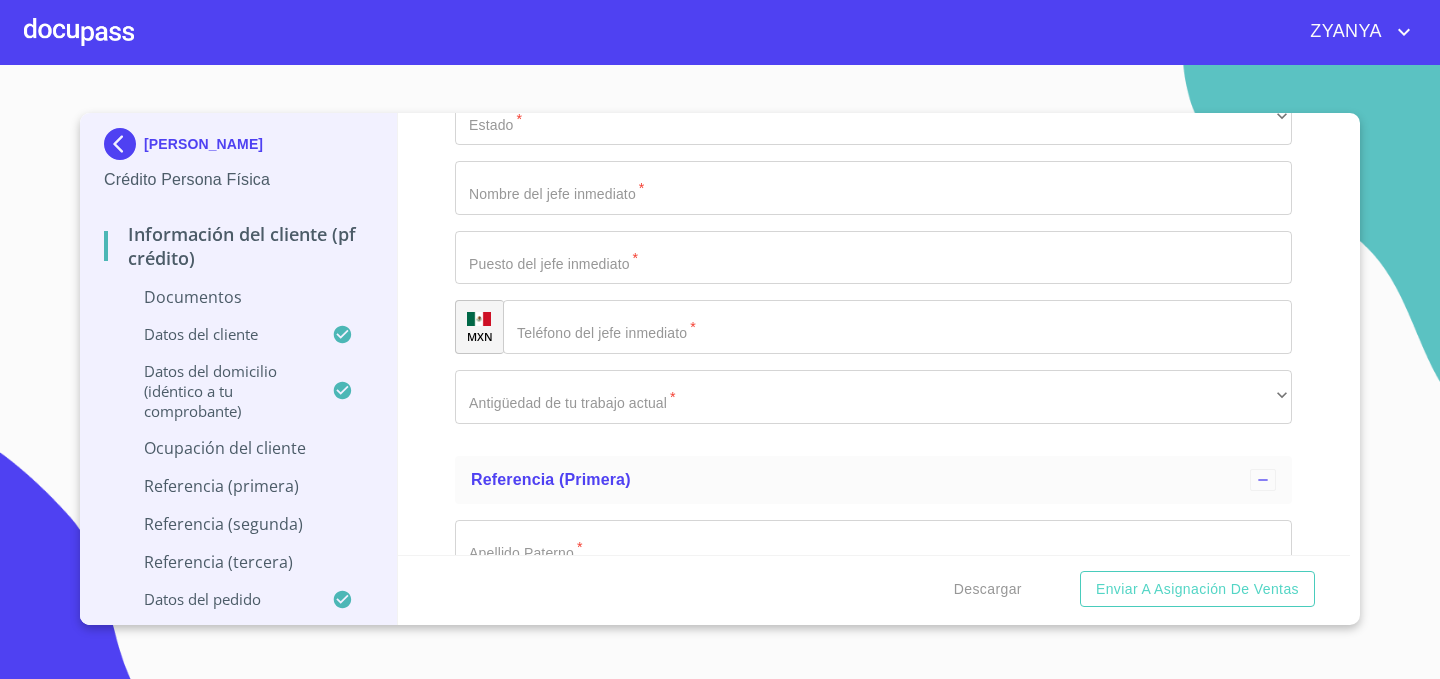 type on "1430" 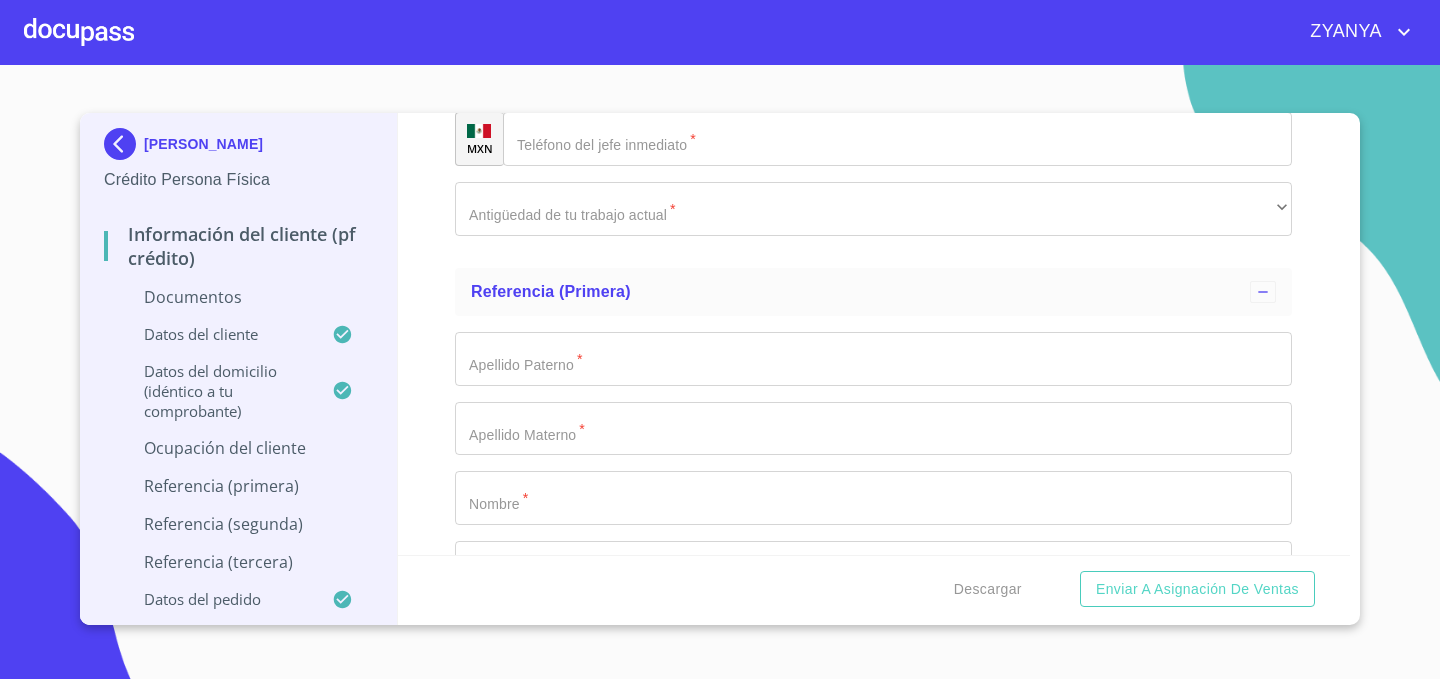 scroll, scrollTop: 8181, scrollLeft: 0, axis: vertical 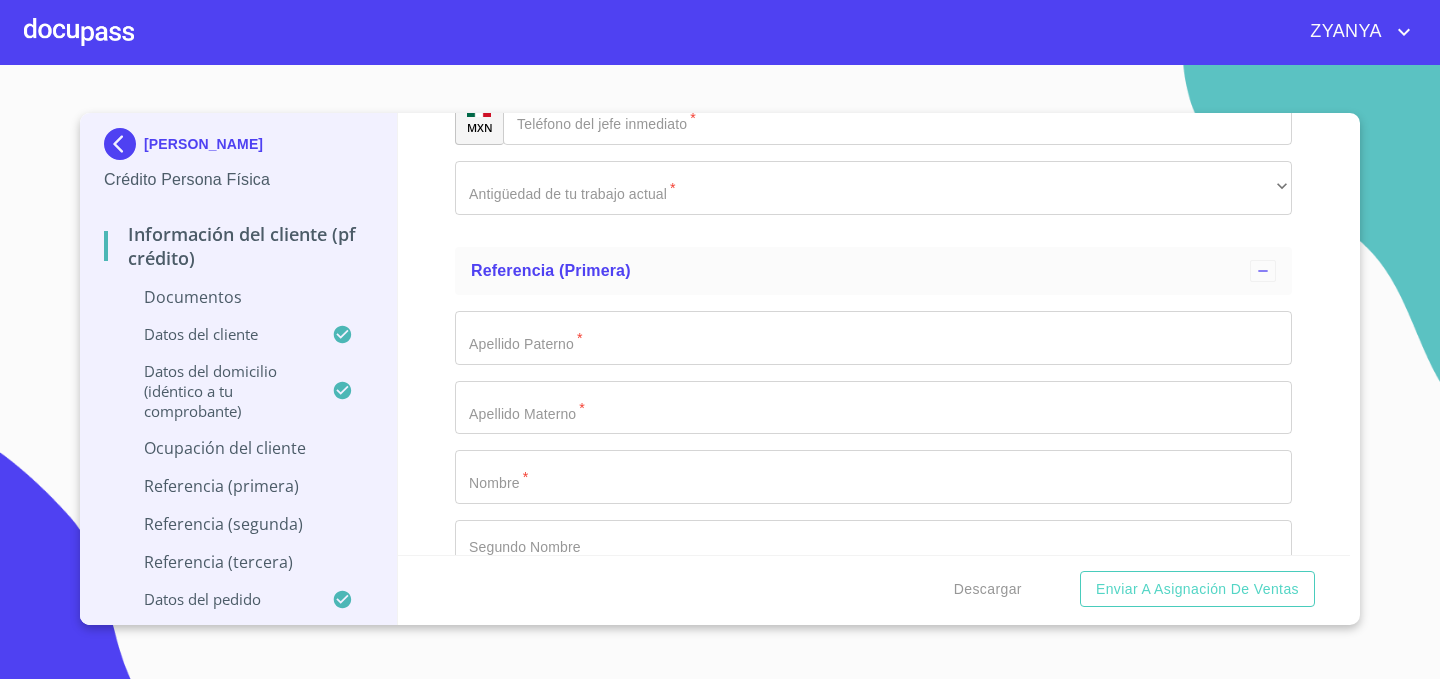 type on "45080" 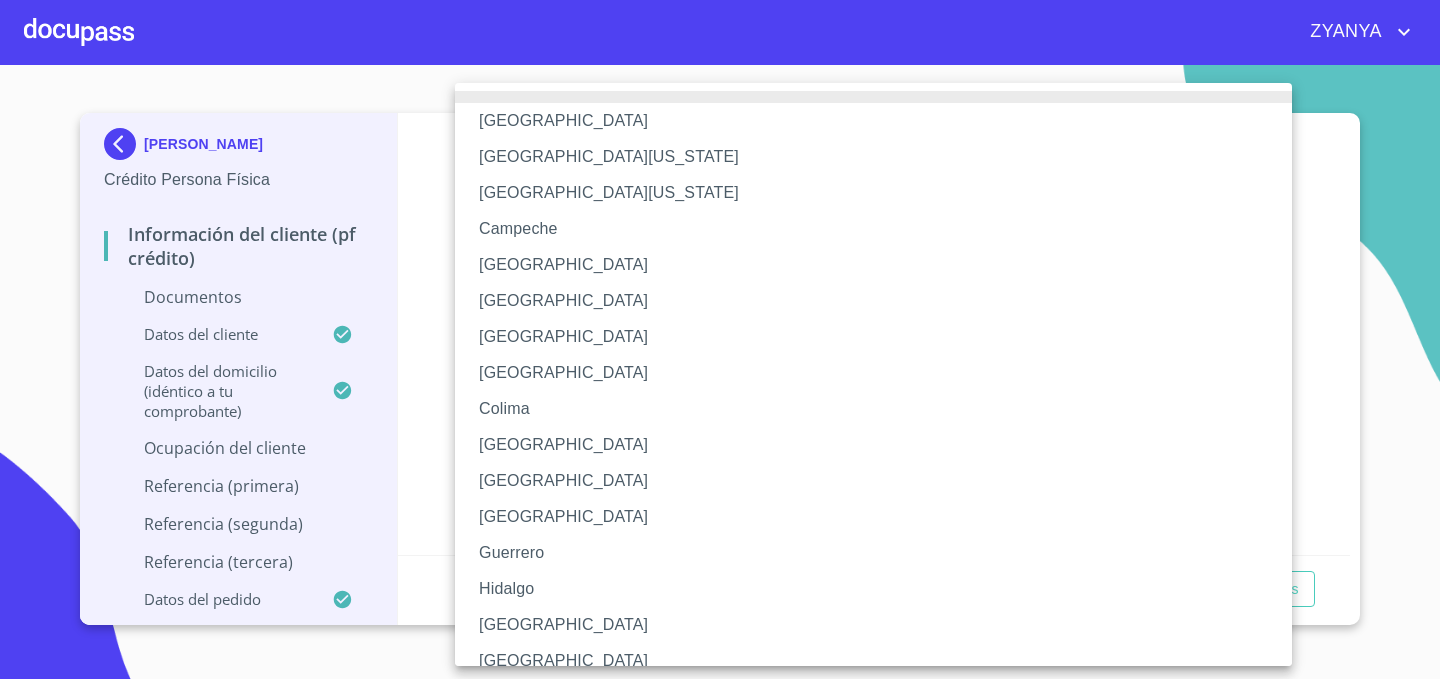 click on "[GEOGRAPHIC_DATA]" at bounding box center [873, 625] 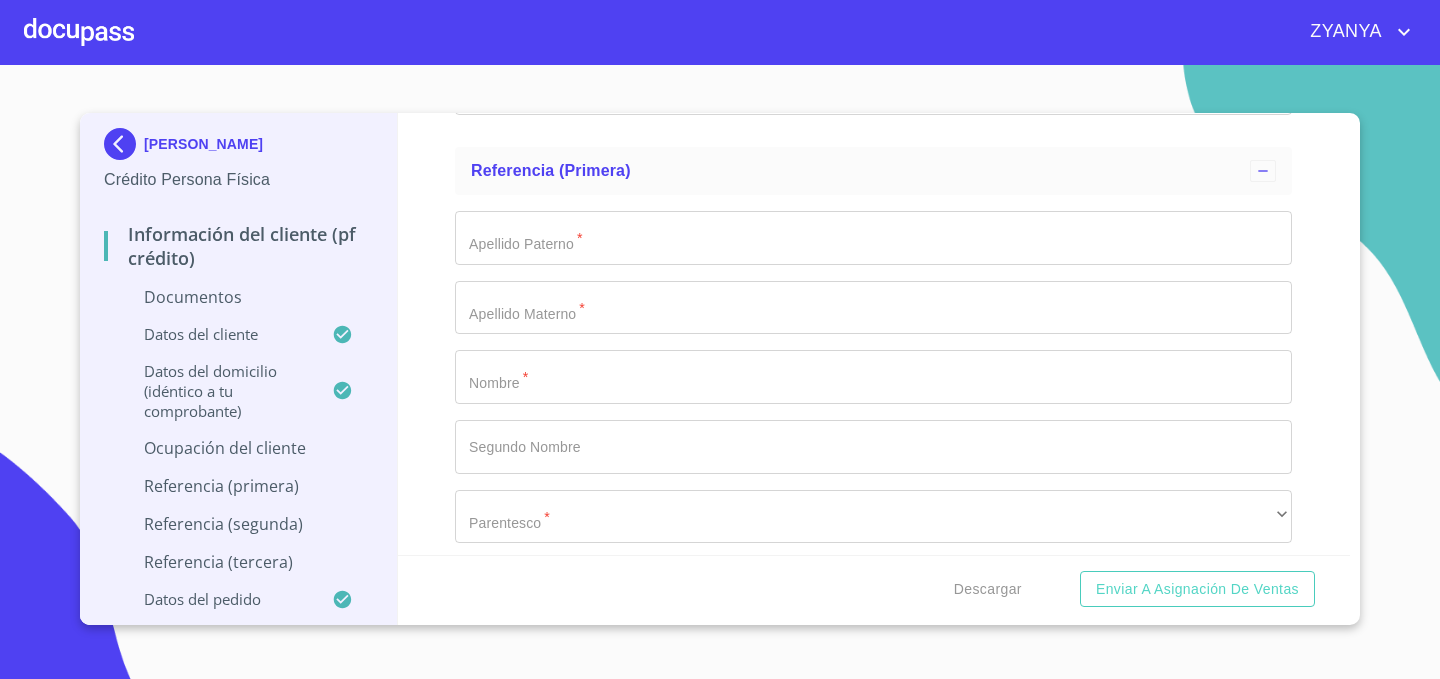 scroll, scrollTop: 8284, scrollLeft: 0, axis: vertical 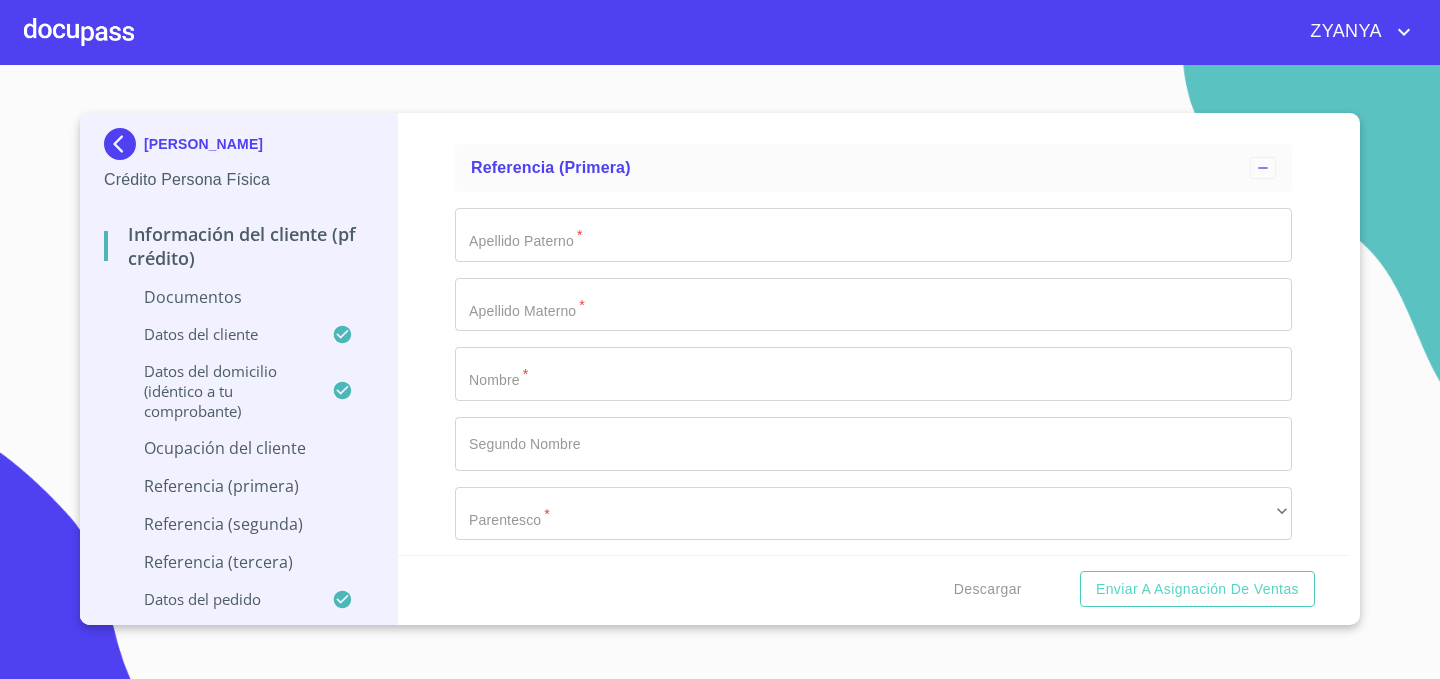 click on "Documento de identificación.   *" at bounding box center [850, -3358] 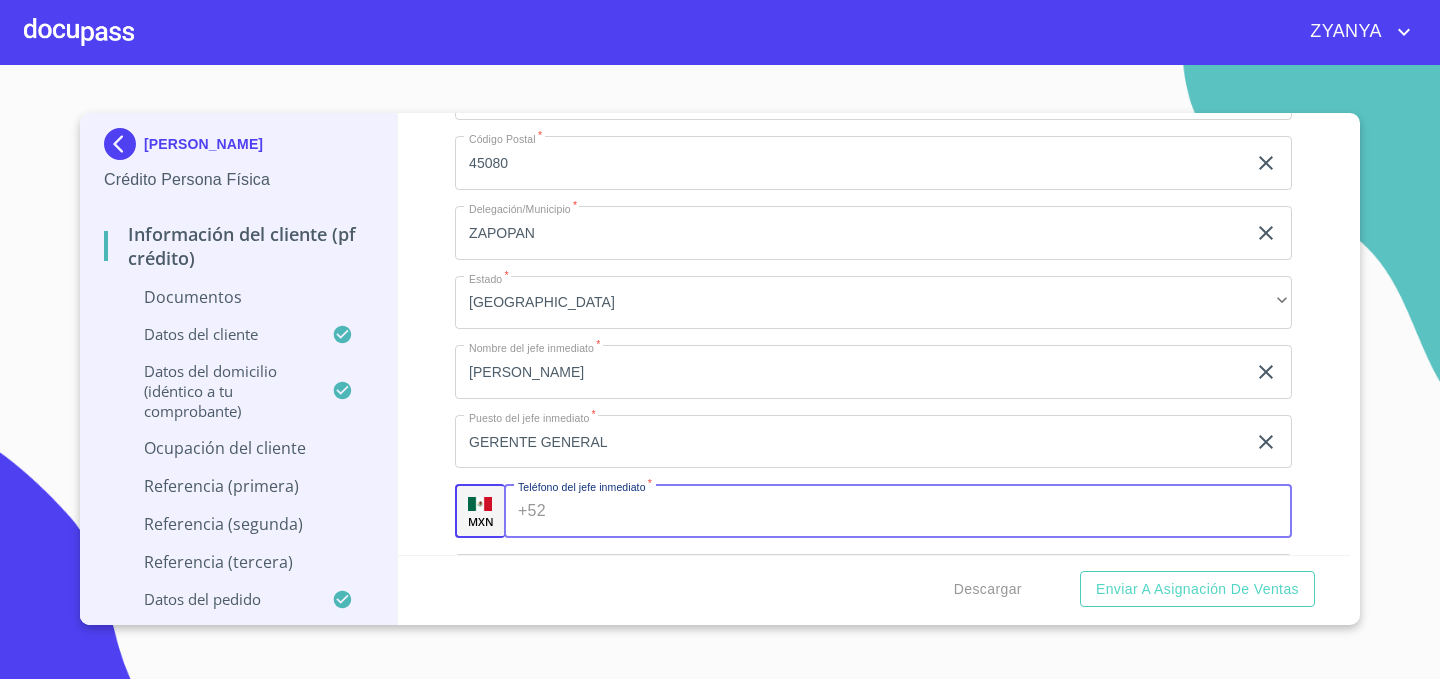 scroll, scrollTop: 7785, scrollLeft: 0, axis: vertical 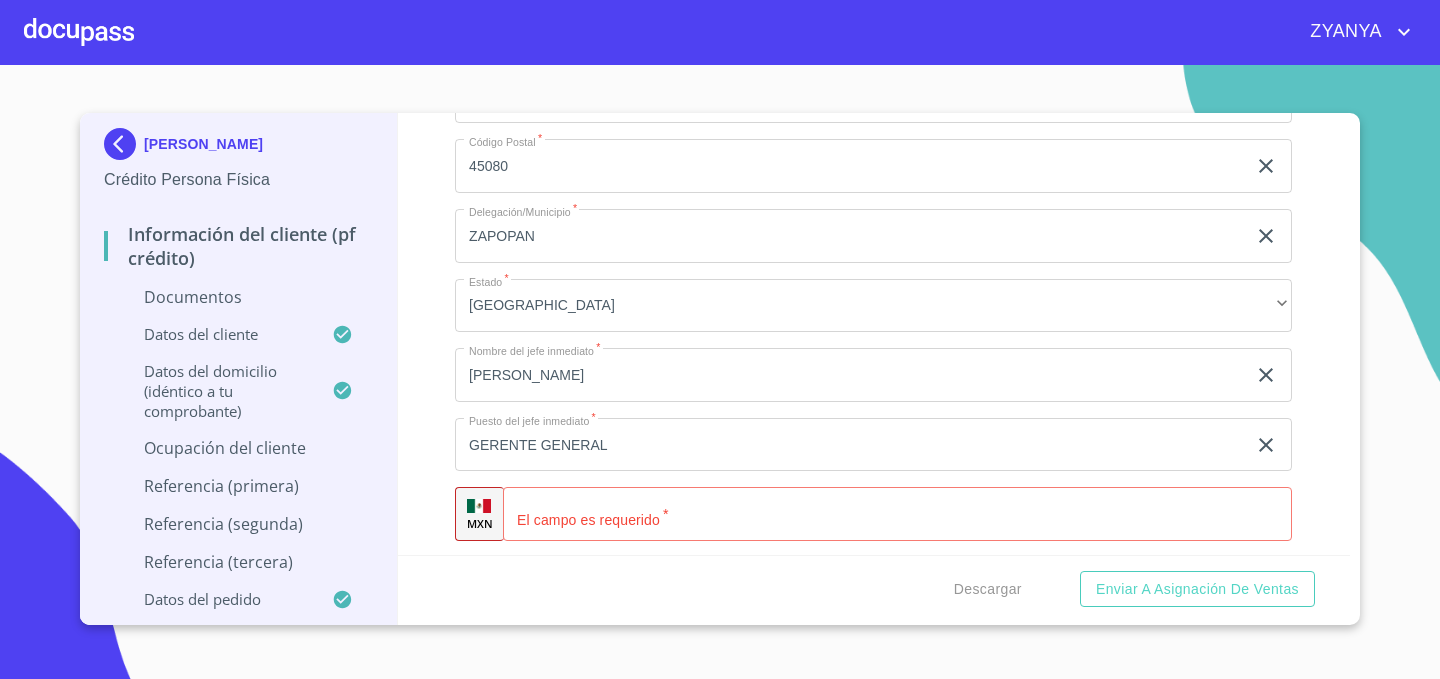 drag, startPoint x: 516, startPoint y: 307, endPoint x: 644, endPoint y: 321, distance: 128.76335 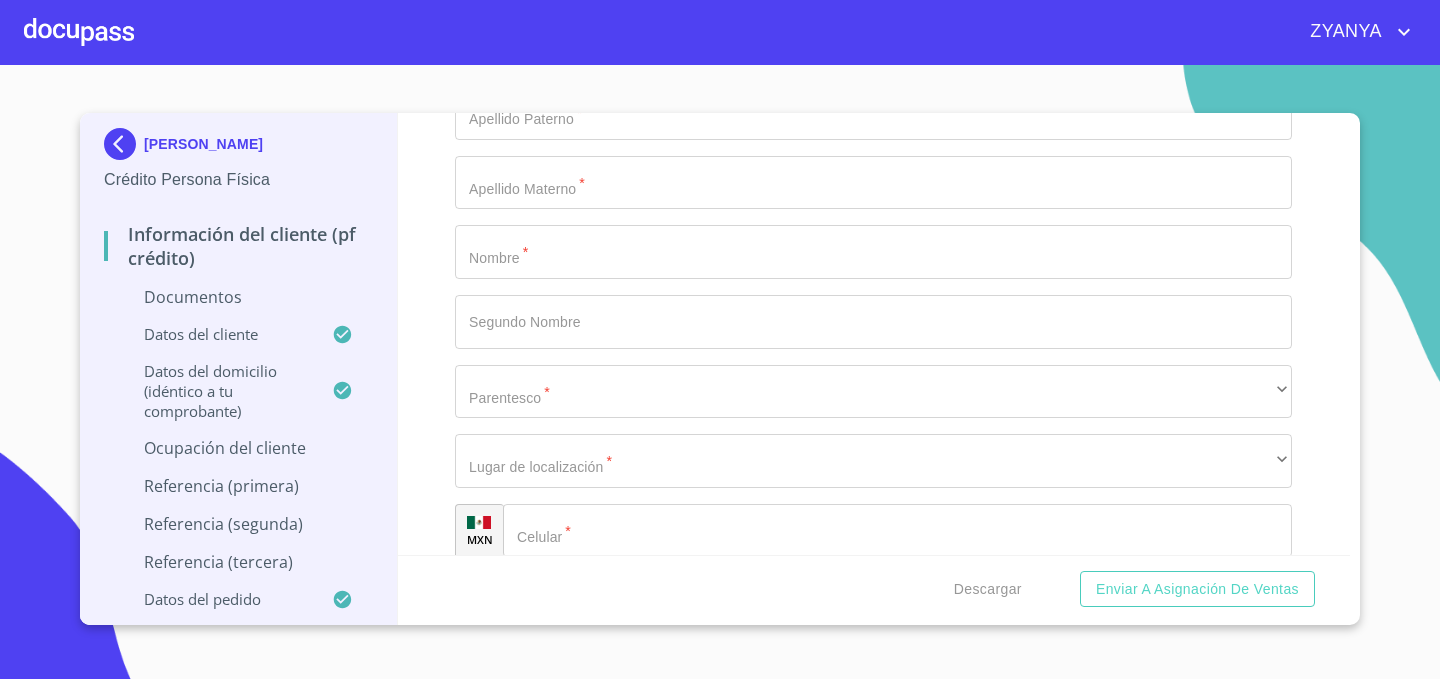 scroll, scrollTop: 8432, scrollLeft: 0, axis: vertical 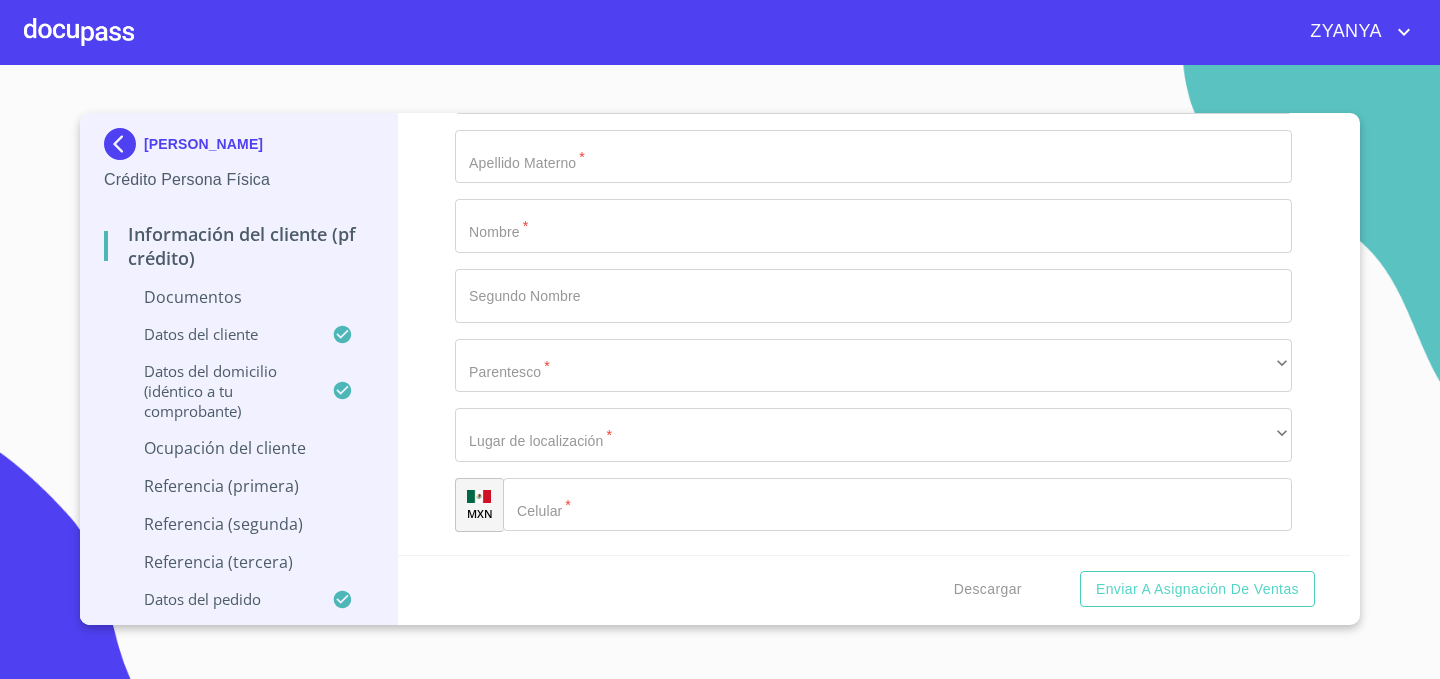 click on "Documento de identificación.   *" 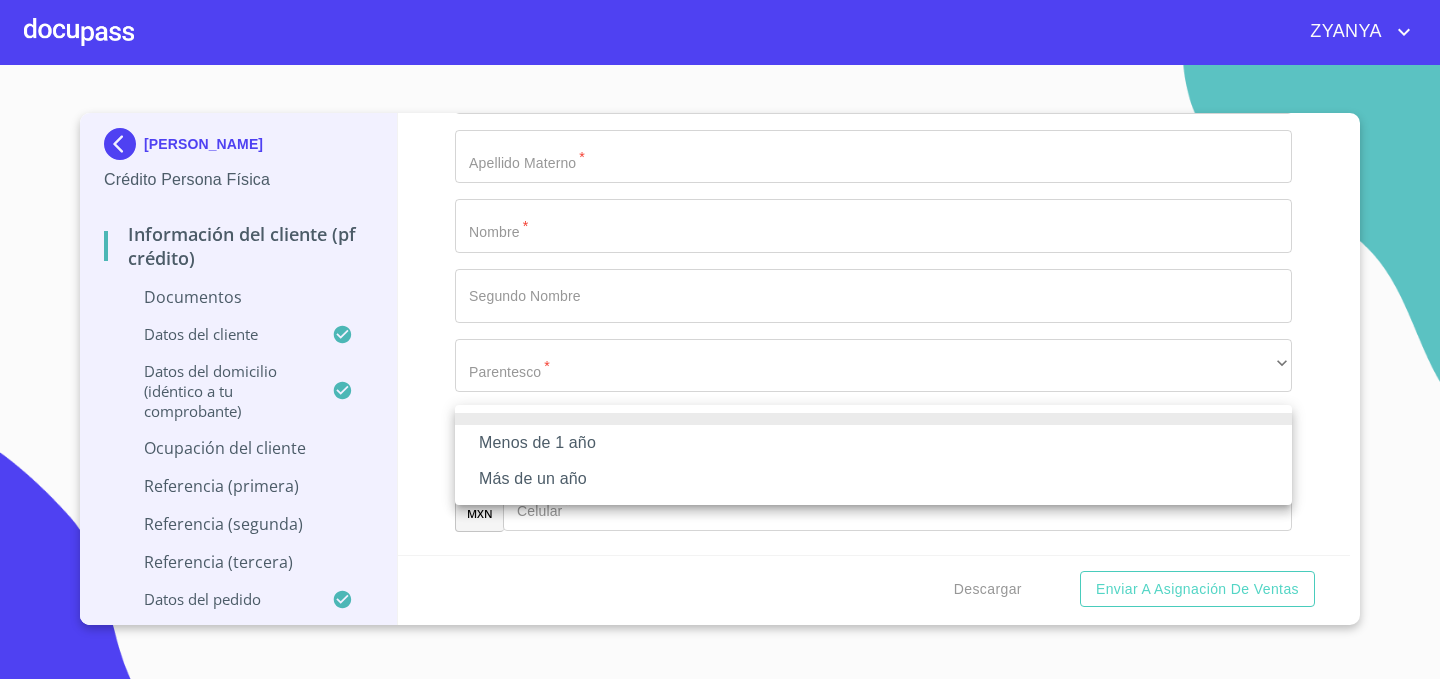 click on "Más de un año" at bounding box center (873, 479) 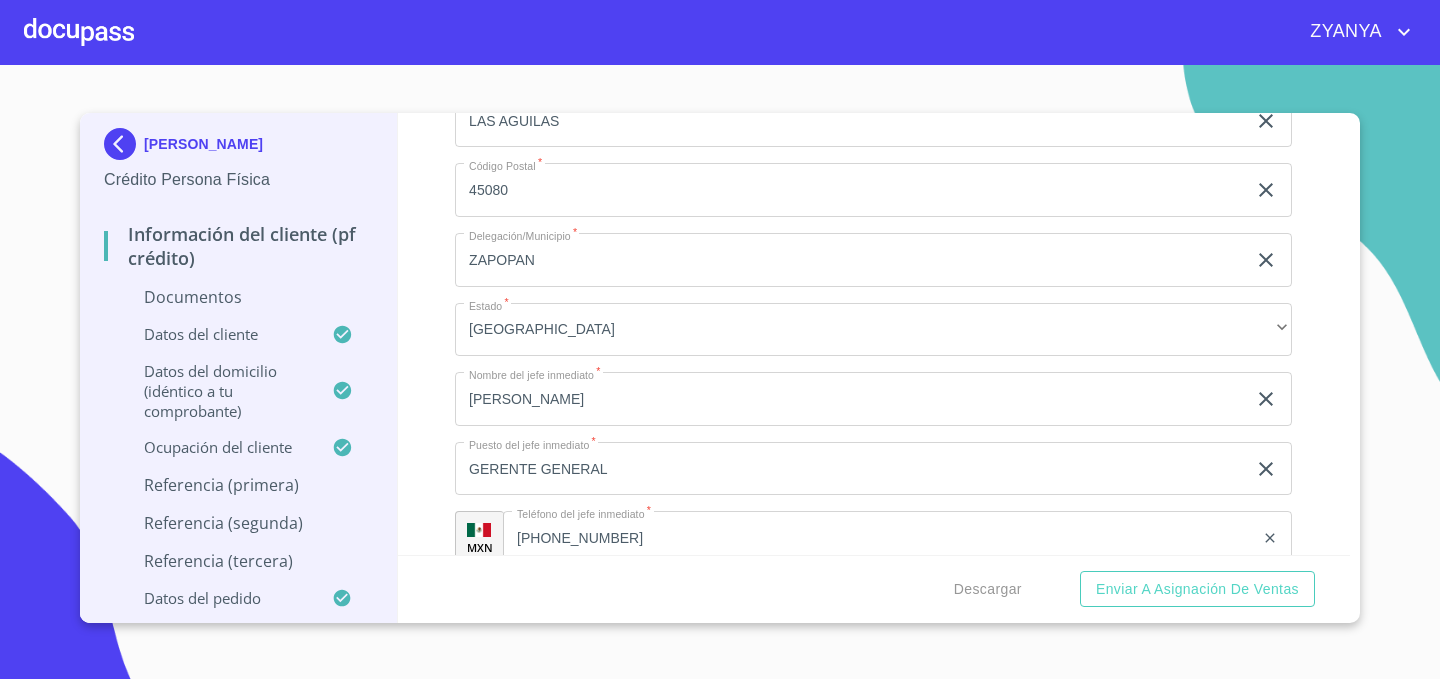 scroll, scrollTop: 7741, scrollLeft: 0, axis: vertical 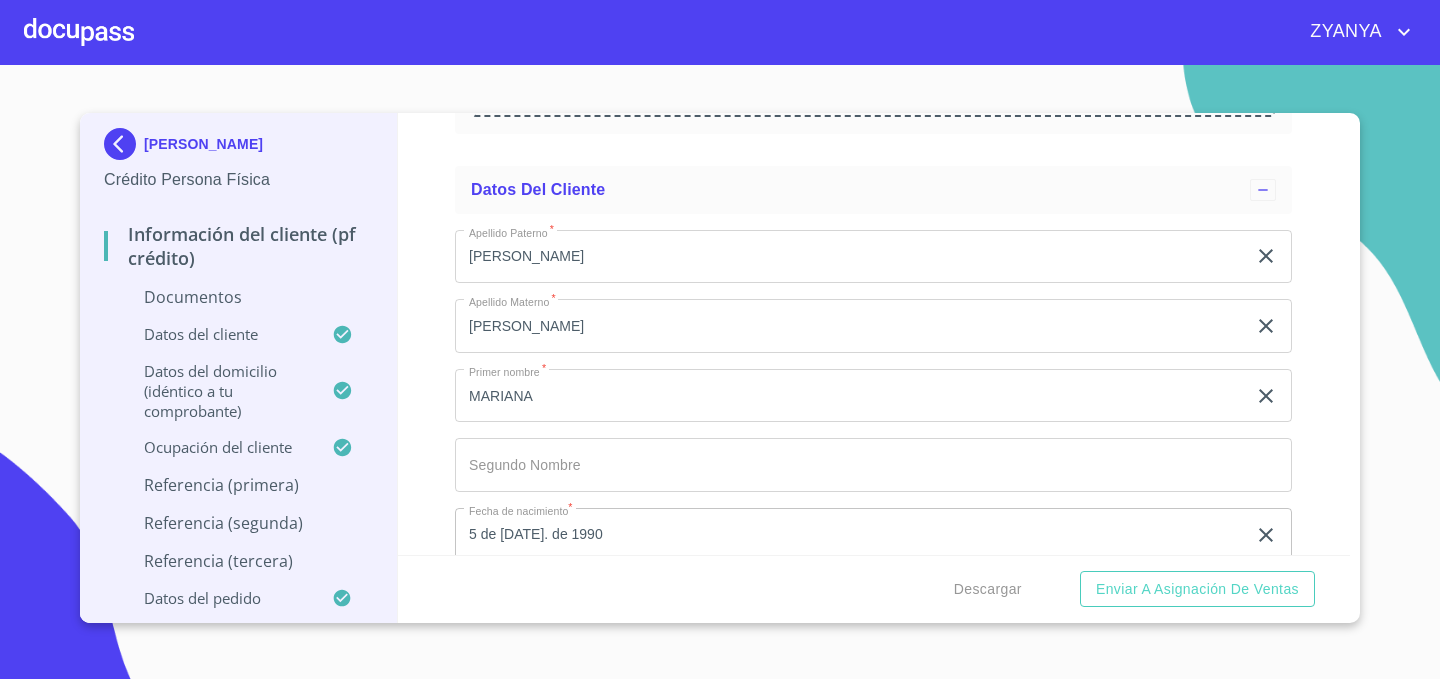 click on "Arrastra o selecciona el (los) documento(s) para agregar" at bounding box center [873, -288] 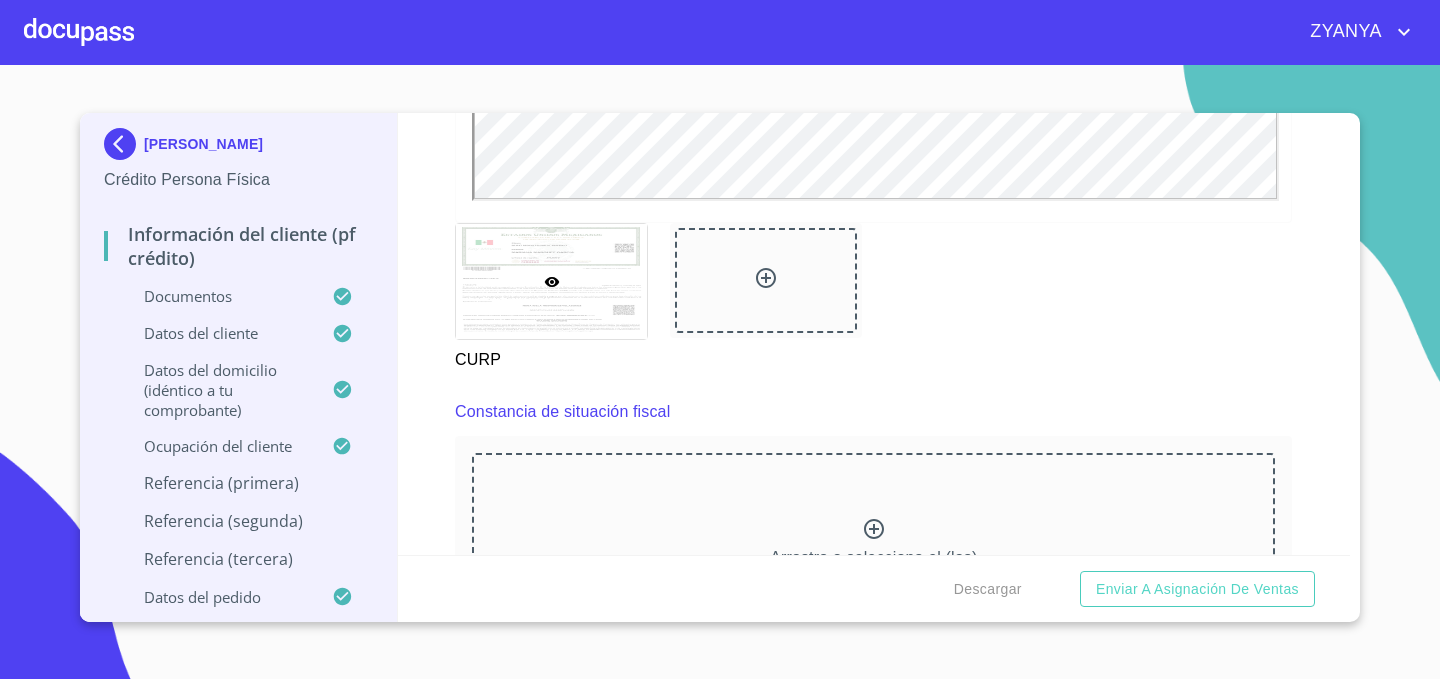 scroll, scrollTop: 0, scrollLeft: 0, axis: both 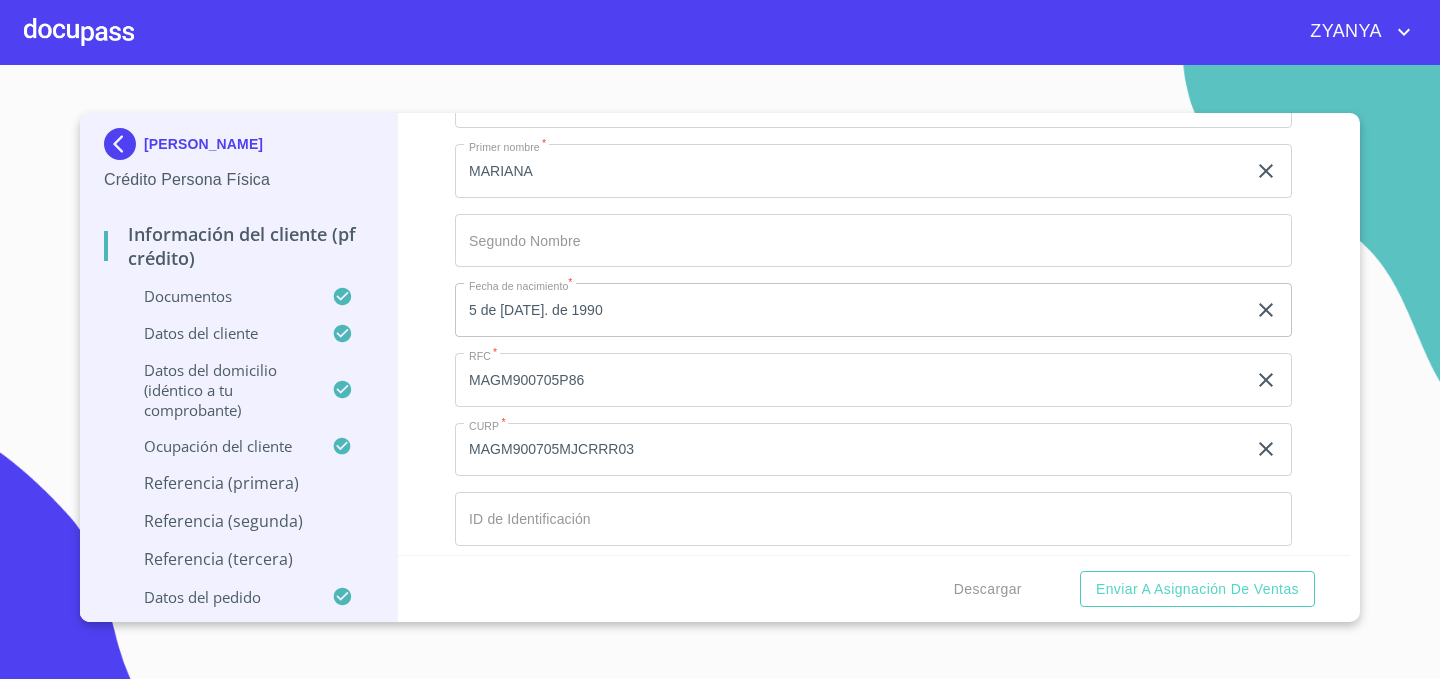 click 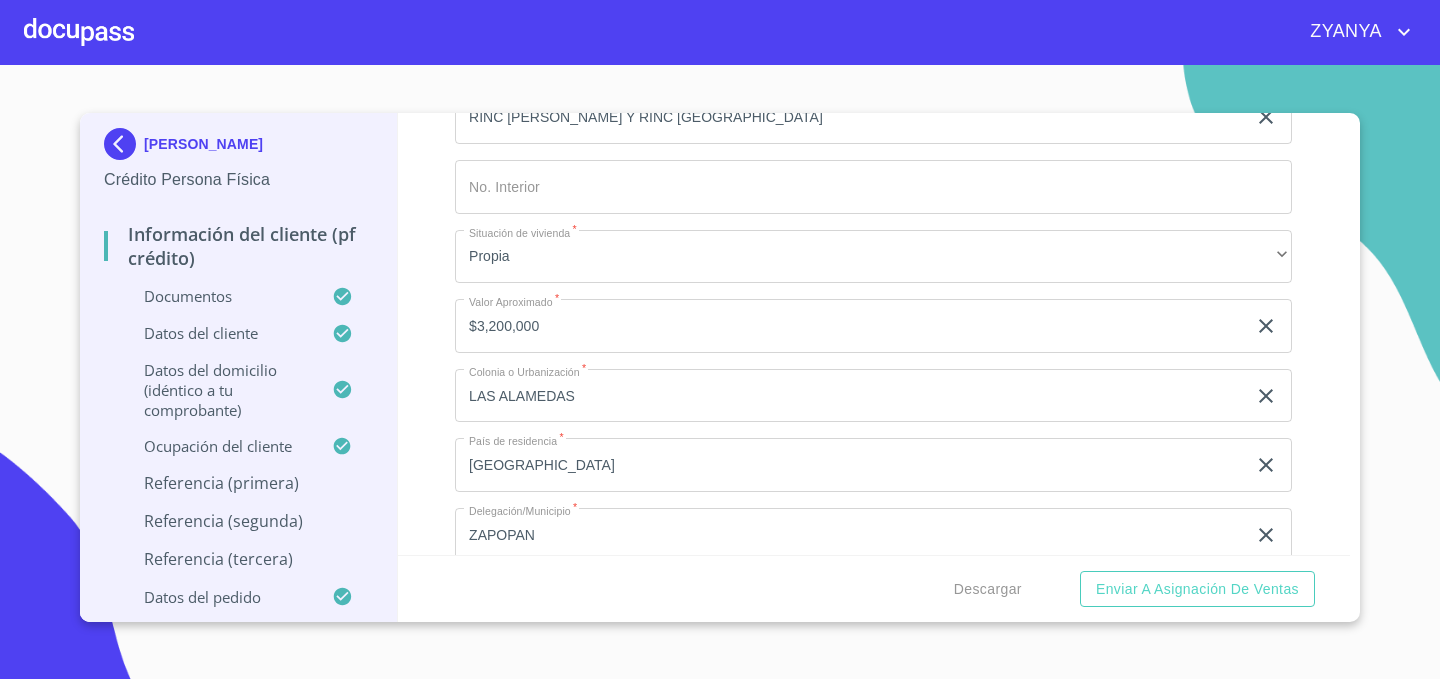scroll, scrollTop: 7176, scrollLeft: 0, axis: vertical 